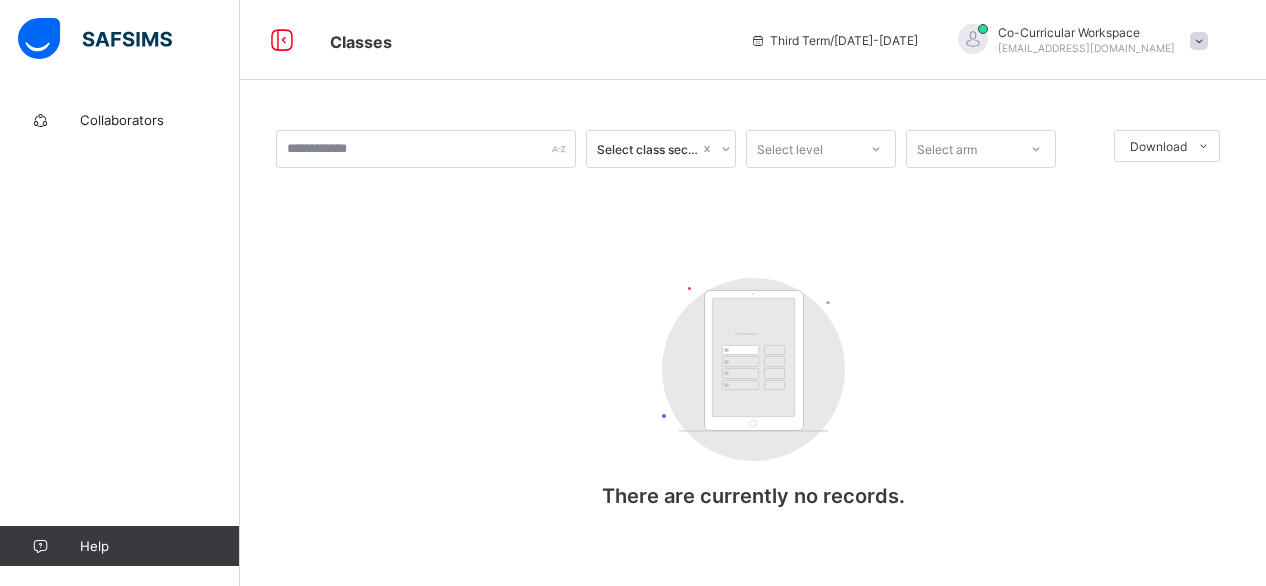 scroll, scrollTop: 0, scrollLeft: 0, axis: both 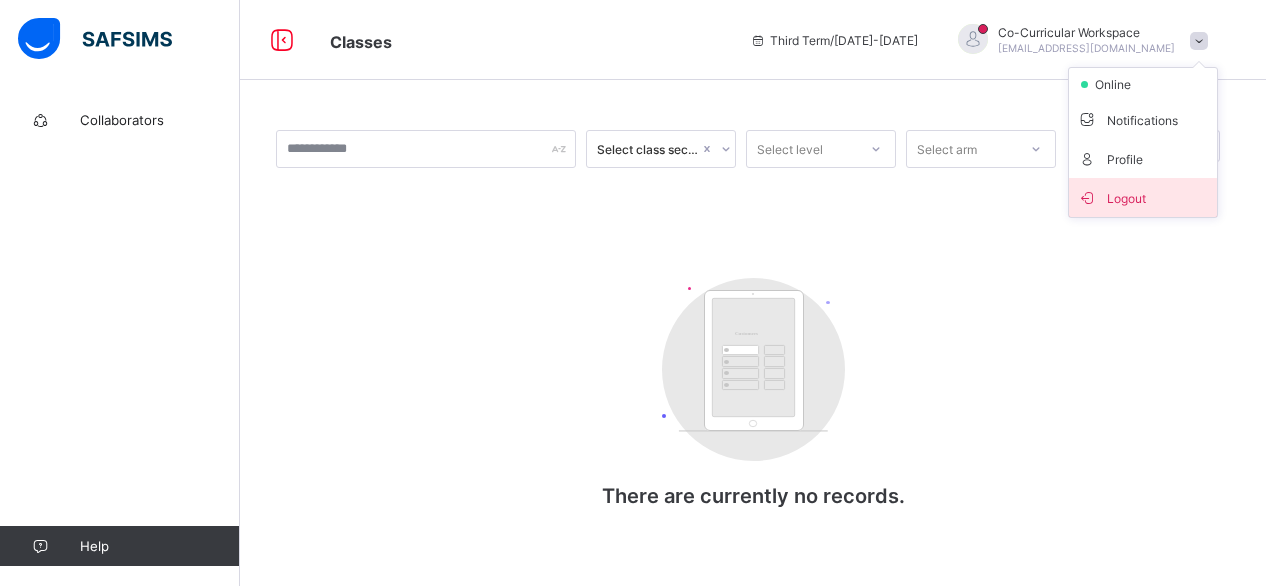 click on "Logout" at bounding box center [1143, 197] 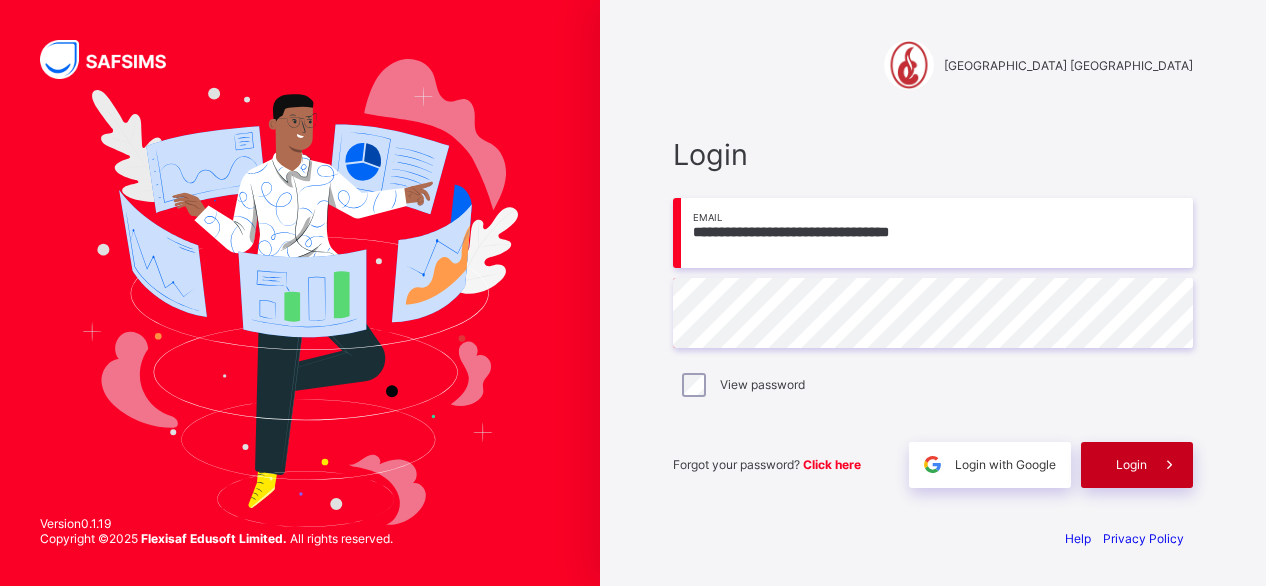click on "Login" at bounding box center [1131, 464] 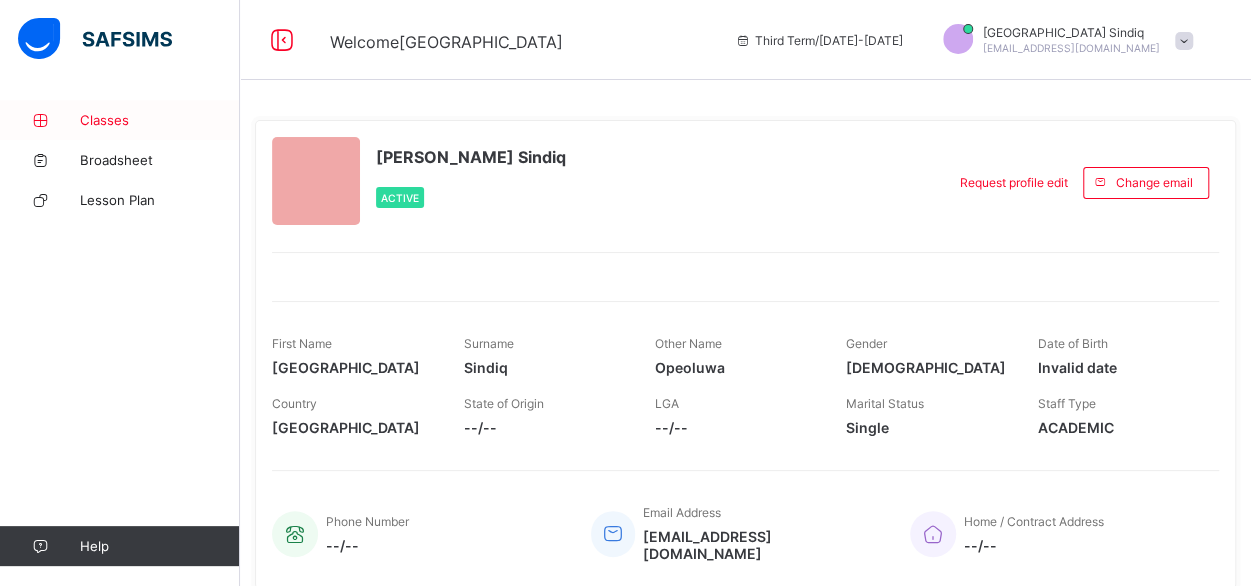 click on "Classes" at bounding box center [160, 120] 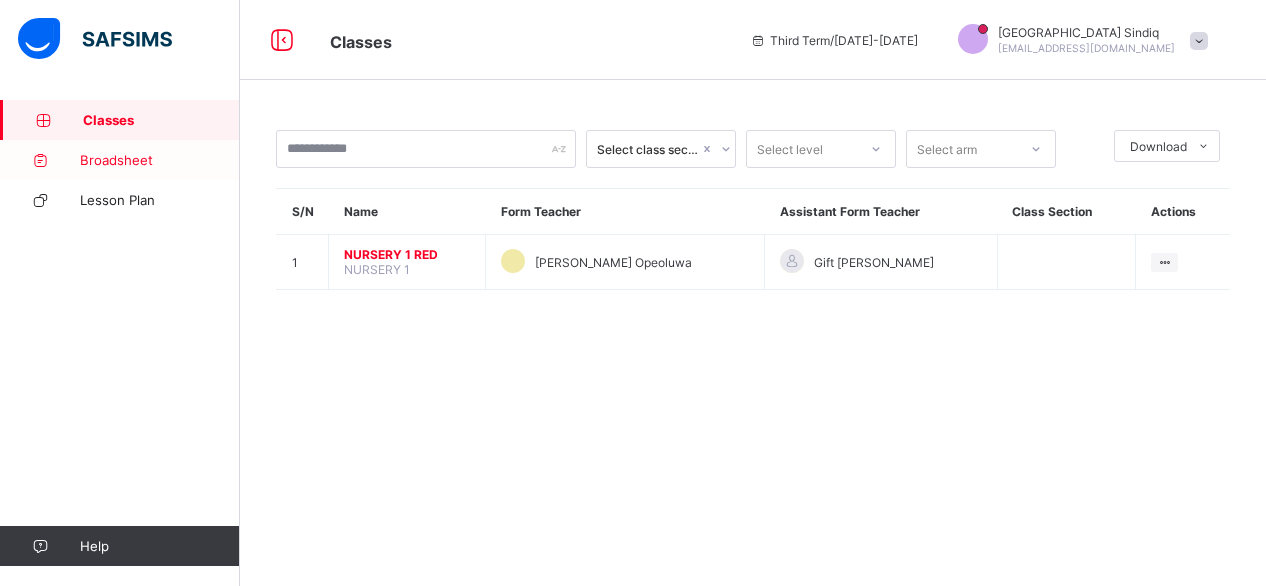 click on "Broadsheet" at bounding box center (160, 160) 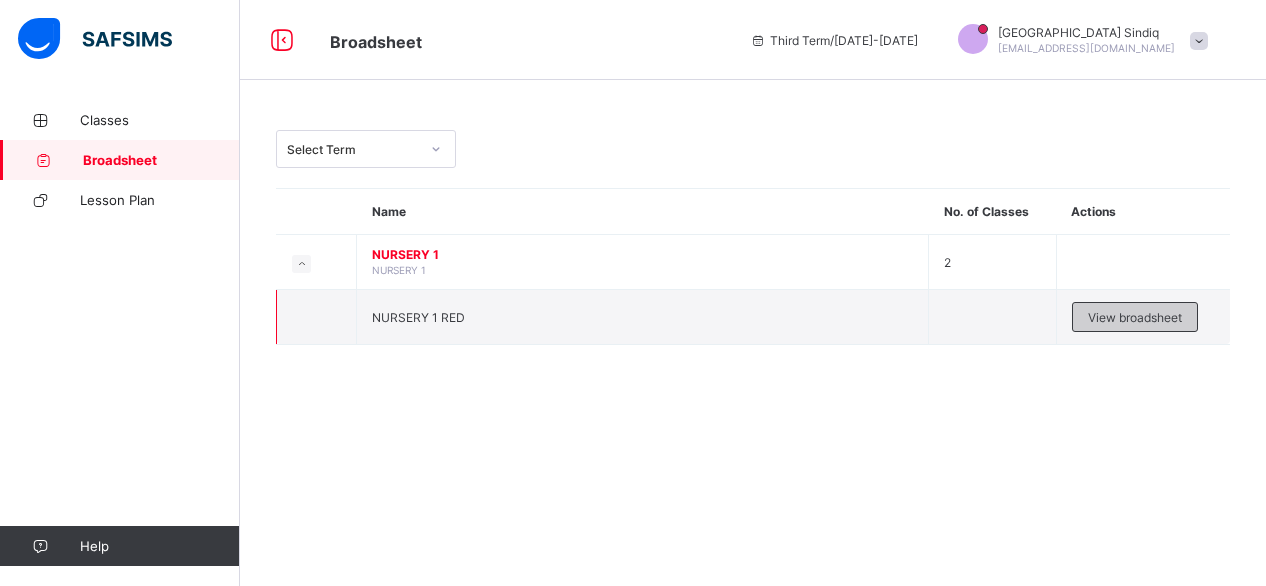 click on "View broadsheet" at bounding box center [1135, 317] 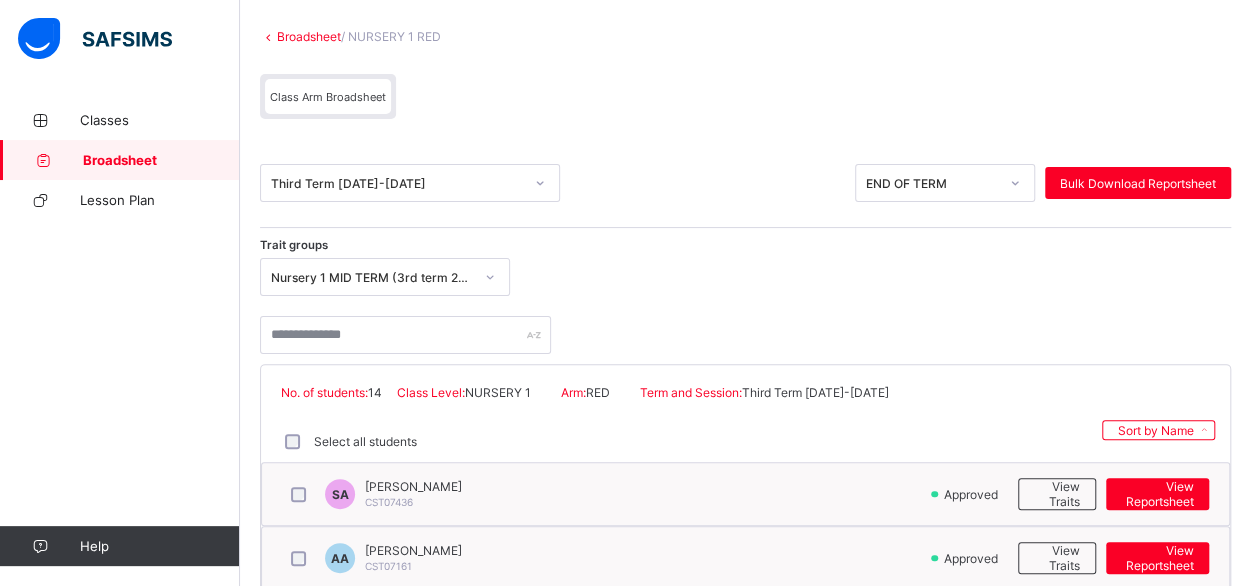 scroll, scrollTop: 130, scrollLeft: 0, axis: vertical 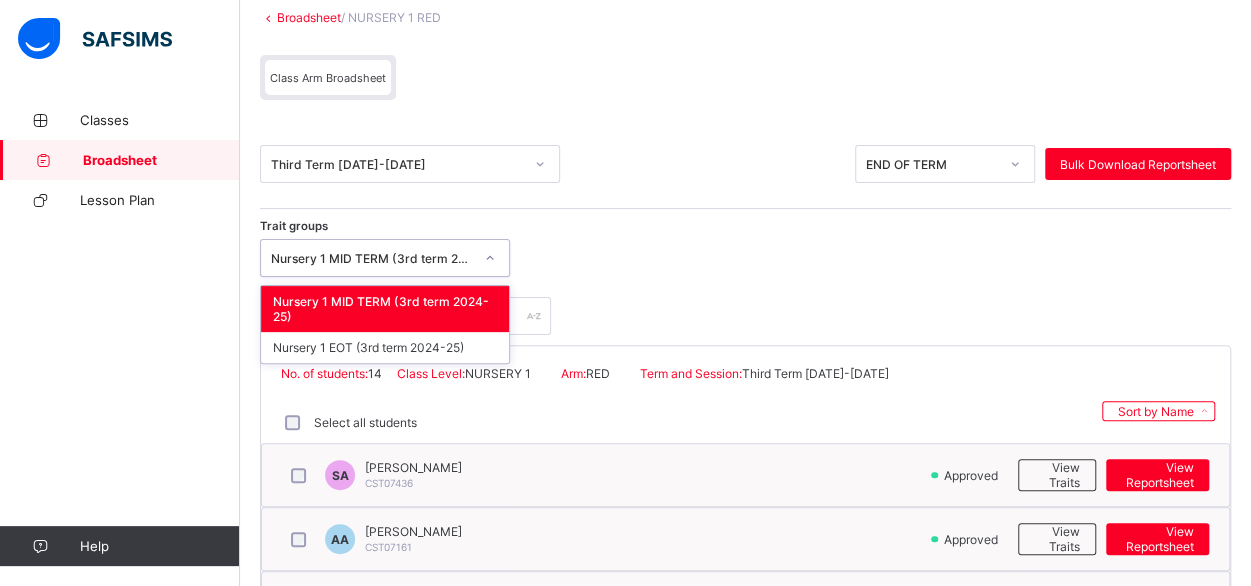 click 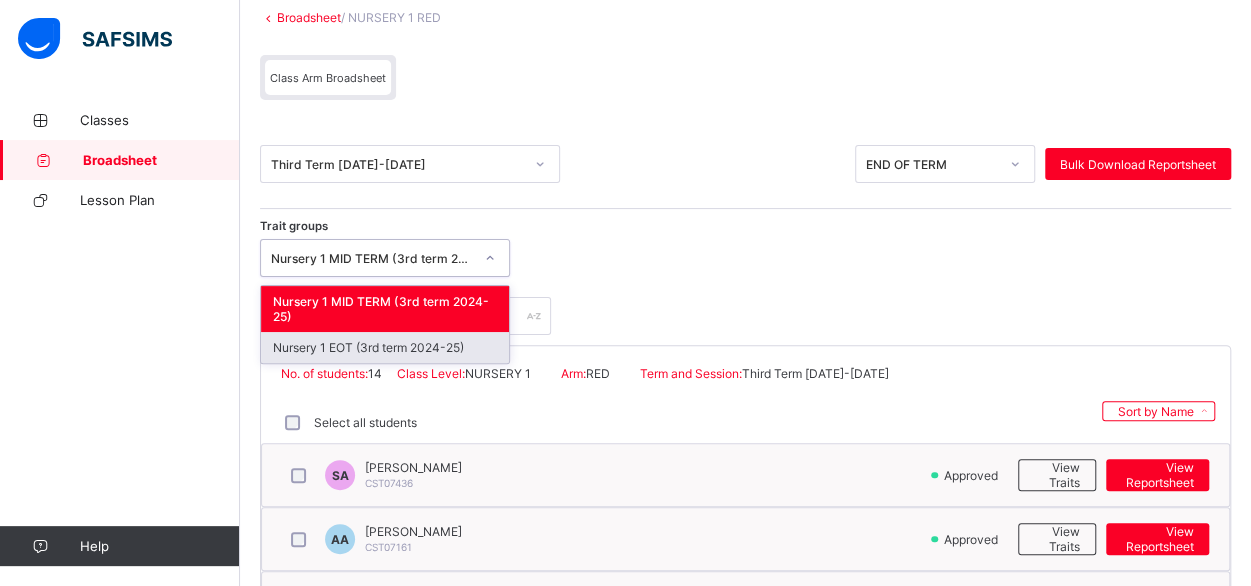click on "Nursery 1 EOT (3rd term 2024-25)" at bounding box center [385, 347] 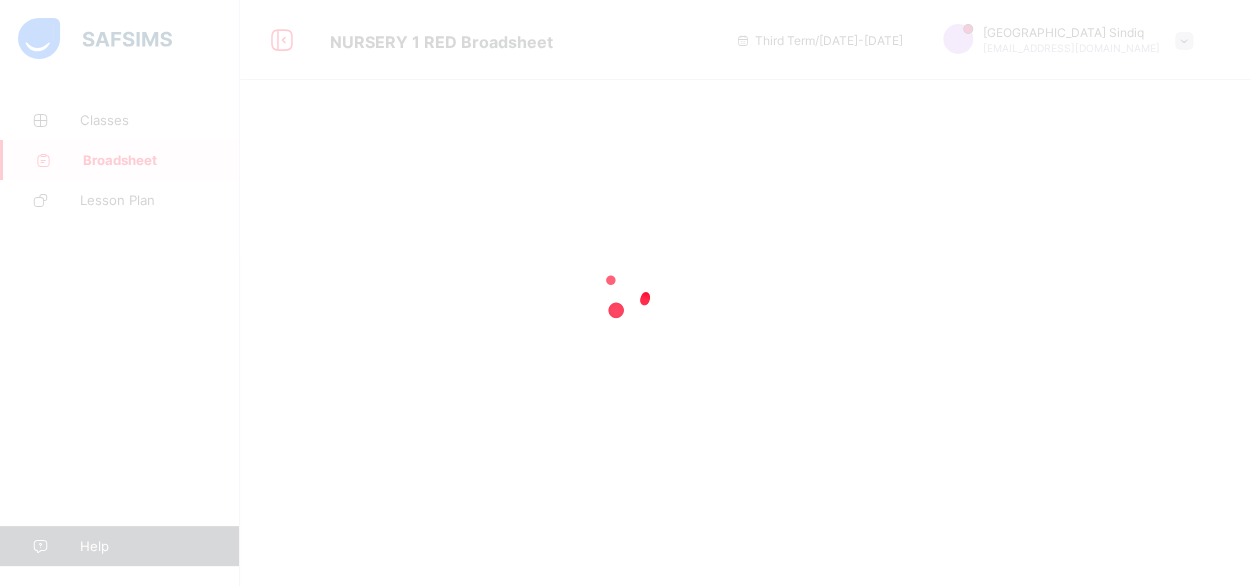 scroll, scrollTop: 0, scrollLeft: 0, axis: both 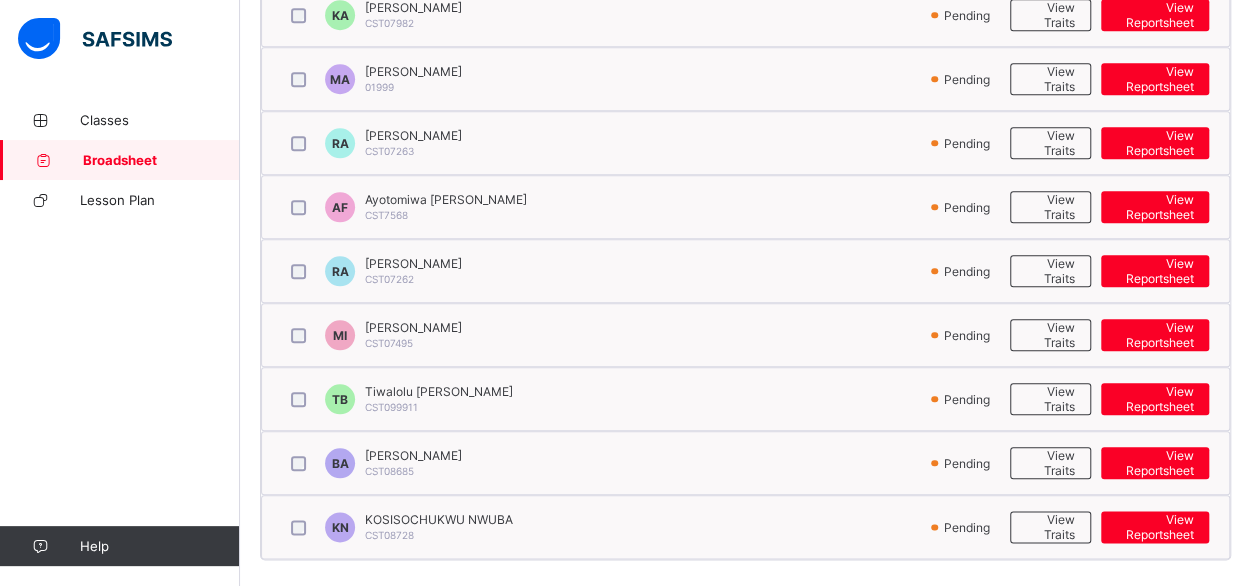click on "TB   Tiwalolu   [PERSON_NAME]     CST099911" at bounding box center (606, 399) 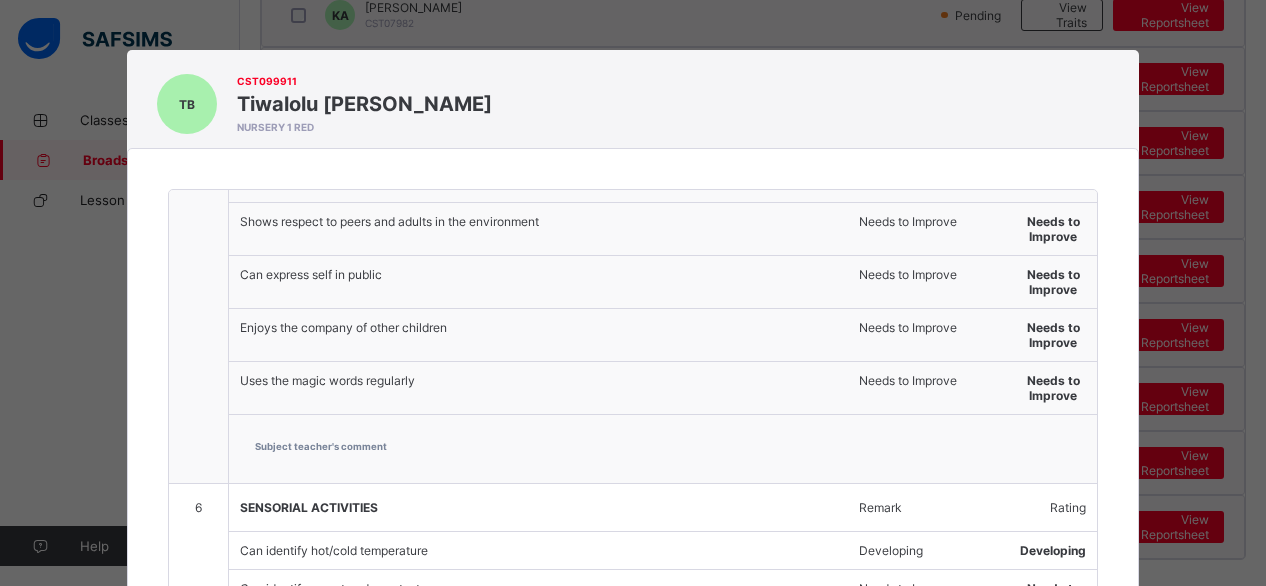 scroll, scrollTop: 1855, scrollLeft: 0, axis: vertical 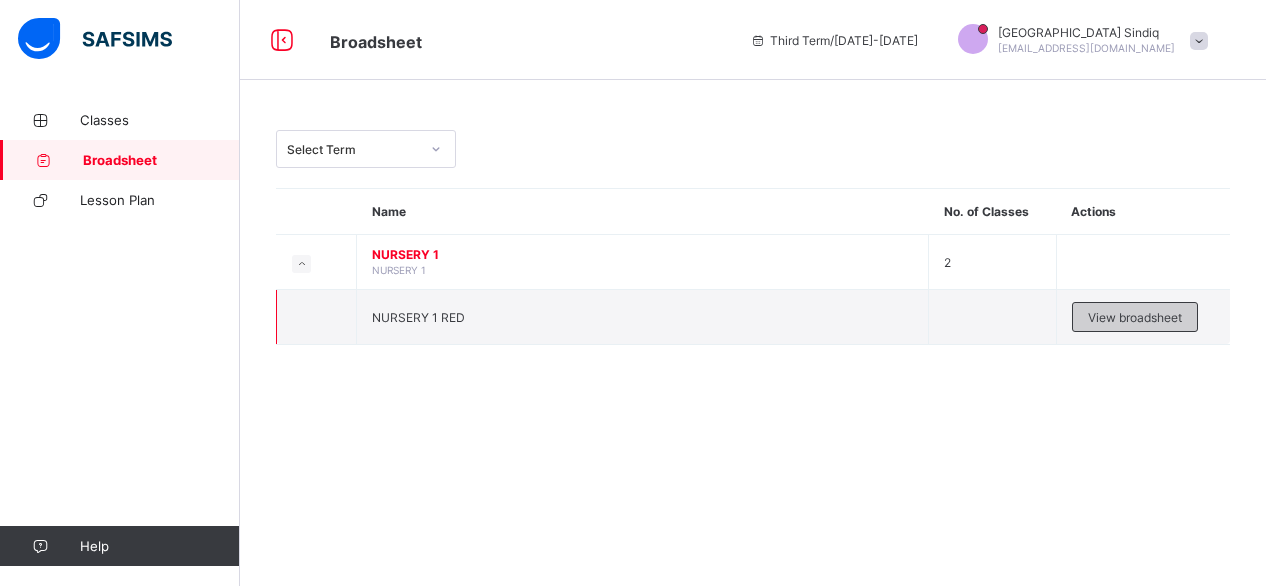 click on "View broadsheet" at bounding box center [1135, 317] 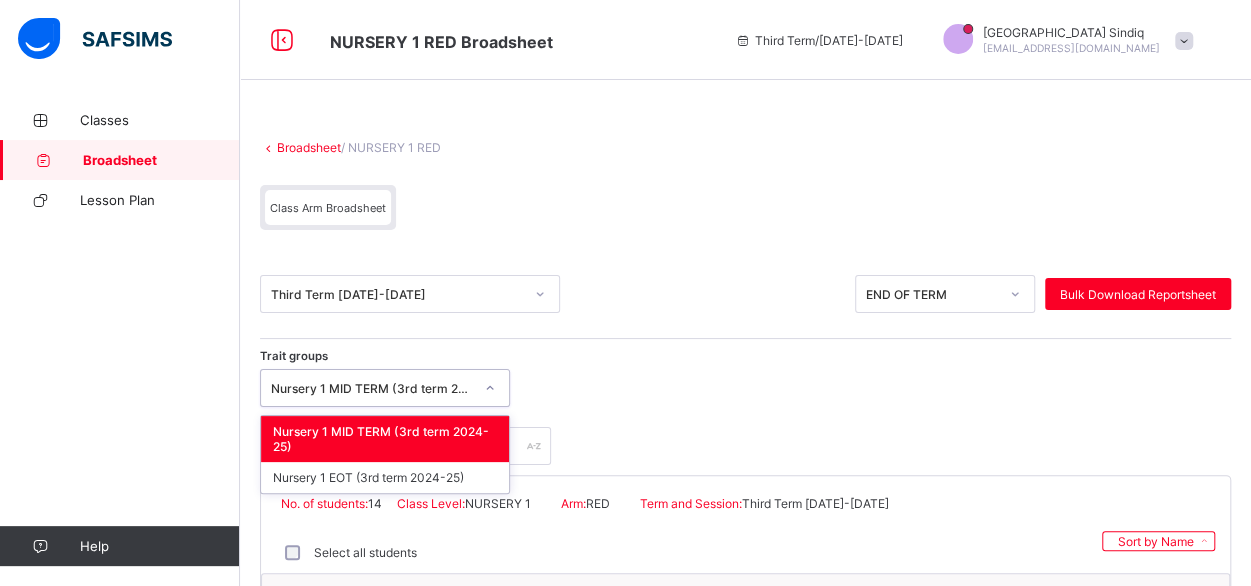 click 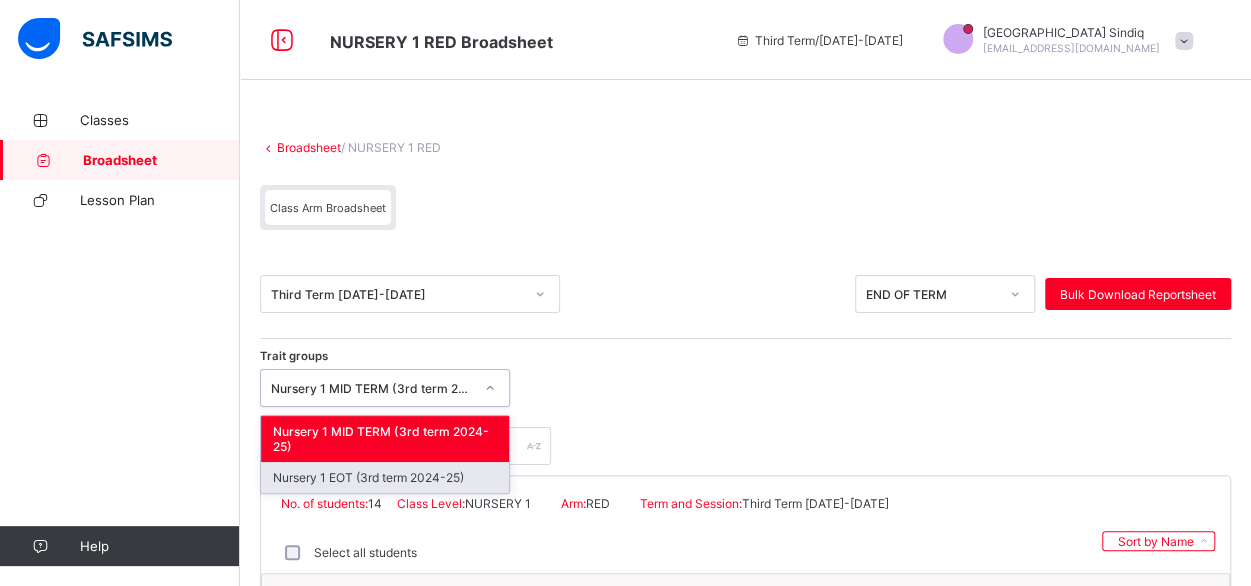 click on "Nursery 1 EOT (3rd term 2024-25)" at bounding box center (385, 477) 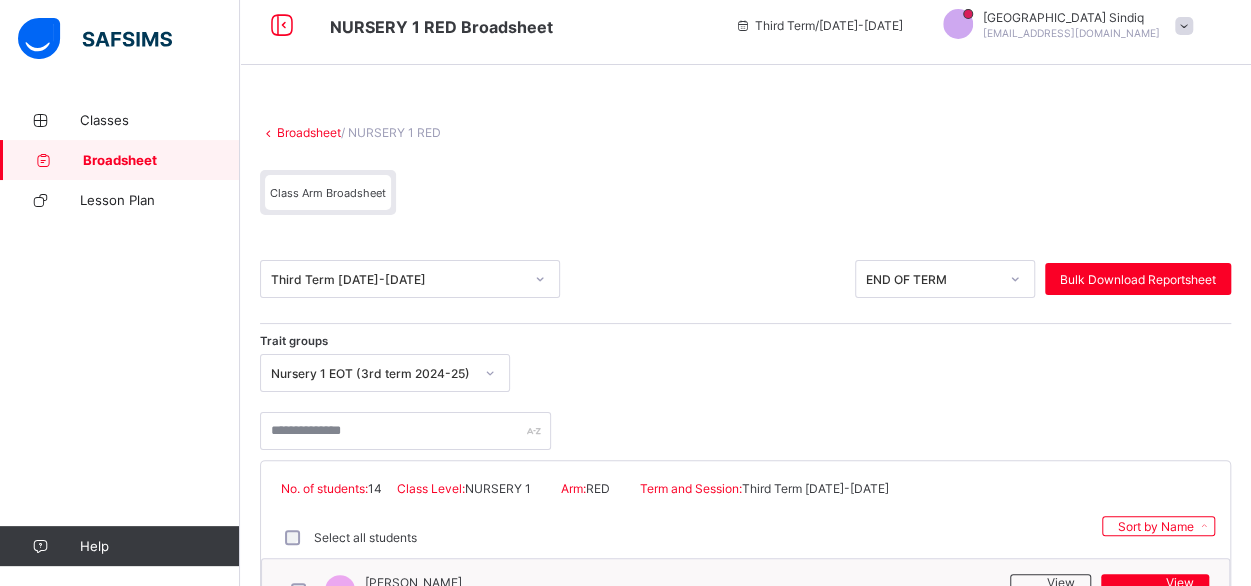 scroll, scrollTop: 16, scrollLeft: 0, axis: vertical 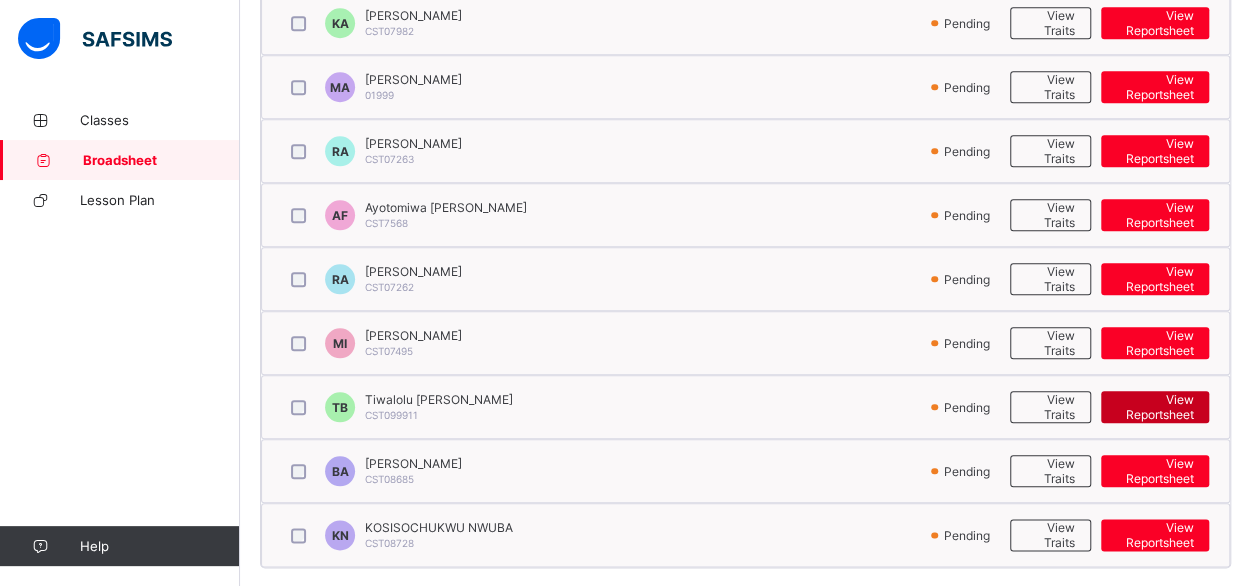 click on "View Reportsheet" at bounding box center (1155, 407) 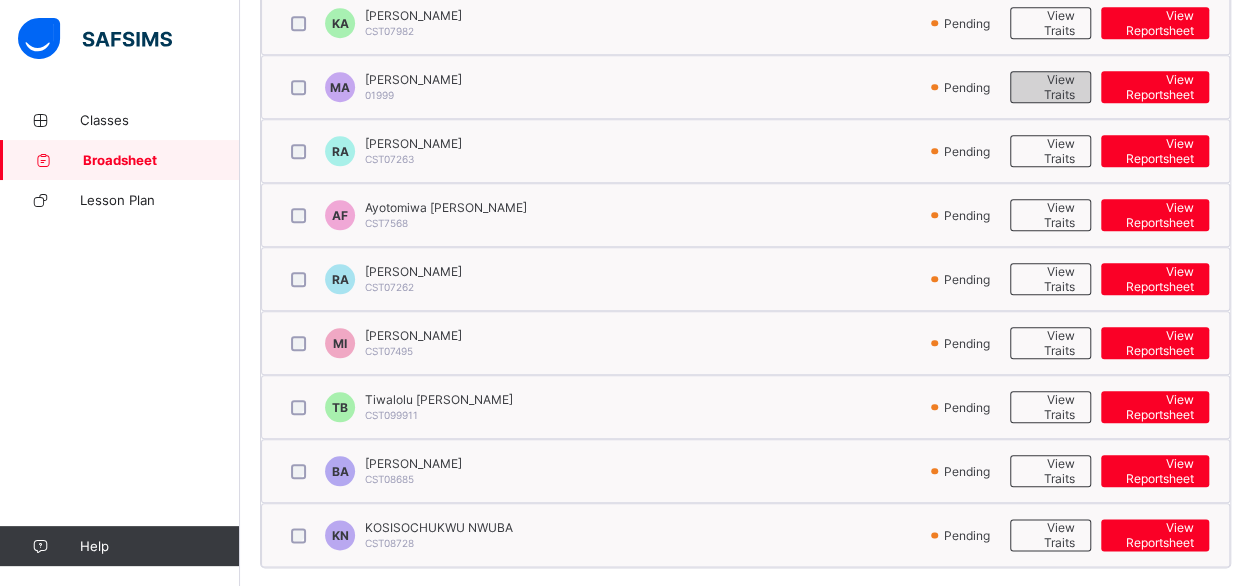 click on "View Traits" at bounding box center [1050, 87] 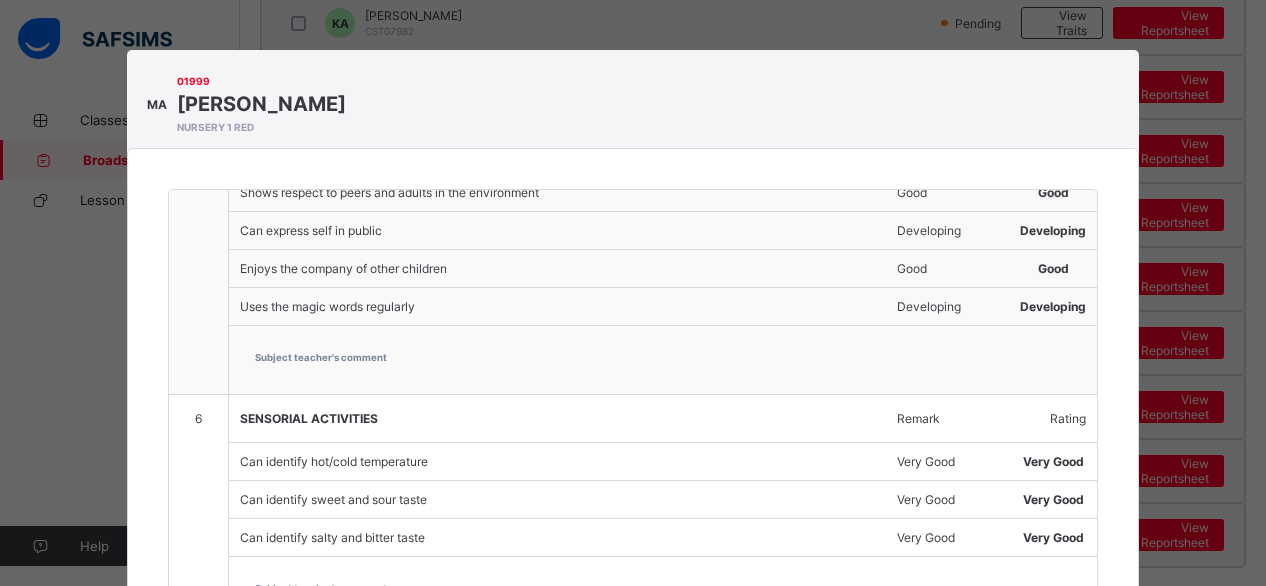 scroll, scrollTop: 1638, scrollLeft: 0, axis: vertical 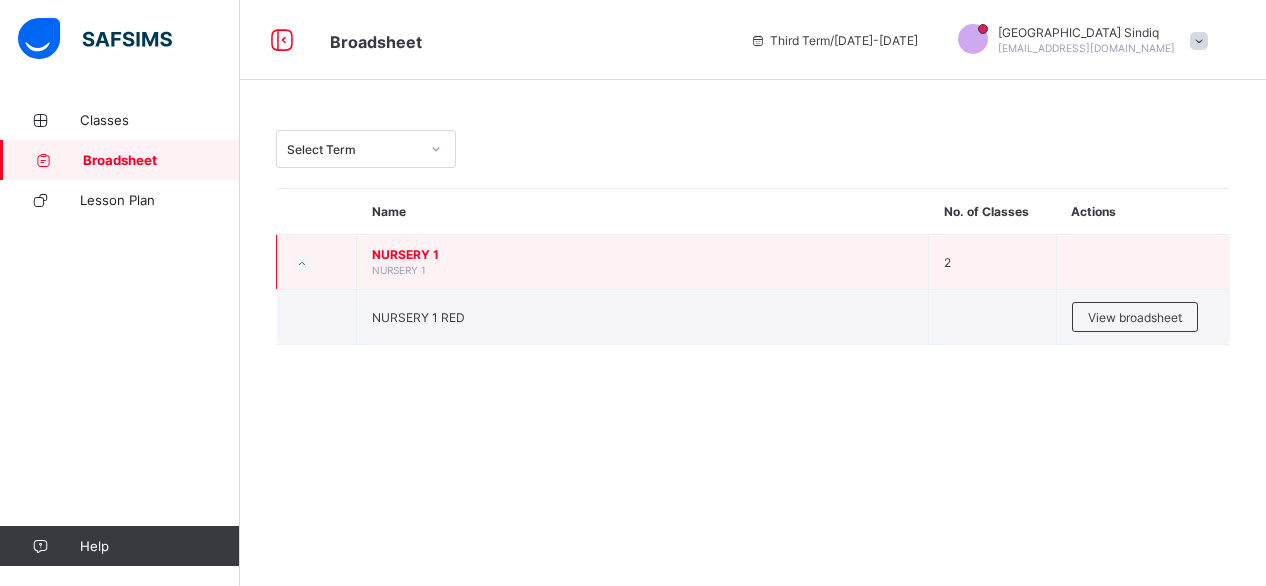 click on "NURSERY 1      NURSERY 1" at bounding box center (643, 262) 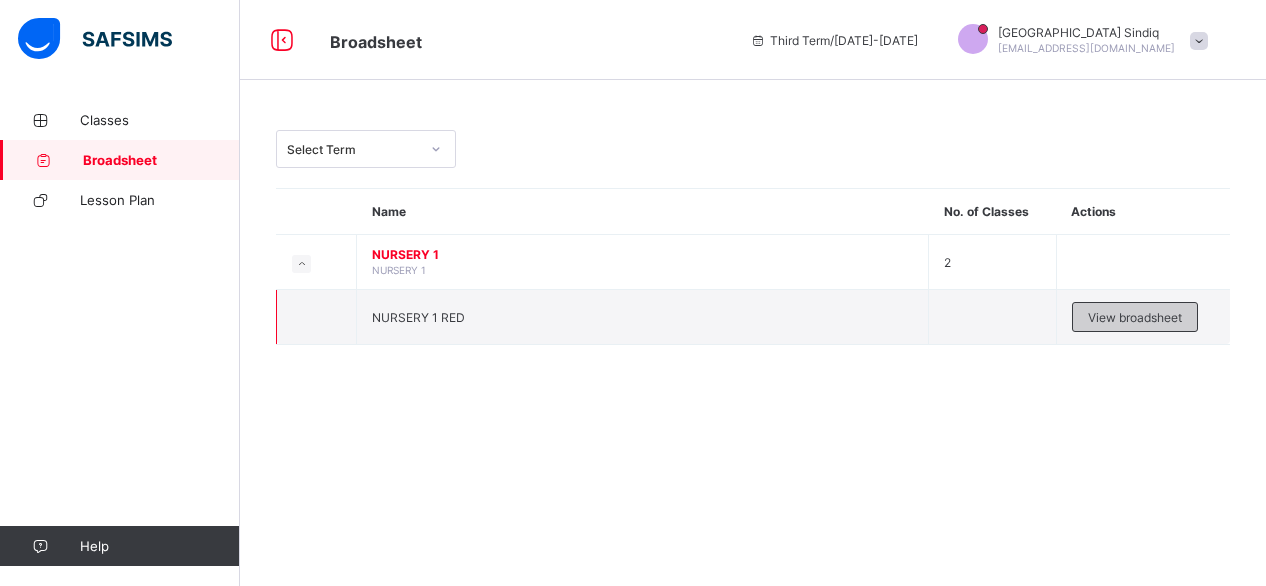 click on "View broadsheet" at bounding box center (1135, 317) 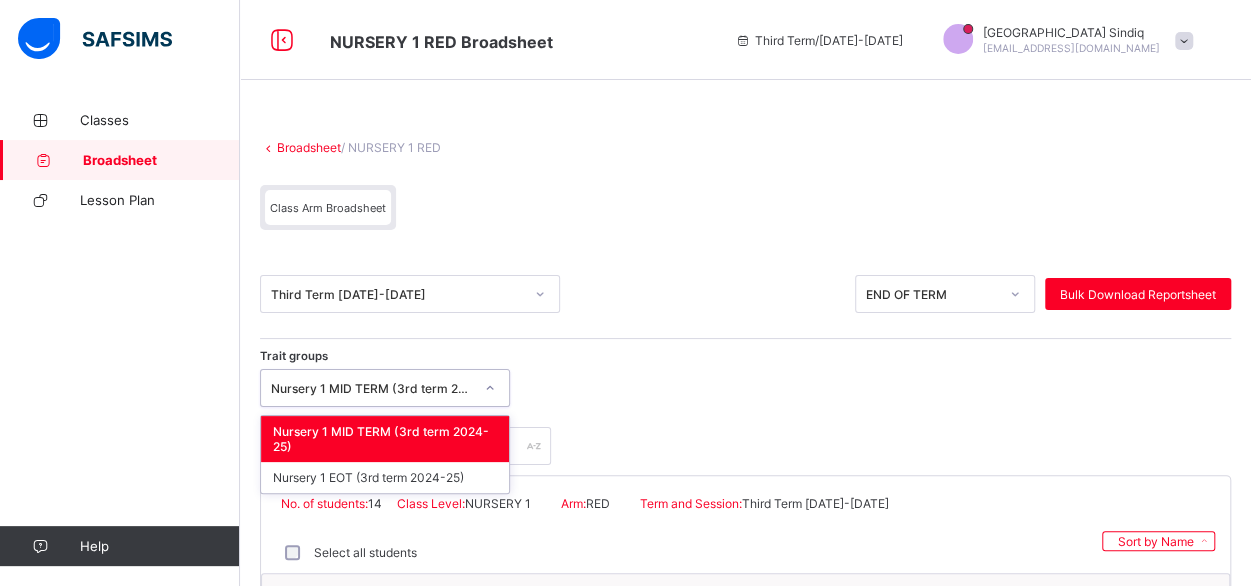 click 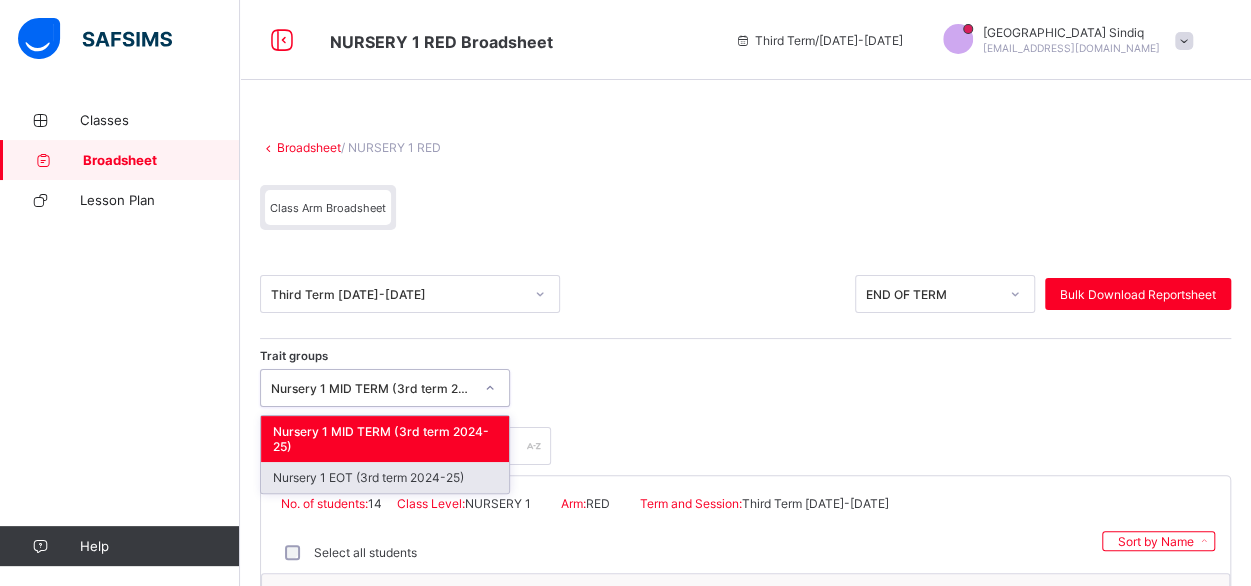 click on "Nursery 1 EOT (3rd term 2024-25)" at bounding box center [385, 477] 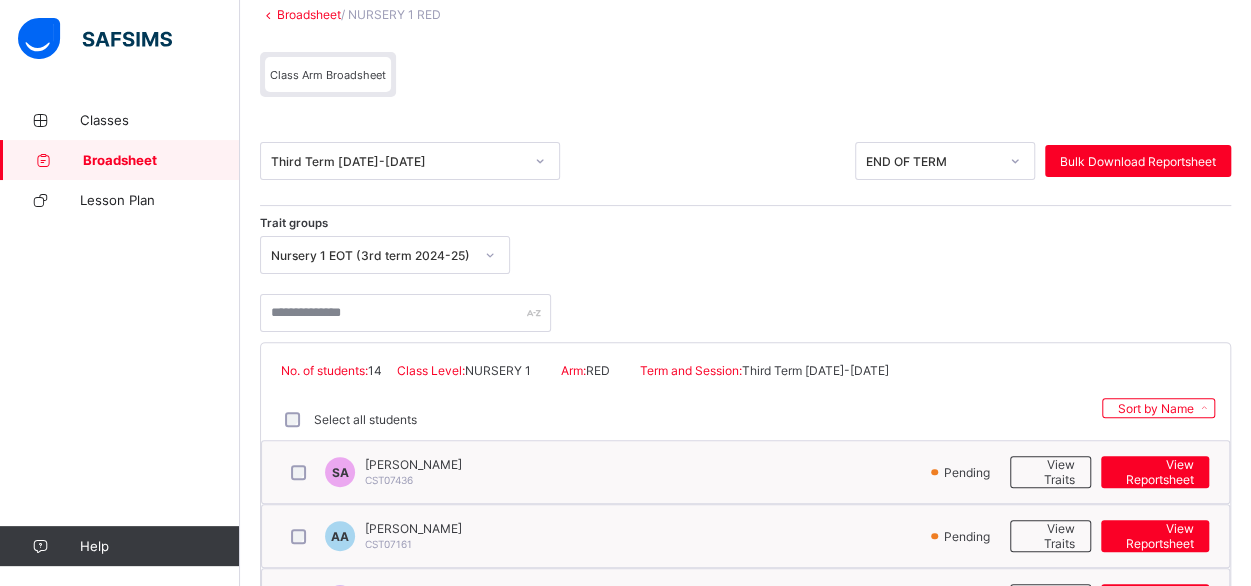scroll, scrollTop: 226, scrollLeft: 0, axis: vertical 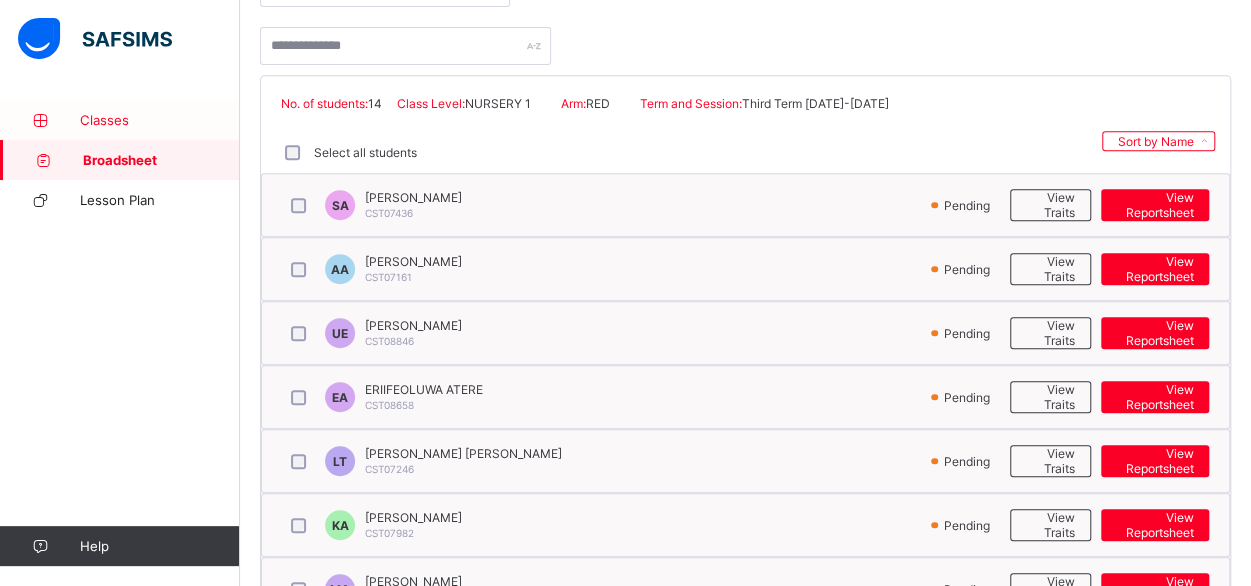 click on "Classes" at bounding box center [160, 120] 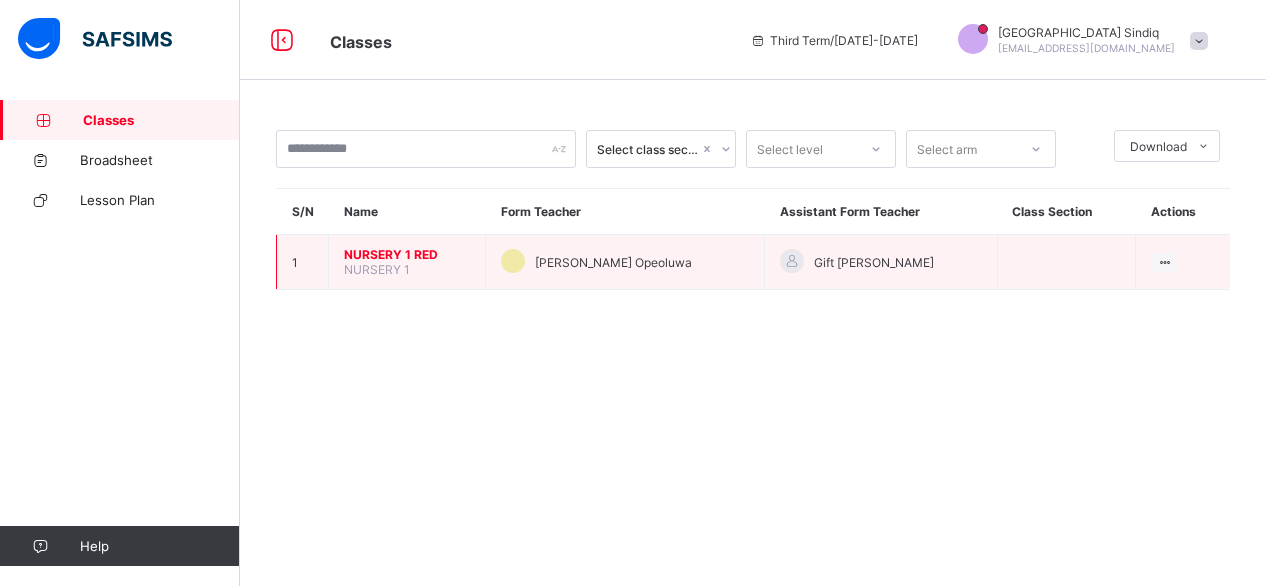 click on "NURSERY 1   RED" at bounding box center [407, 254] 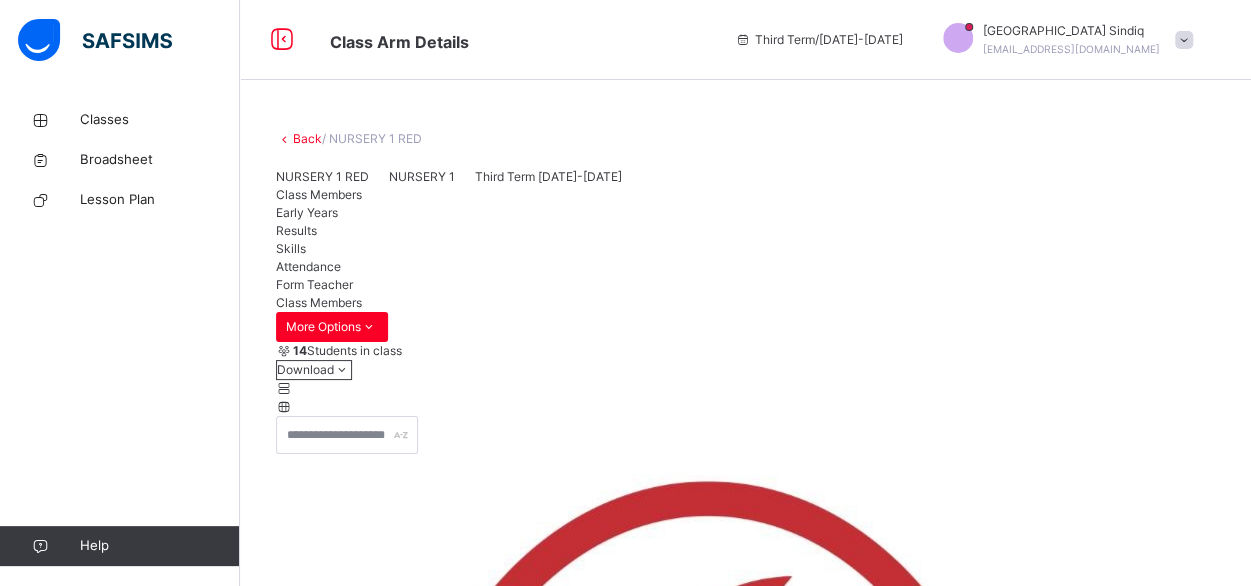click on "Attendance" at bounding box center (308, 266) 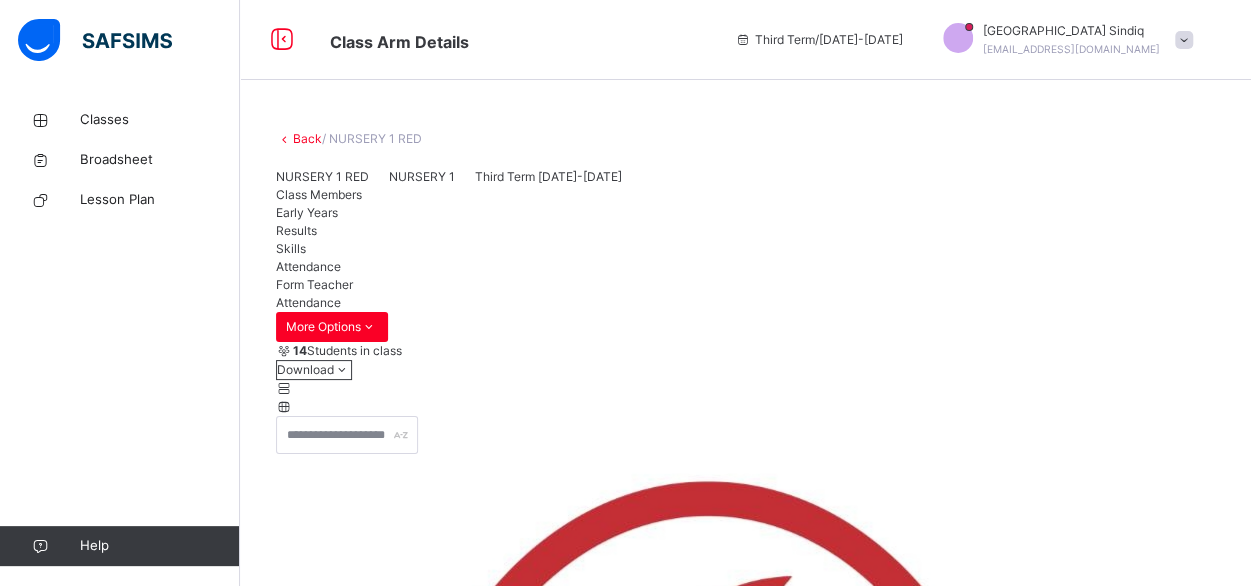 click on "**********" at bounding box center [336, 5347] 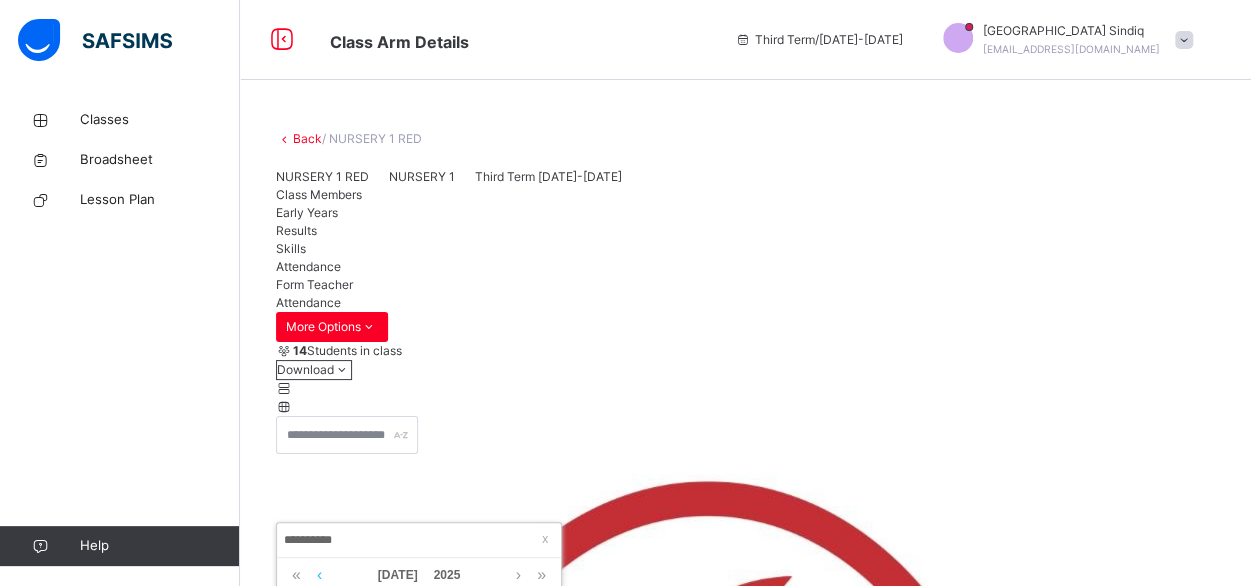 click at bounding box center (319, 575) 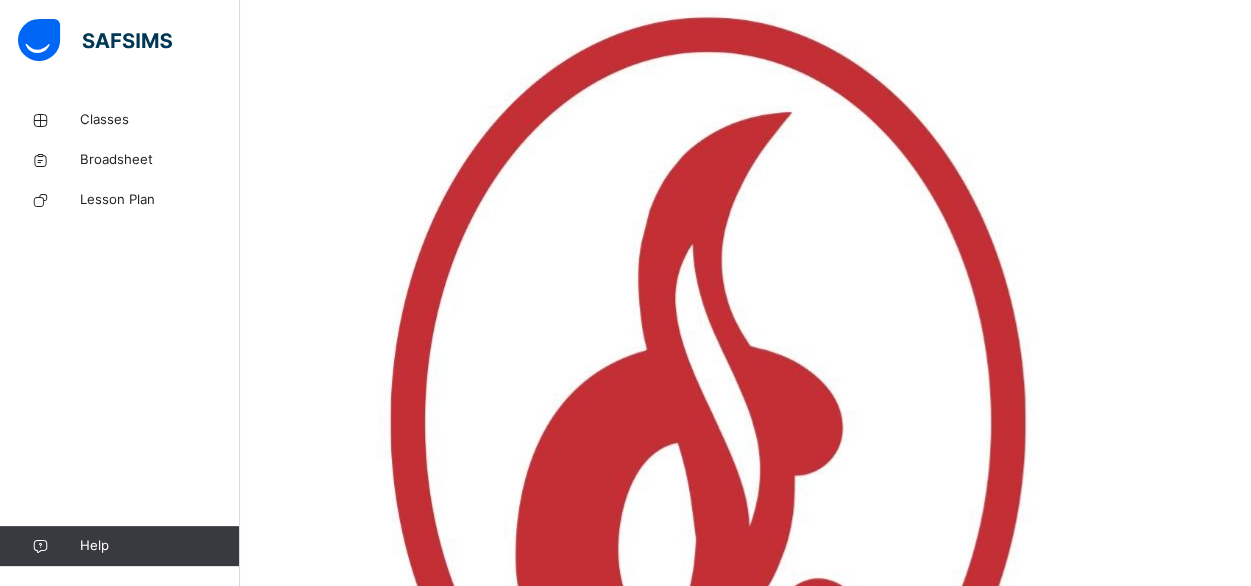 scroll, scrollTop: 472, scrollLeft: 0, axis: vertical 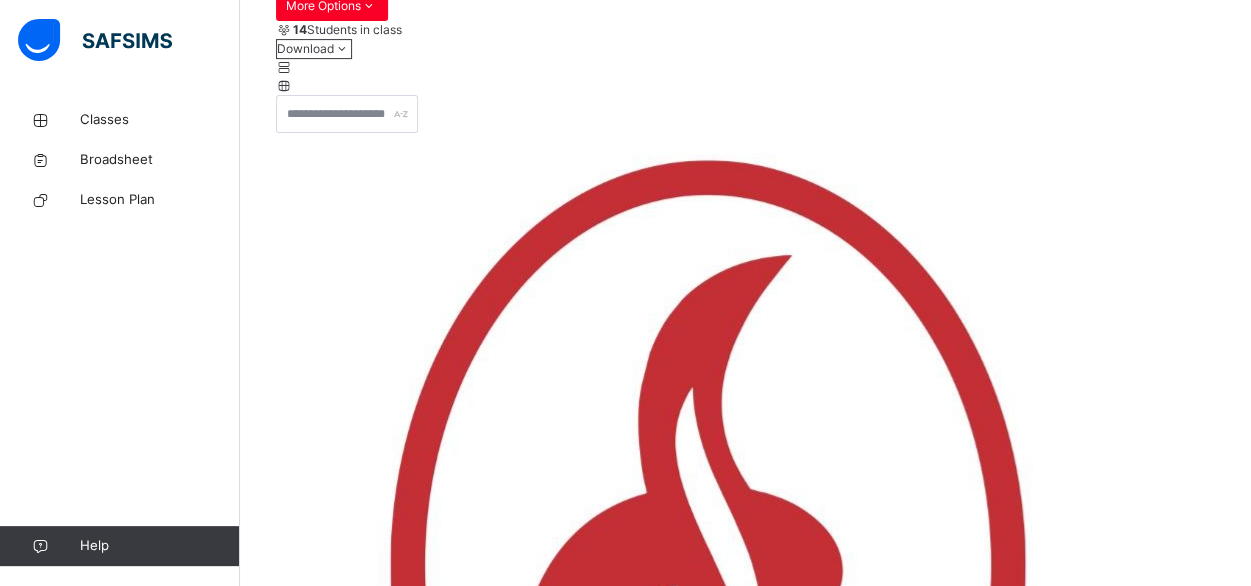 click on "**********" at bounding box center (336, 5026) 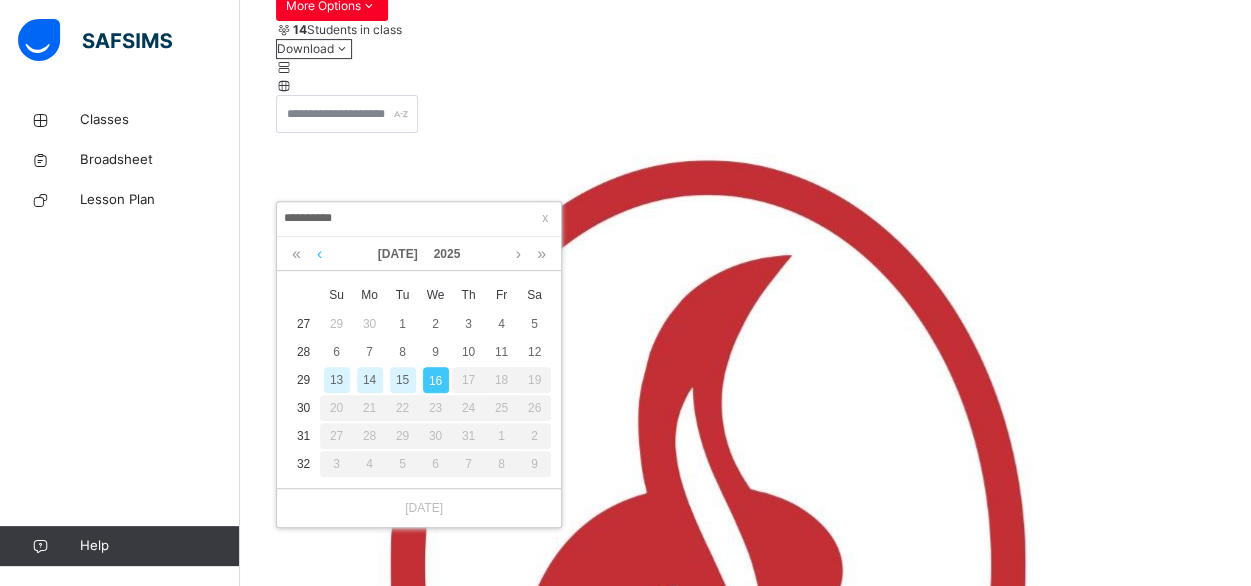 click at bounding box center (319, 254) 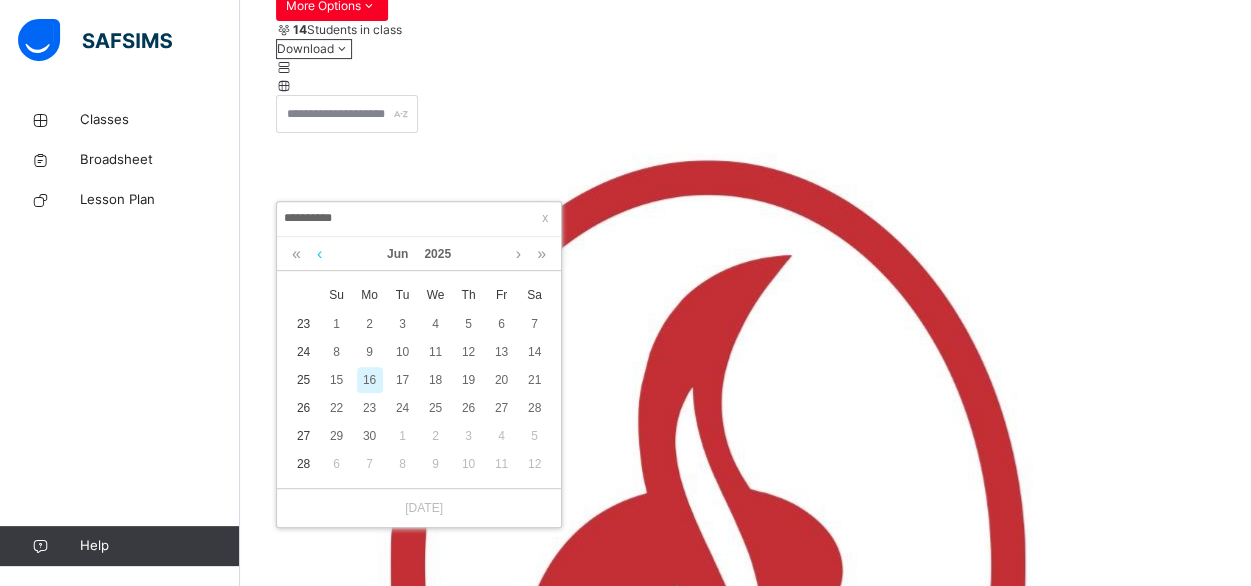 click at bounding box center (319, 254) 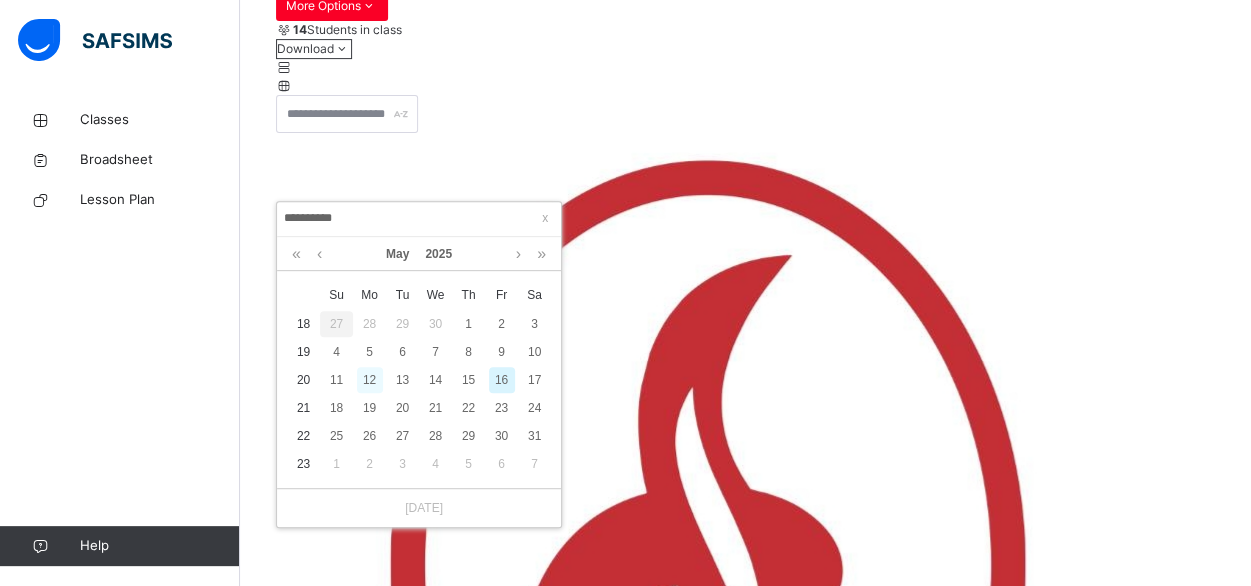 click on "12" at bounding box center (370, 380) 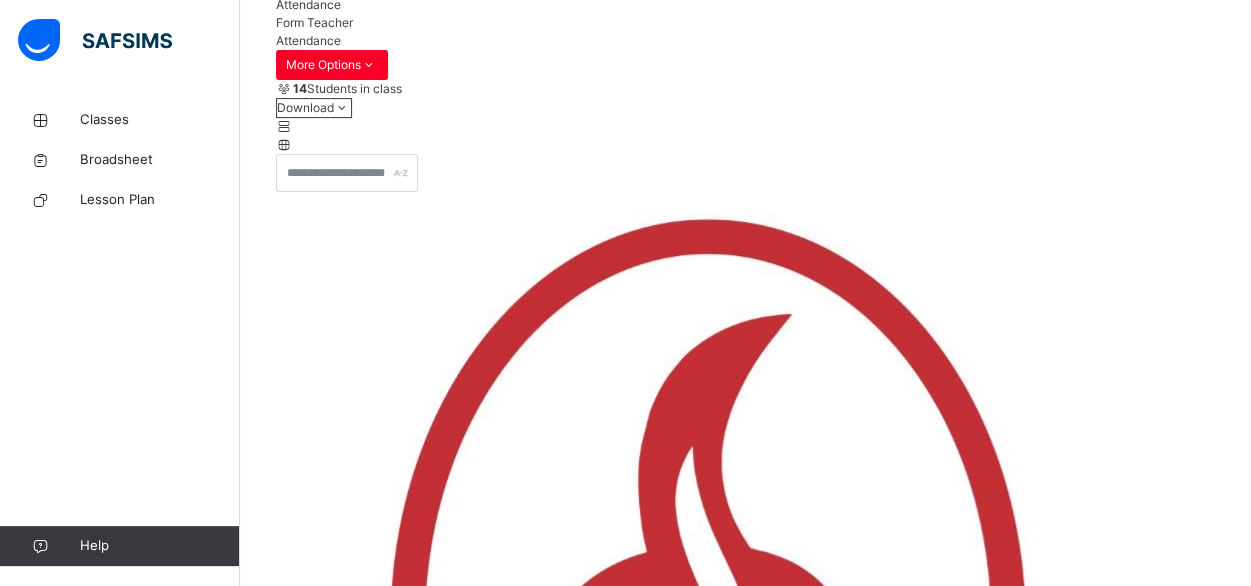 scroll, scrollTop: 321, scrollLeft: 0, axis: vertical 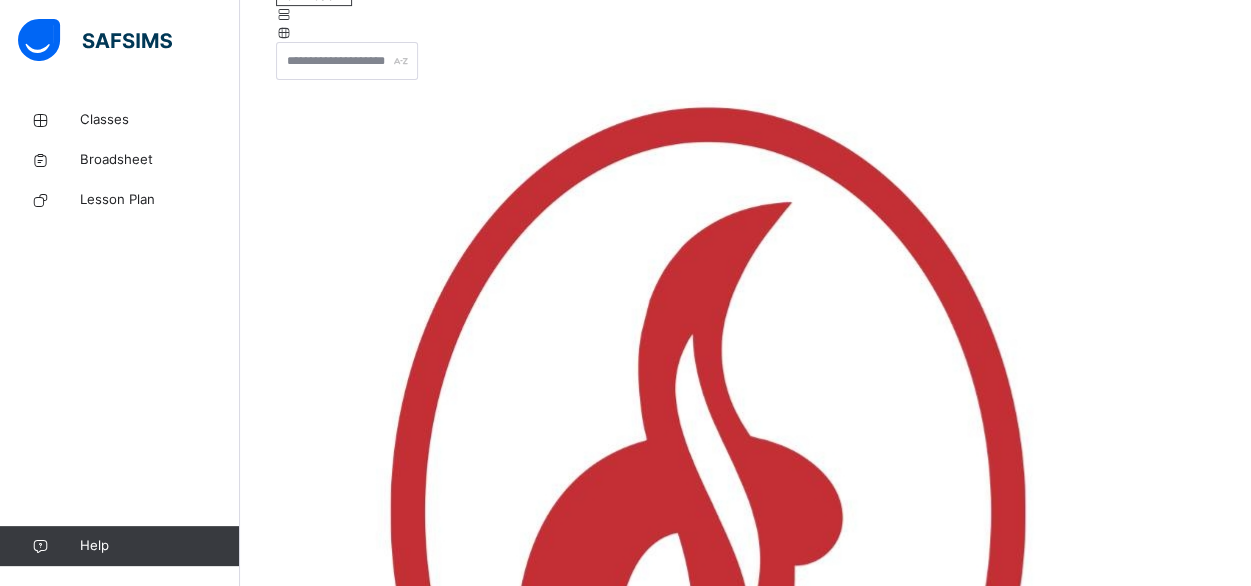 click on "Save" at bounding box center (290, 5062) 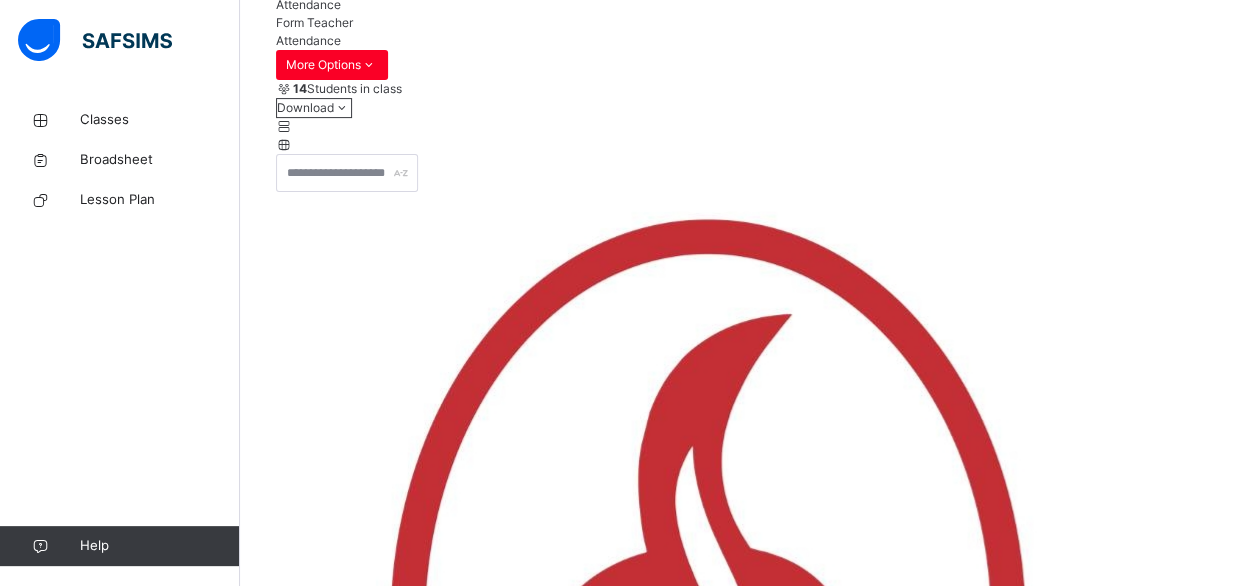 scroll, scrollTop: 374, scrollLeft: 0, axis: vertical 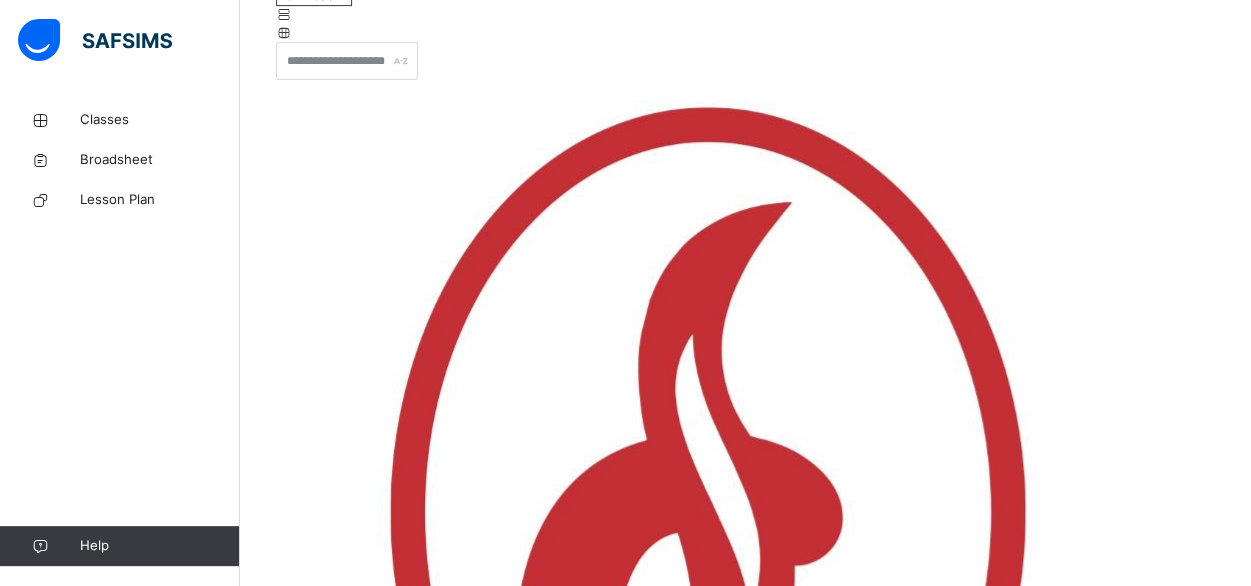 click on "**********" at bounding box center (336, 4973) 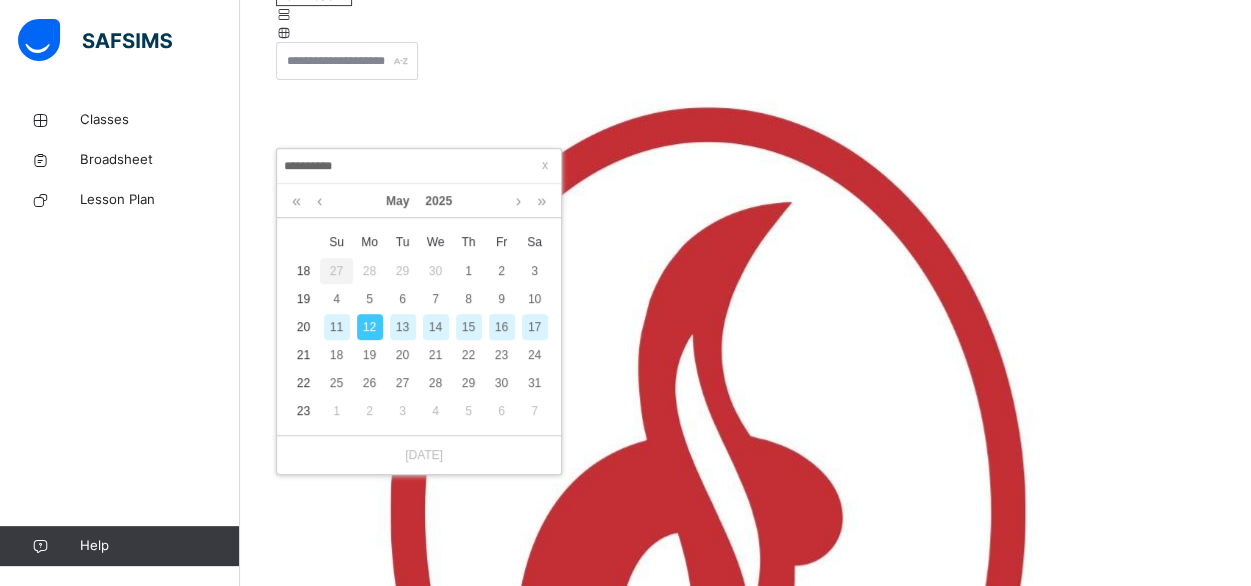click on "**********" at bounding box center [419, 166] 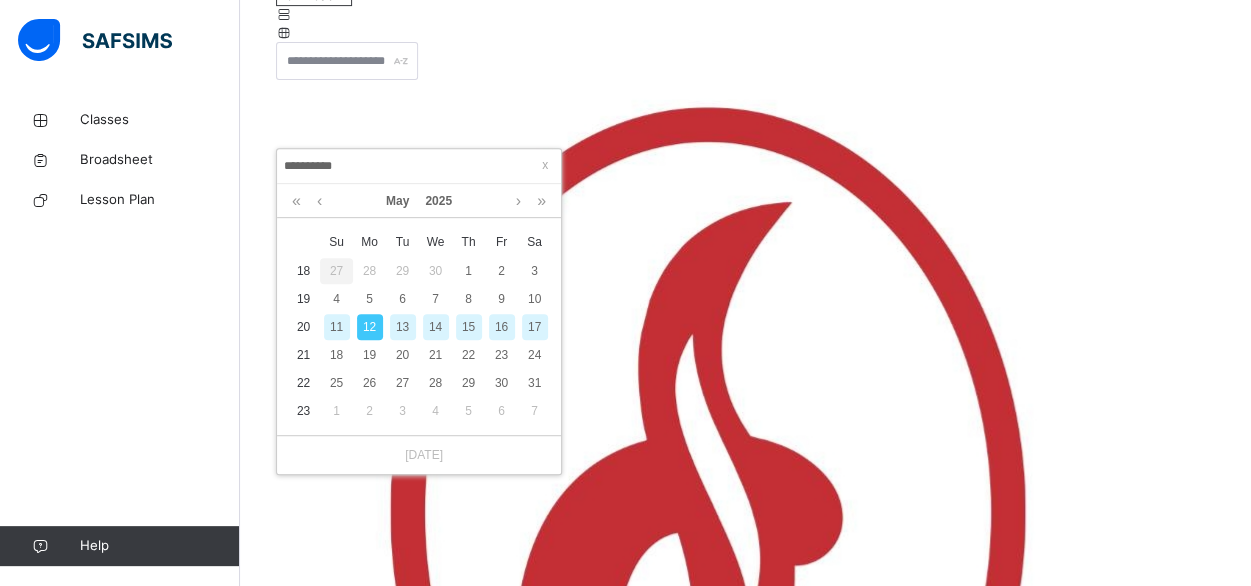 click on "13" at bounding box center (403, 327) 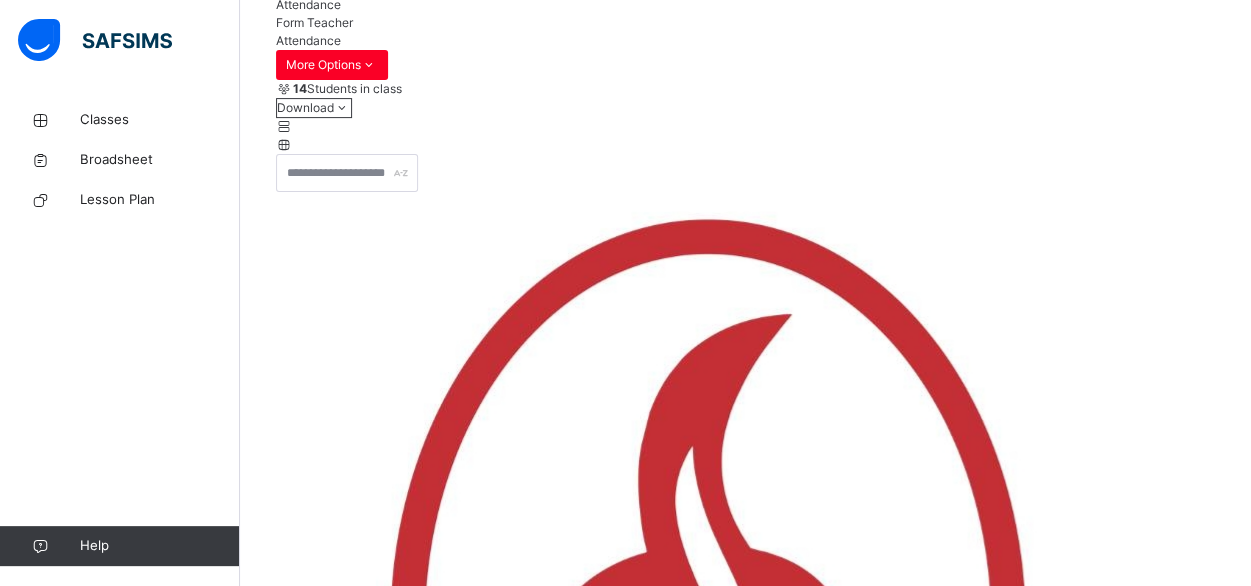 scroll, scrollTop: 374, scrollLeft: 0, axis: vertical 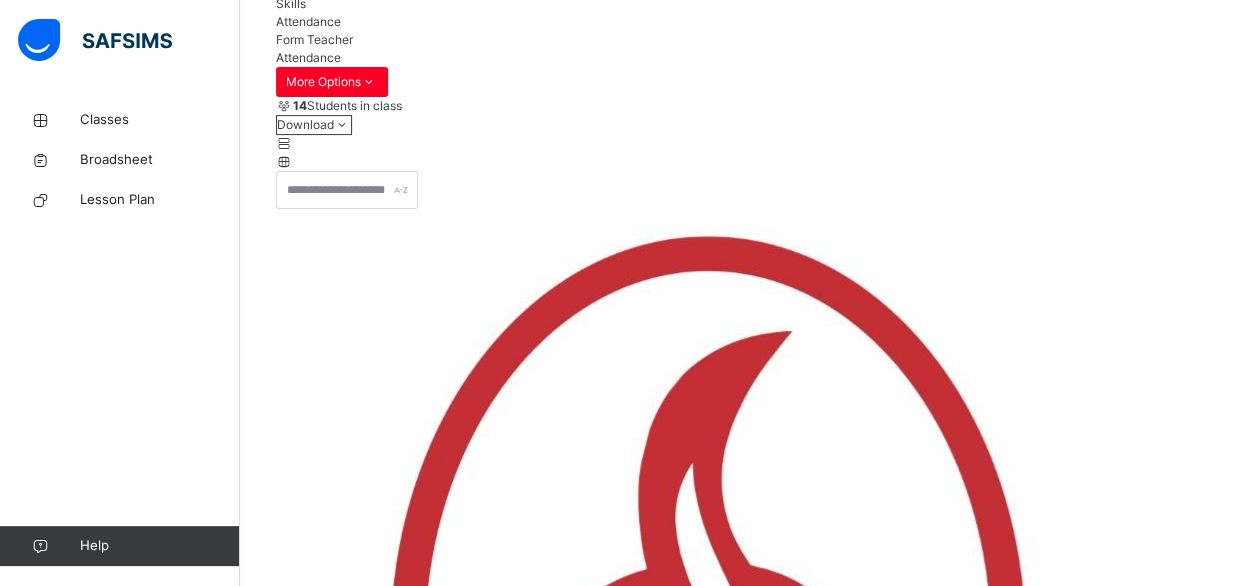 click on "Save" at bounding box center (290, 5191) 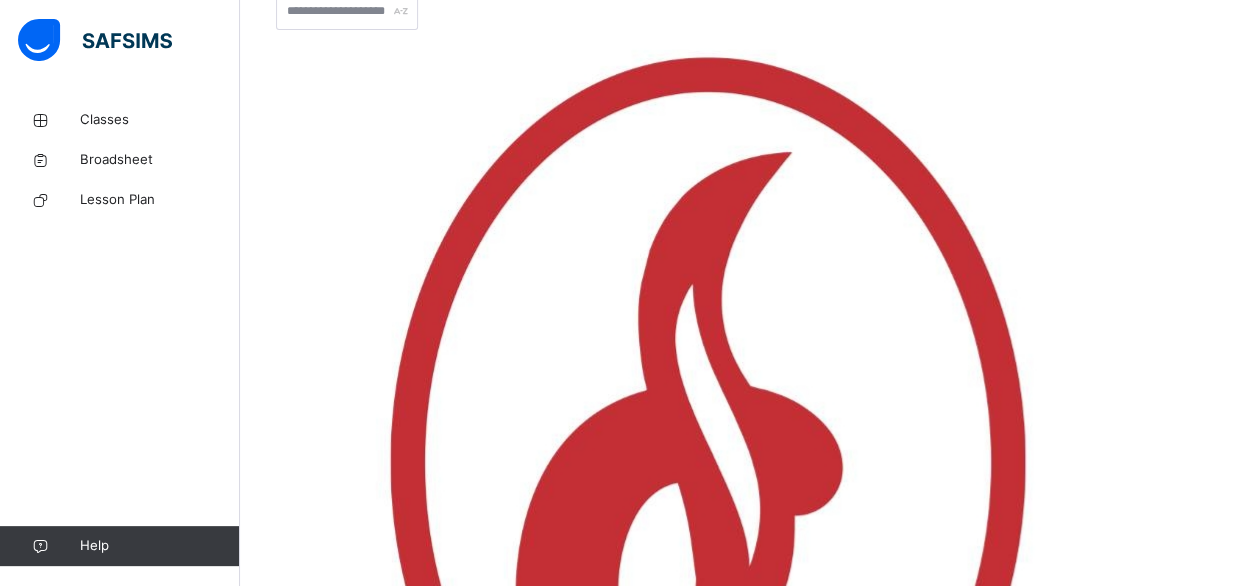scroll, scrollTop: 450, scrollLeft: 0, axis: vertical 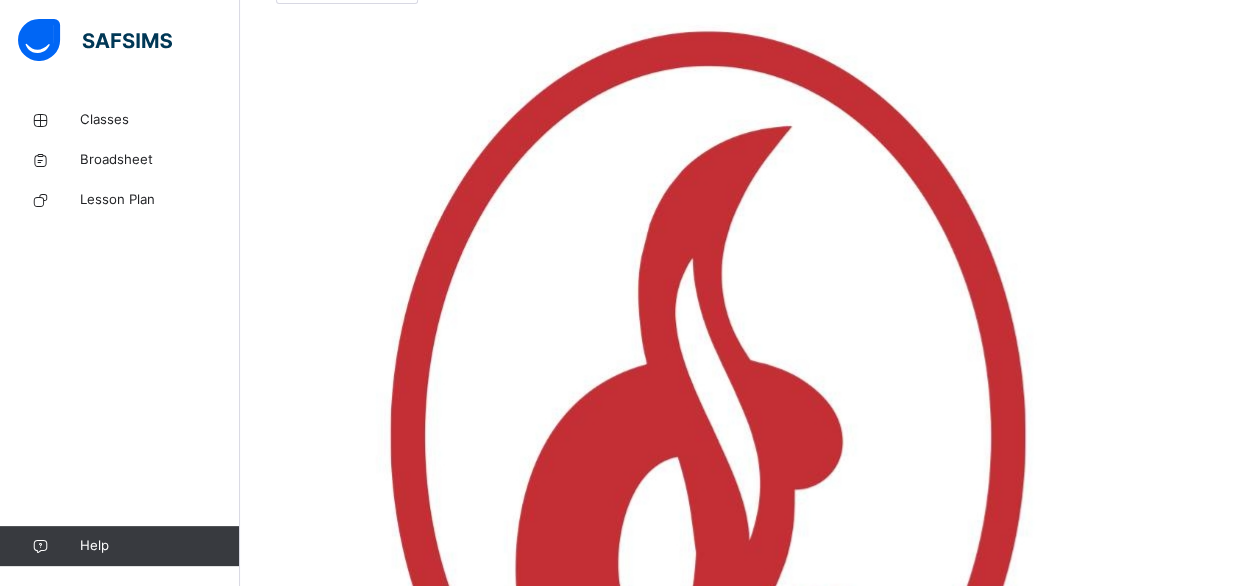 click on "**********" at bounding box center (336, 4897) 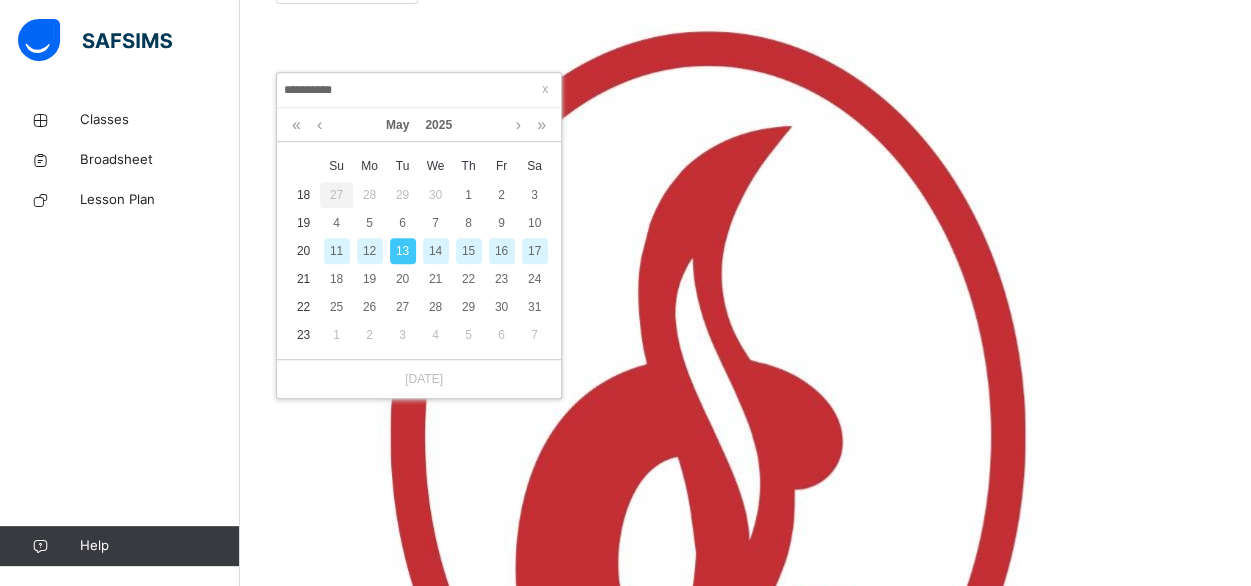 click on "14" at bounding box center (436, 251) 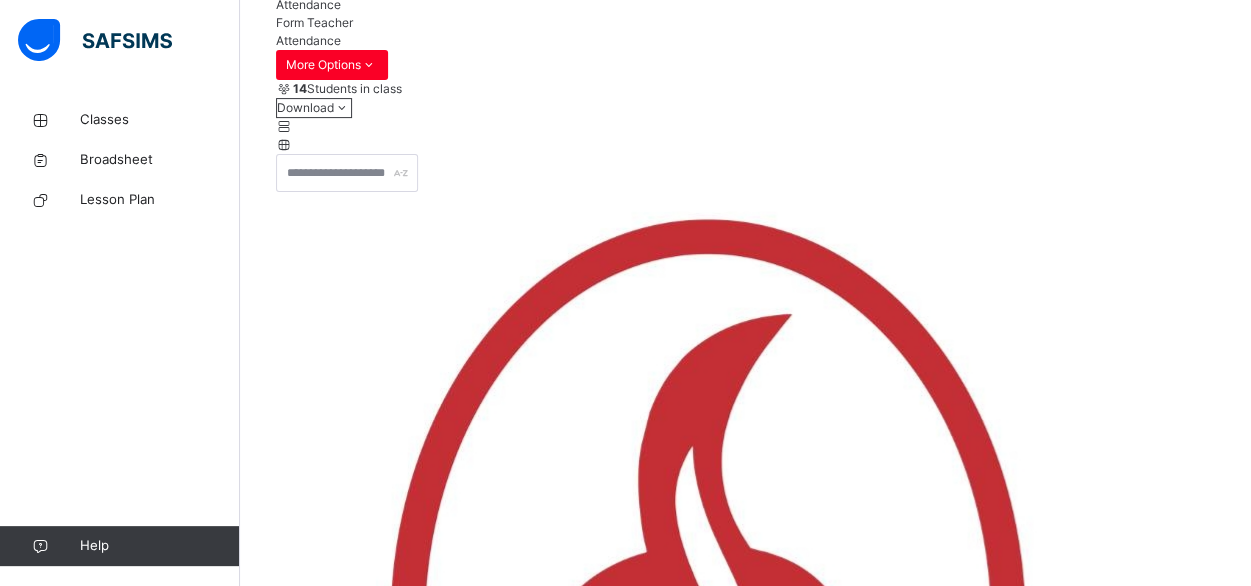 scroll, scrollTop: 450, scrollLeft: 0, axis: vertical 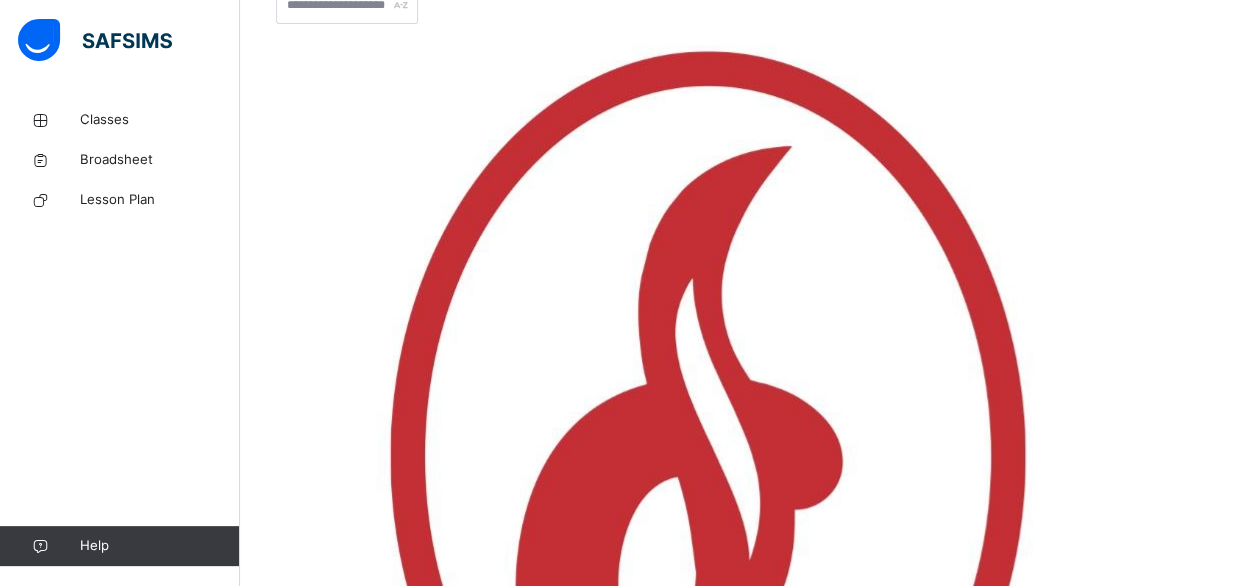 click on "Save" at bounding box center (290, 5006) 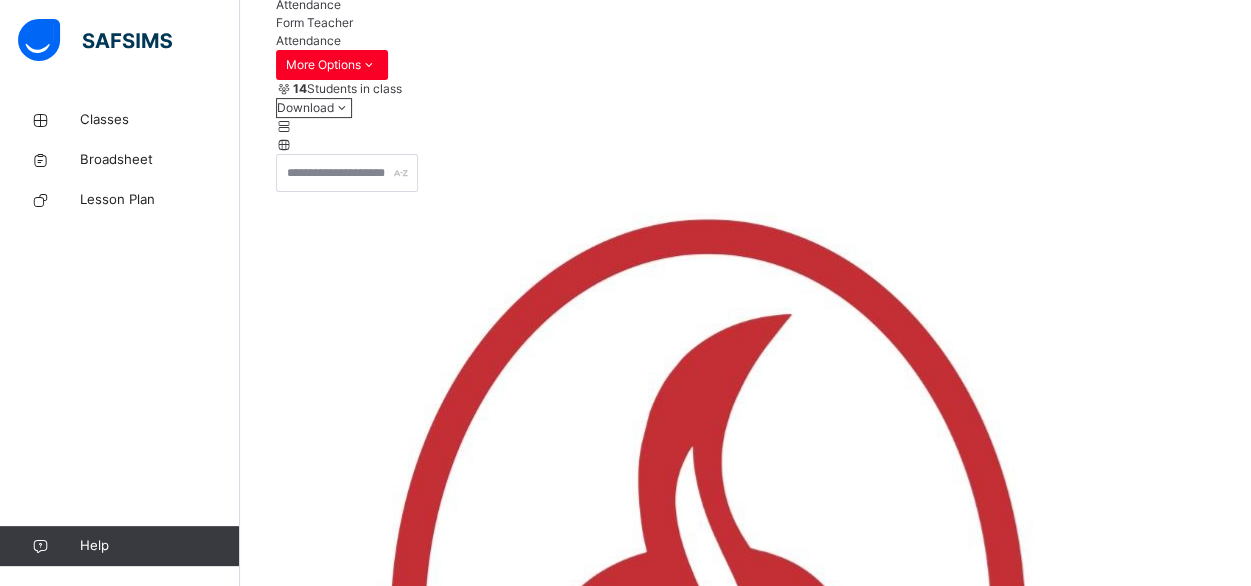 scroll, scrollTop: 430, scrollLeft: 0, axis: vertical 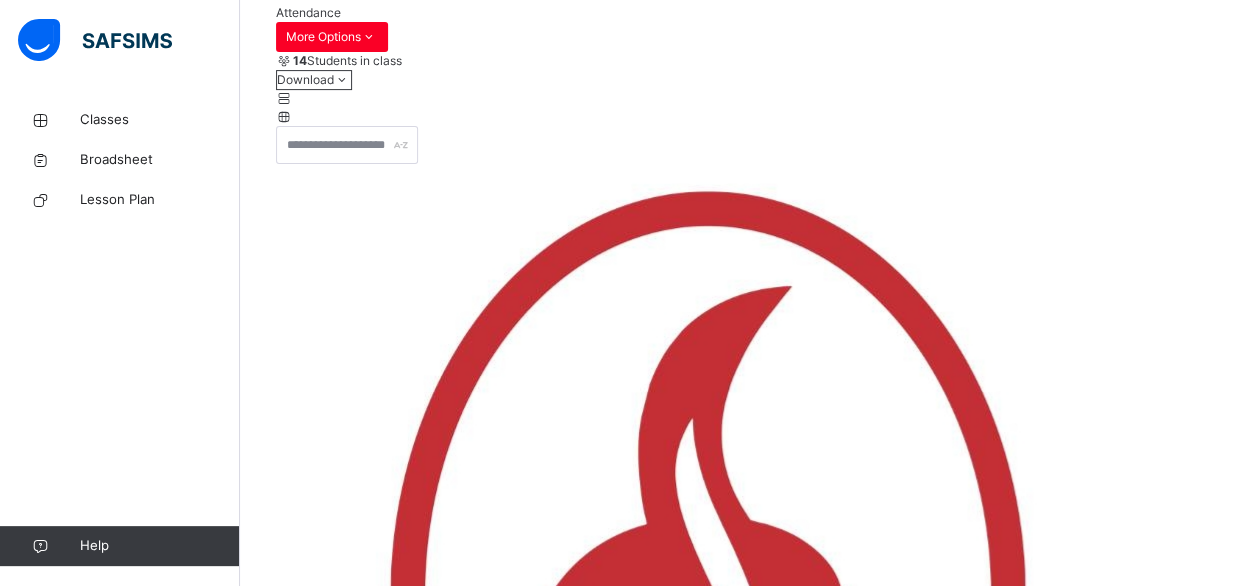 click on "Save" at bounding box center [290, 5146] 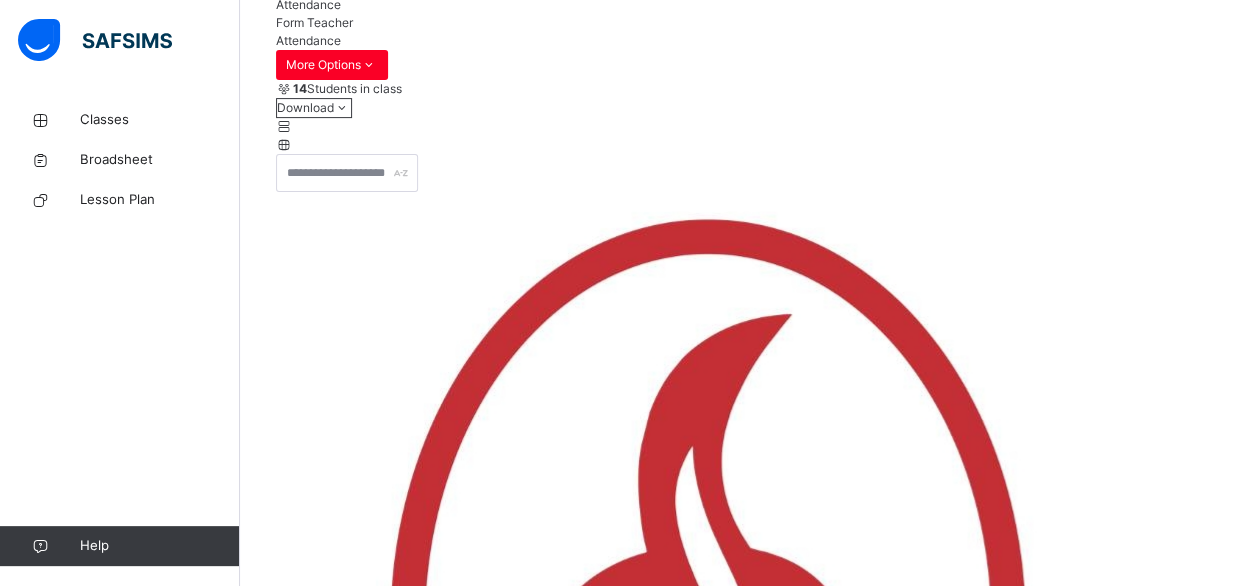 scroll, scrollTop: 290, scrollLeft: 0, axis: vertical 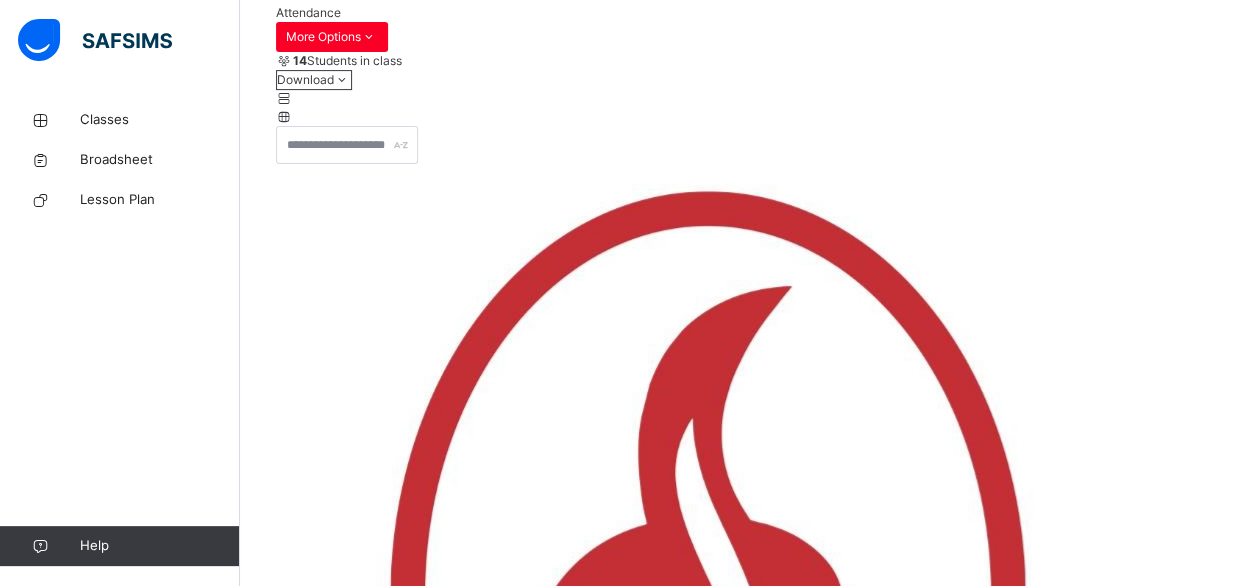 click on "**********" at bounding box center (336, 5057) 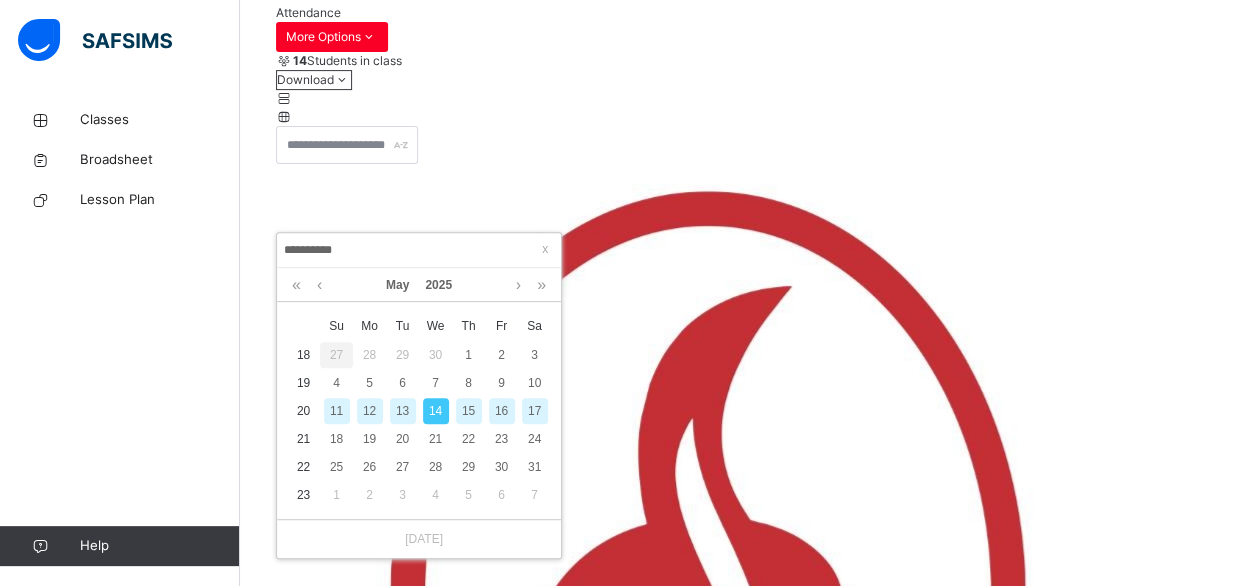 click on "15" at bounding box center (469, 411) 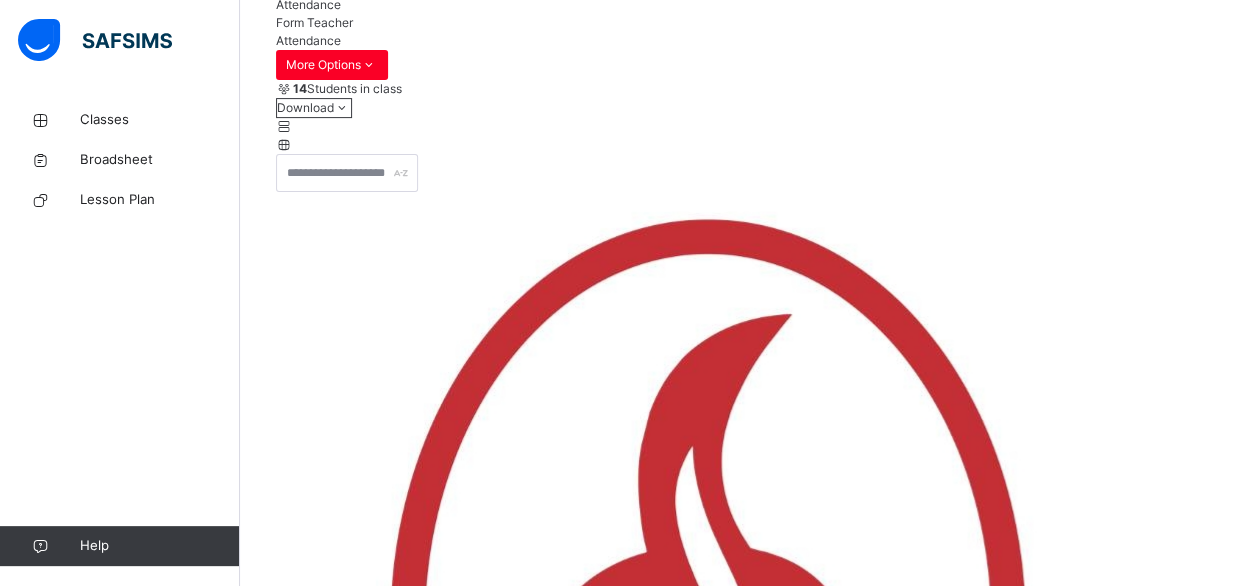 scroll, scrollTop: 290, scrollLeft: 0, axis: vertical 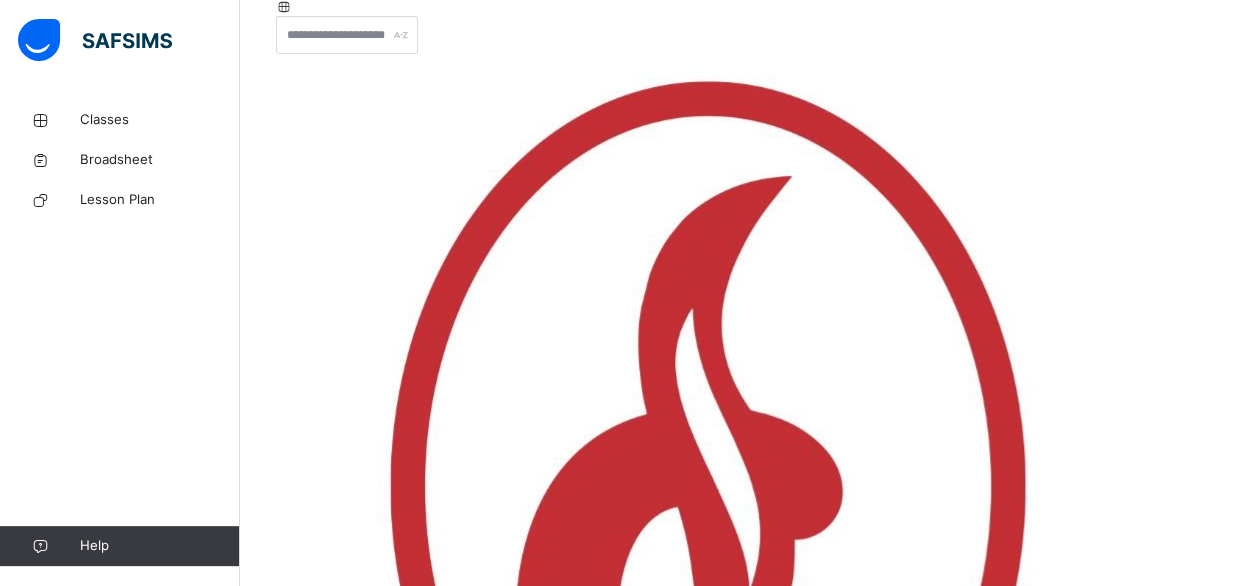 click on "Save" at bounding box center (290, 5036) 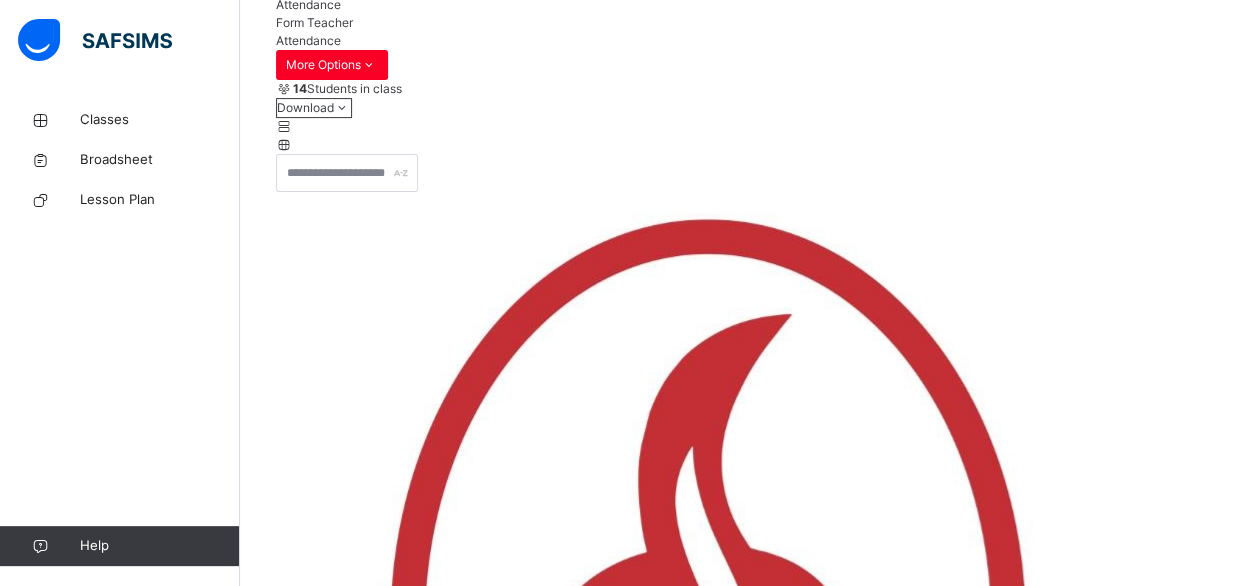 scroll, scrollTop: 400, scrollLeft: 0, axis: vertical 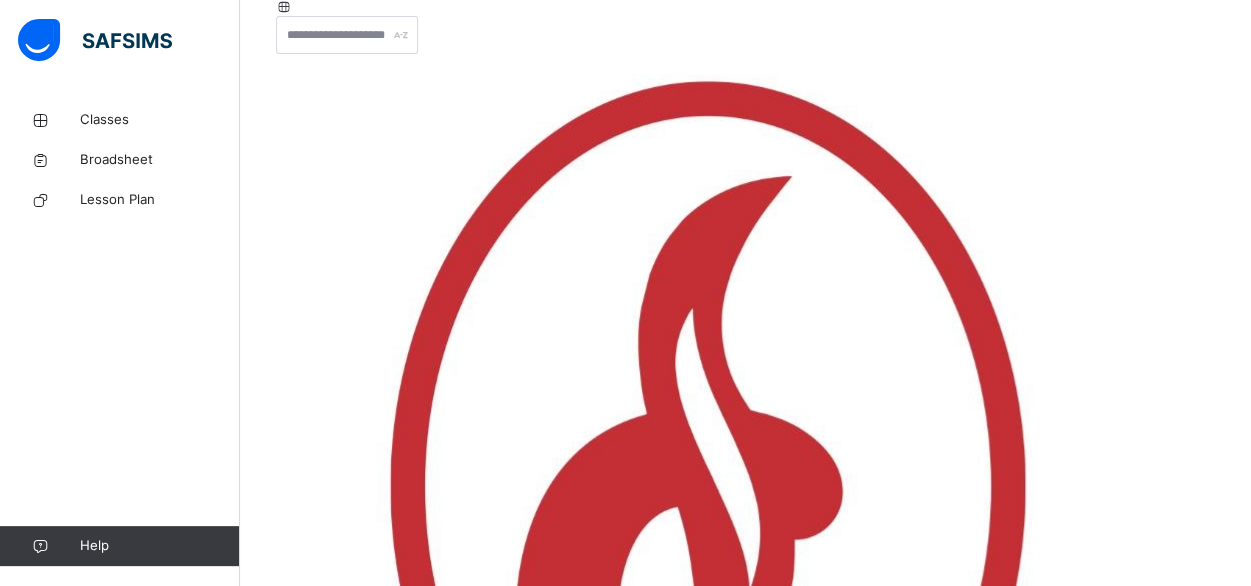 click on "**********" at bounding box center [336, 4947] 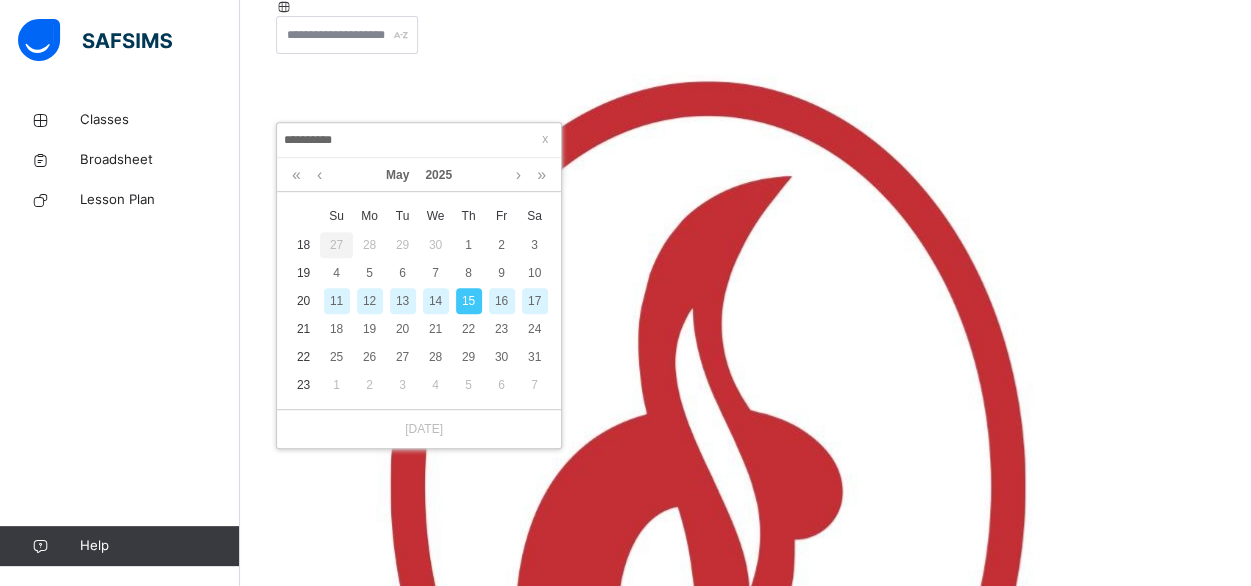 click on "16" at bounding box center [502, 301] 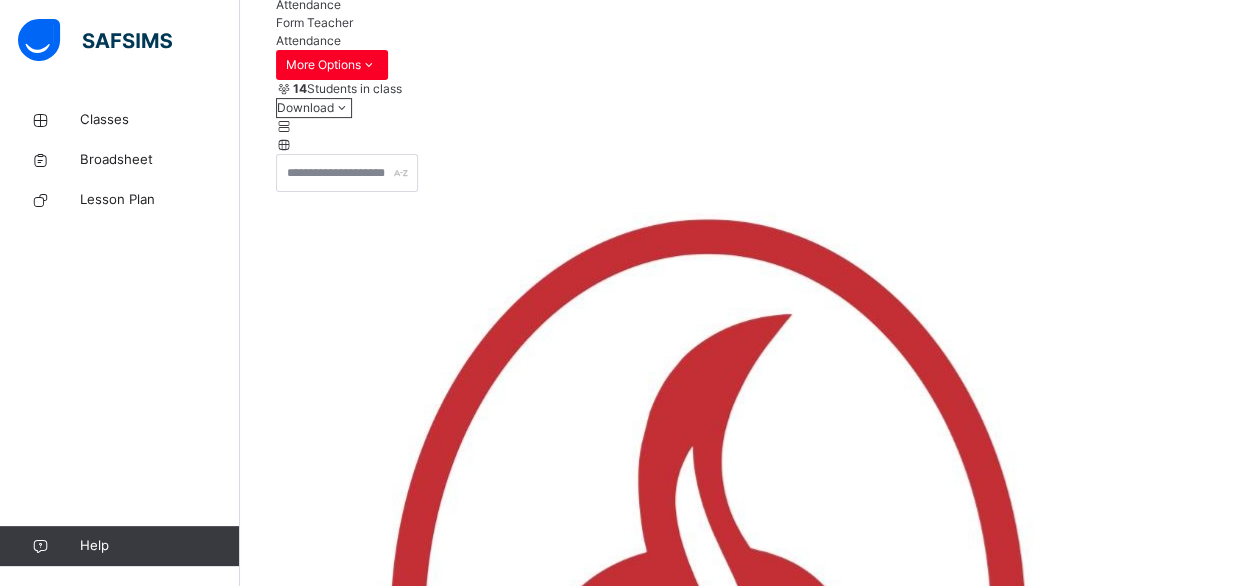 scroll, scrollTop: 400, scrollLeft: 0, axis: vertical 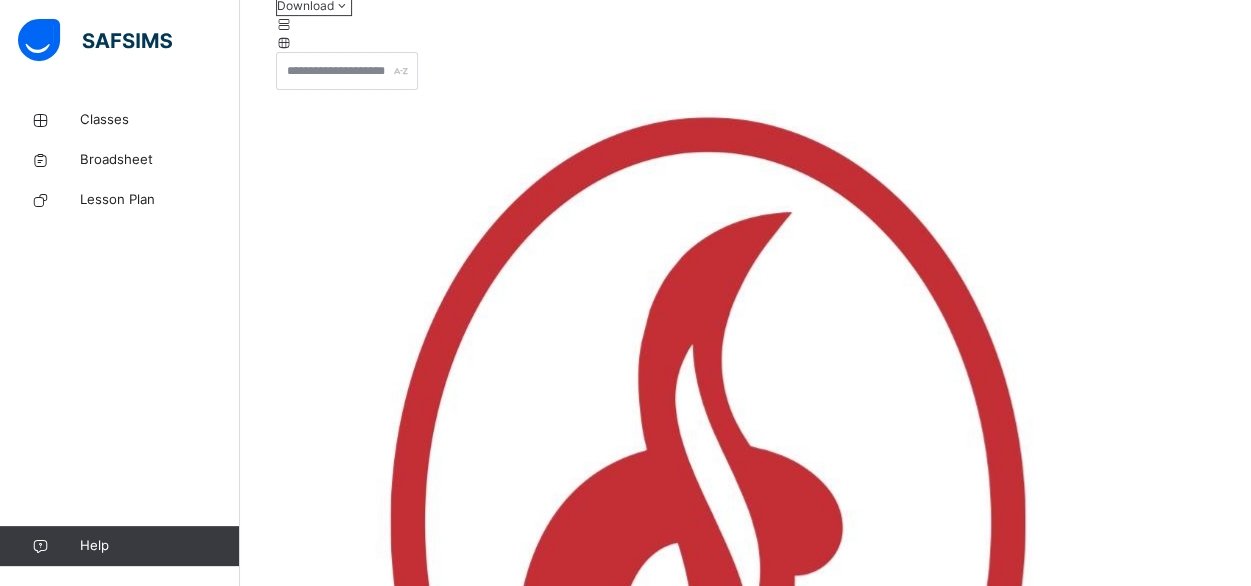 click on "Save" at bounding box center [290, 5072] 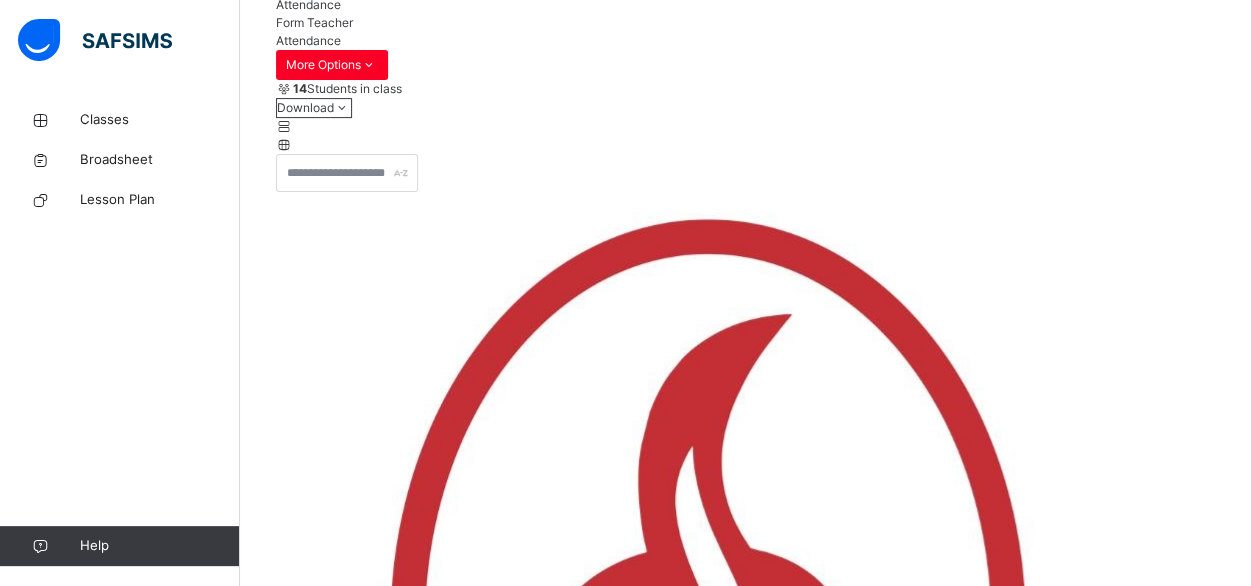 scroll, scrollTop: 364, scrollLeft: 0, axis: vertical 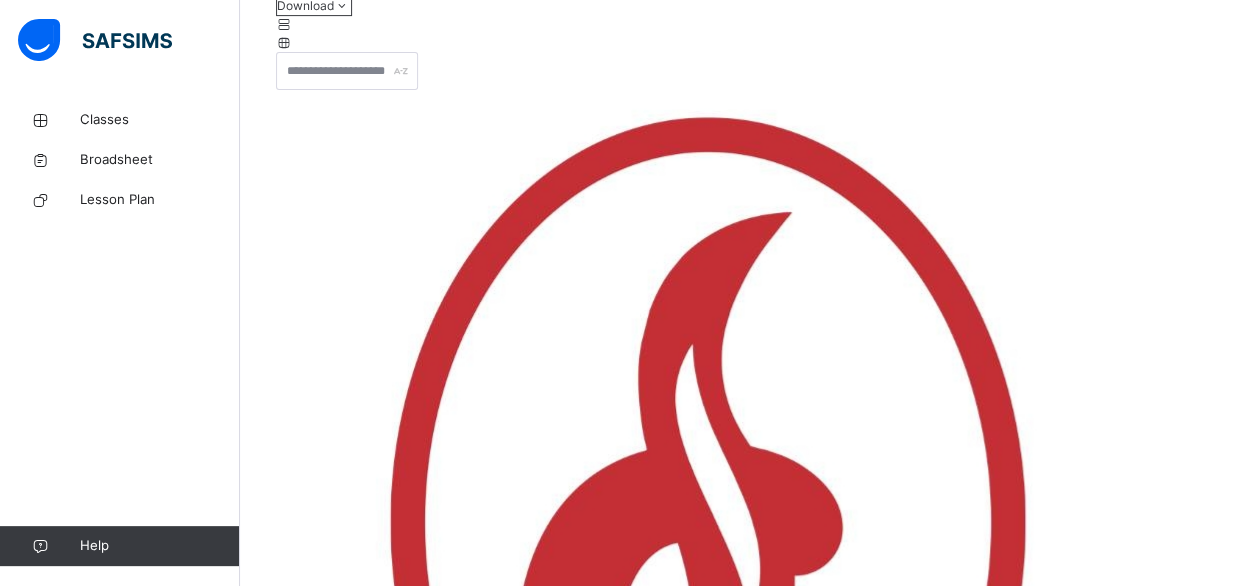 click on "**********" at bounding box center (336, 4983) 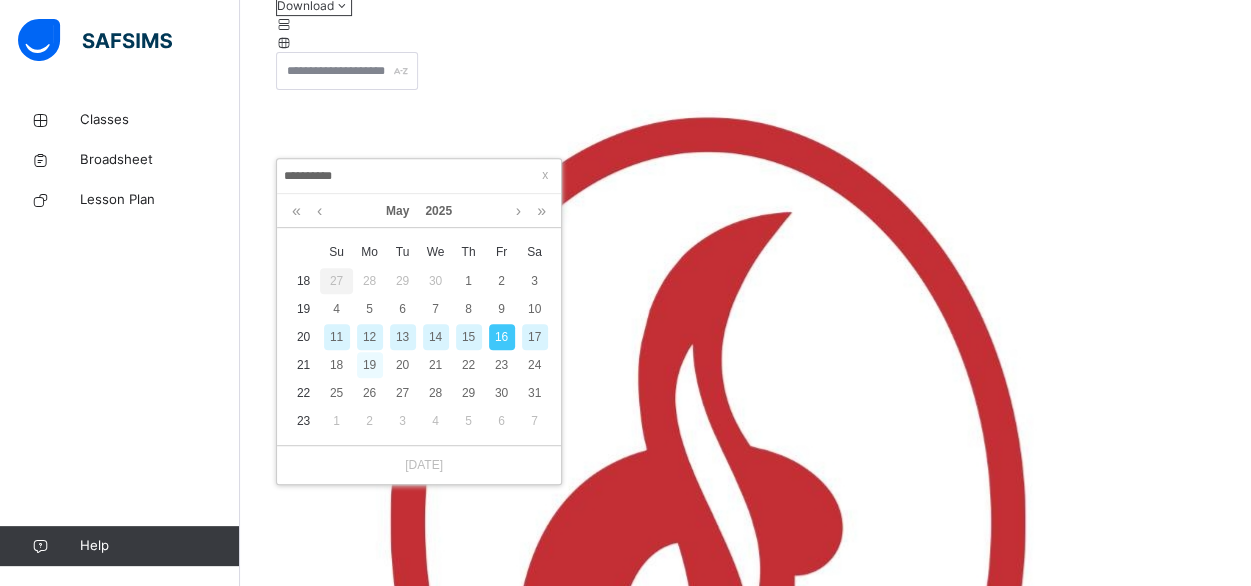 click on "19" at bounding box center [370, 365] 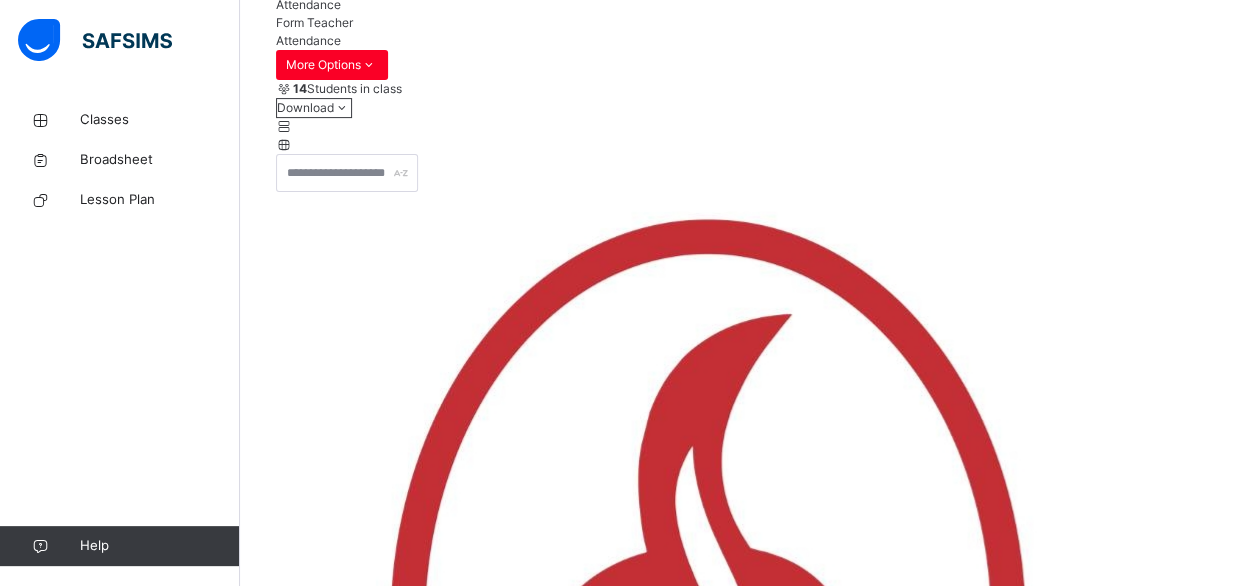 scroll, scrollTop: 364, scrollLeft: 0, axis: vertical 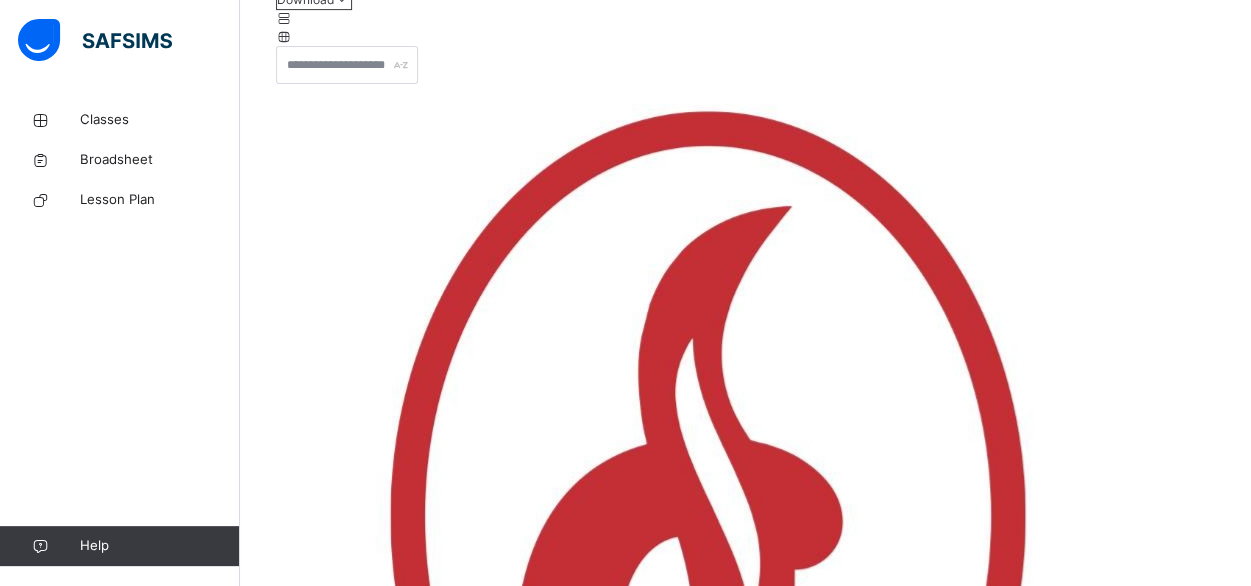 click on "Save" at bounding box center [290, 5066] 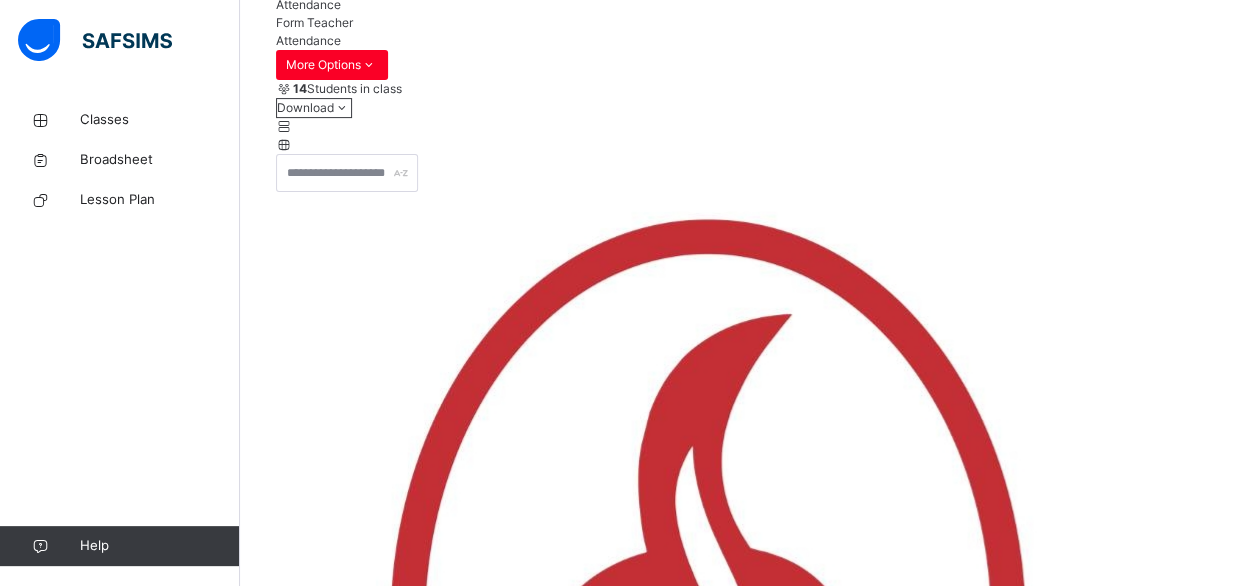 scroll, scrollTop: 370, scrollLeft: 0, axis: vertical 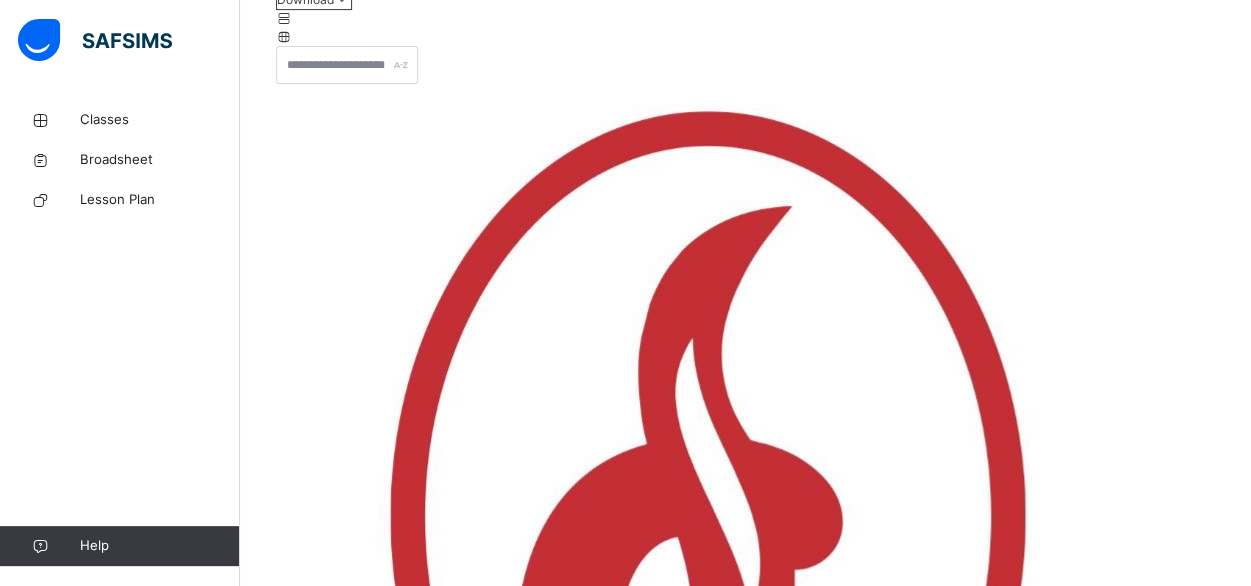 click on "**********" at bounding box center (336, 4977) 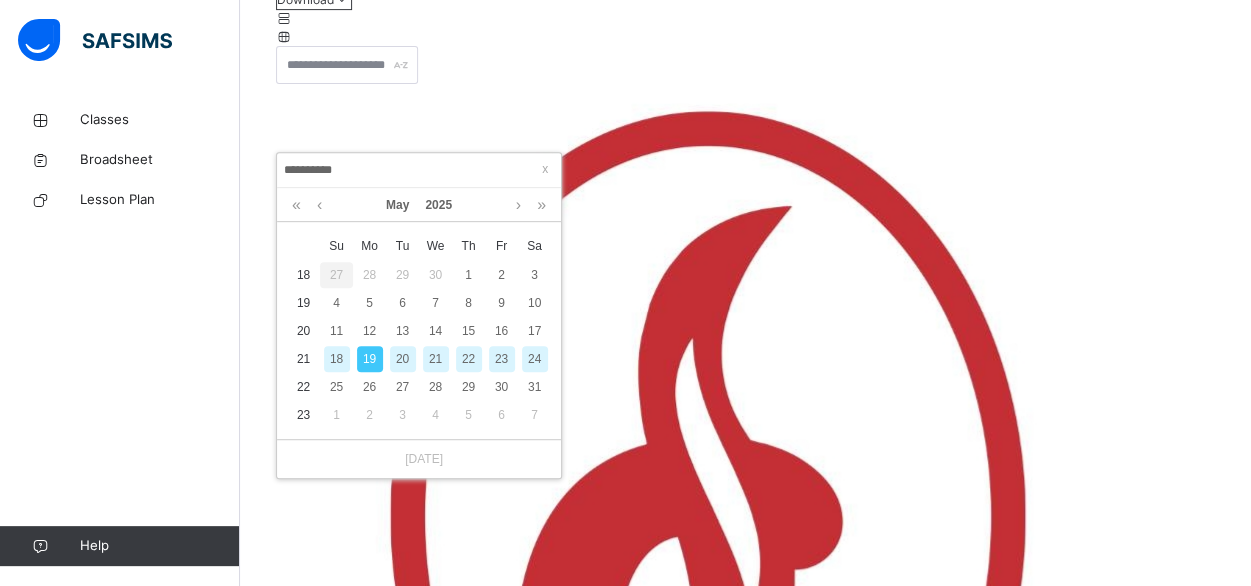 click on "20" at bounding box center [403, 359] 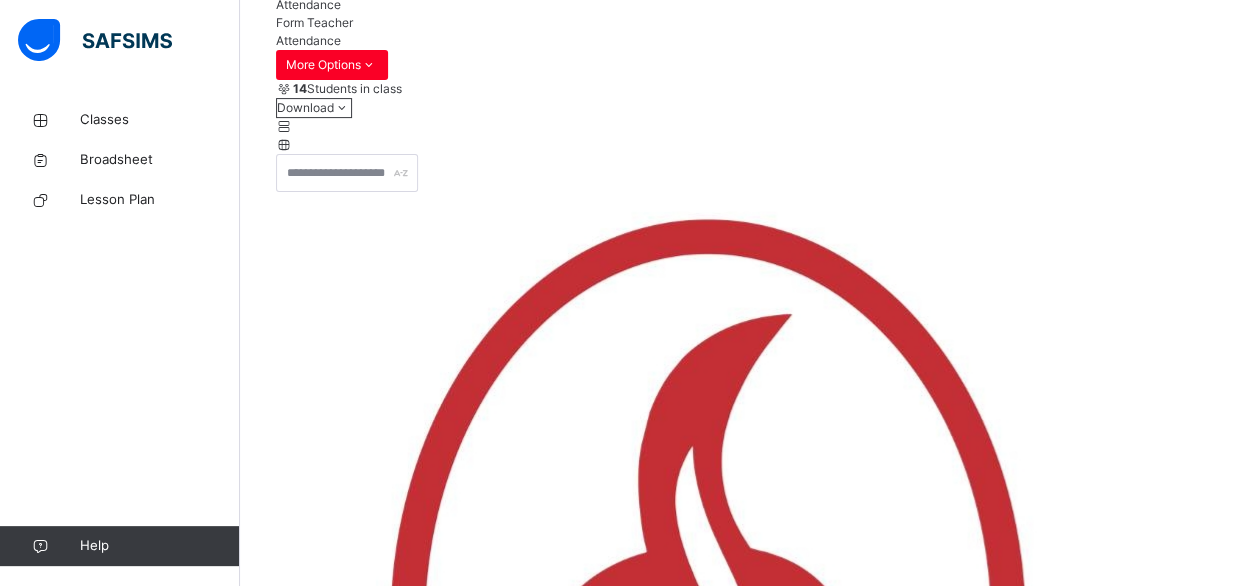 scroll, scrollTop: 370, scrollLeft: 0, axis: vertical 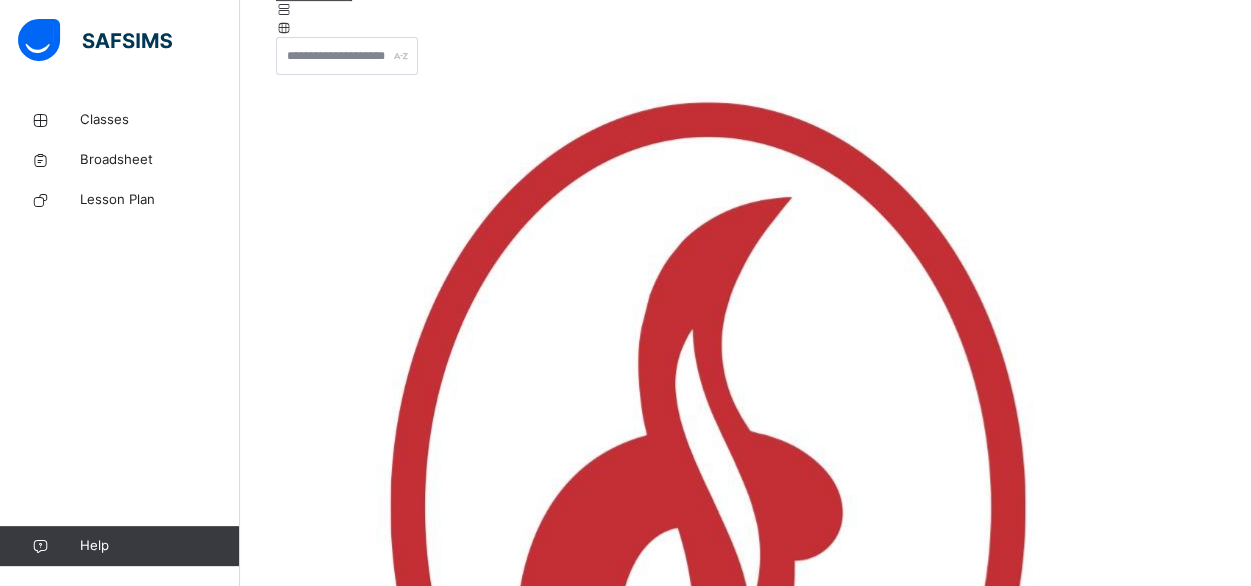 click on "Save" at bounding box center (290, 5057) 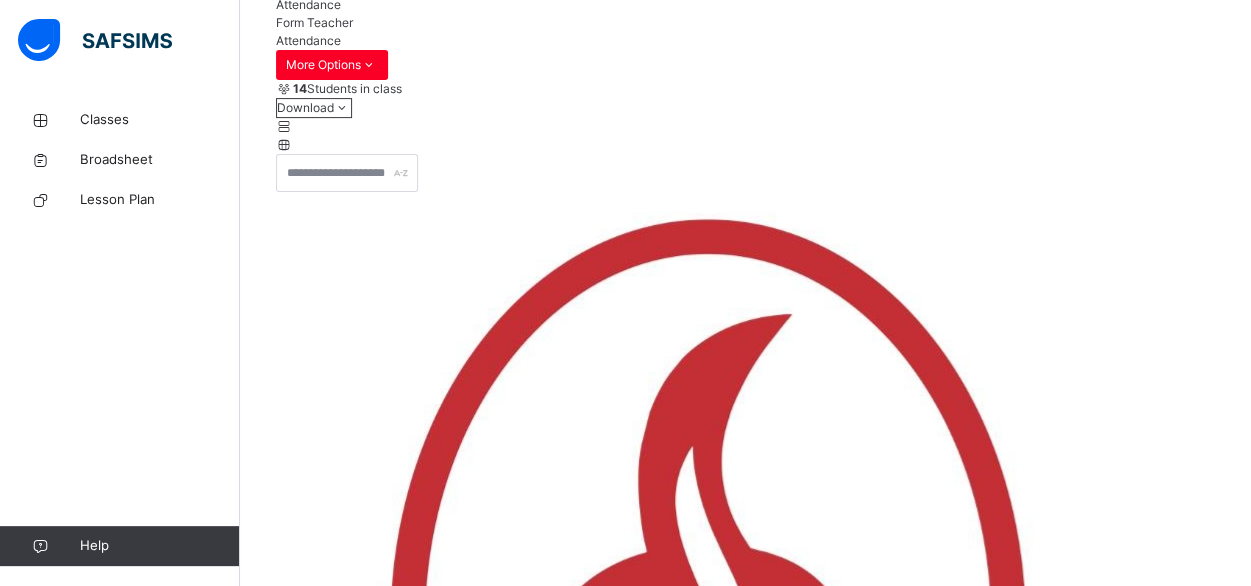 scroll, scrollTop: 379, scrollLeft: 0, axis: vertical 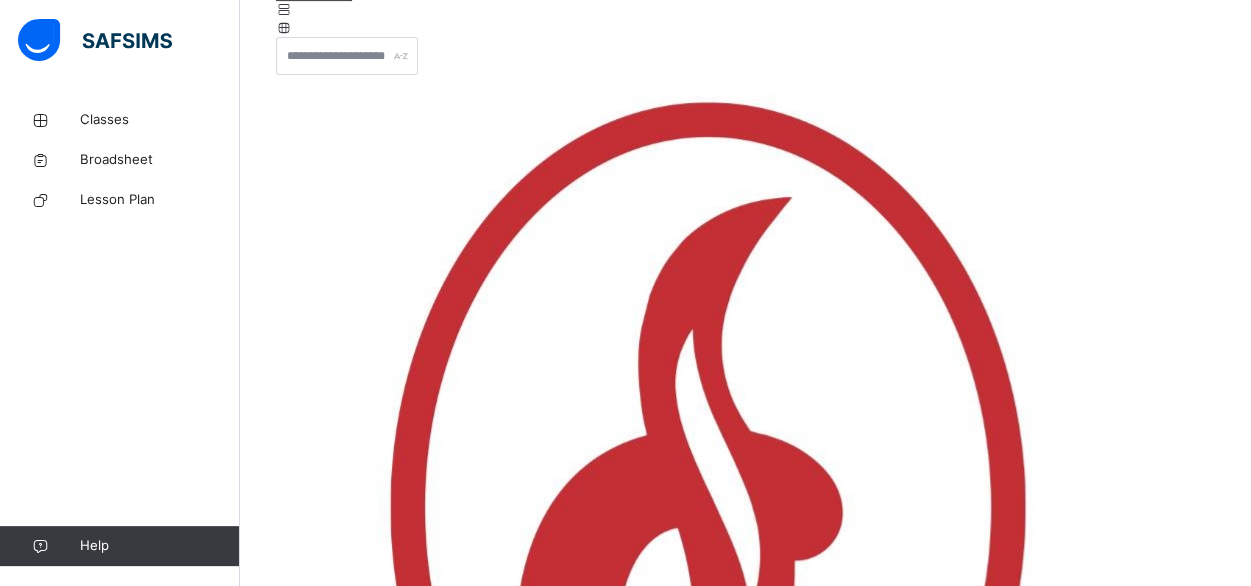 click on "**********" at bounding box center (336, 4968) 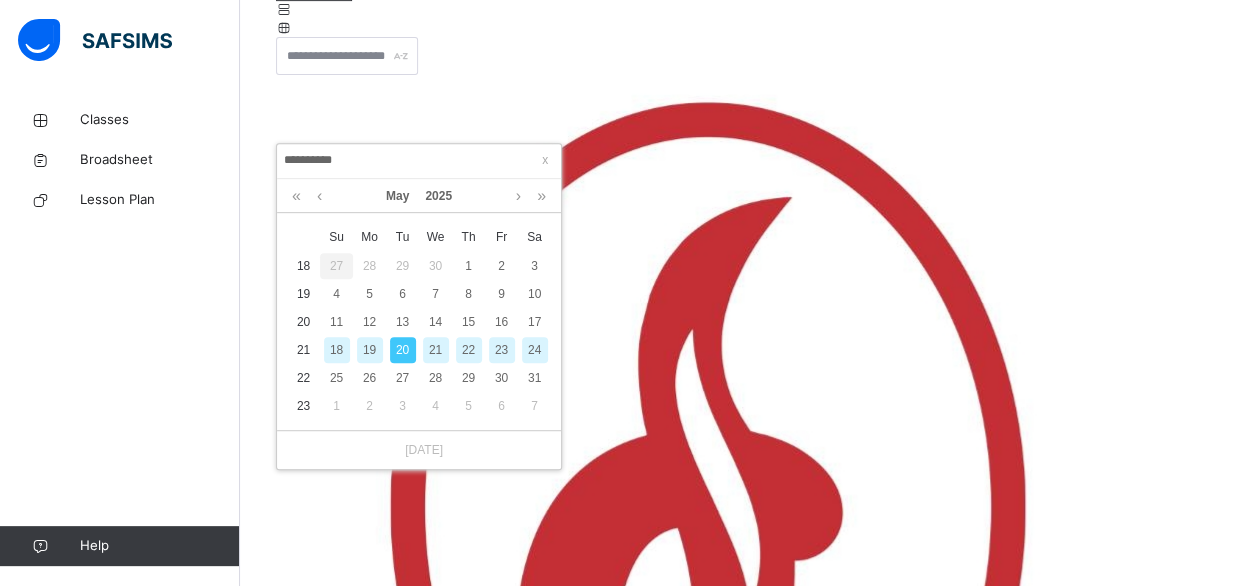 click on "21" at bounding box center (436, 350) 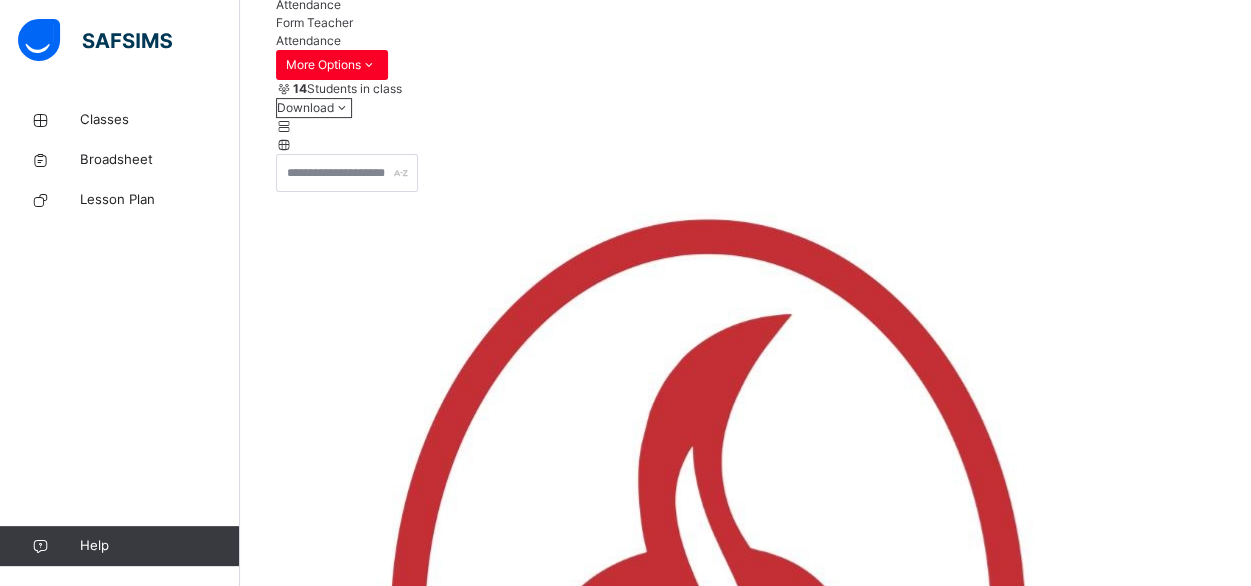 scroll, scrollTop: 379, scrollLeft: 0, axis: vertical 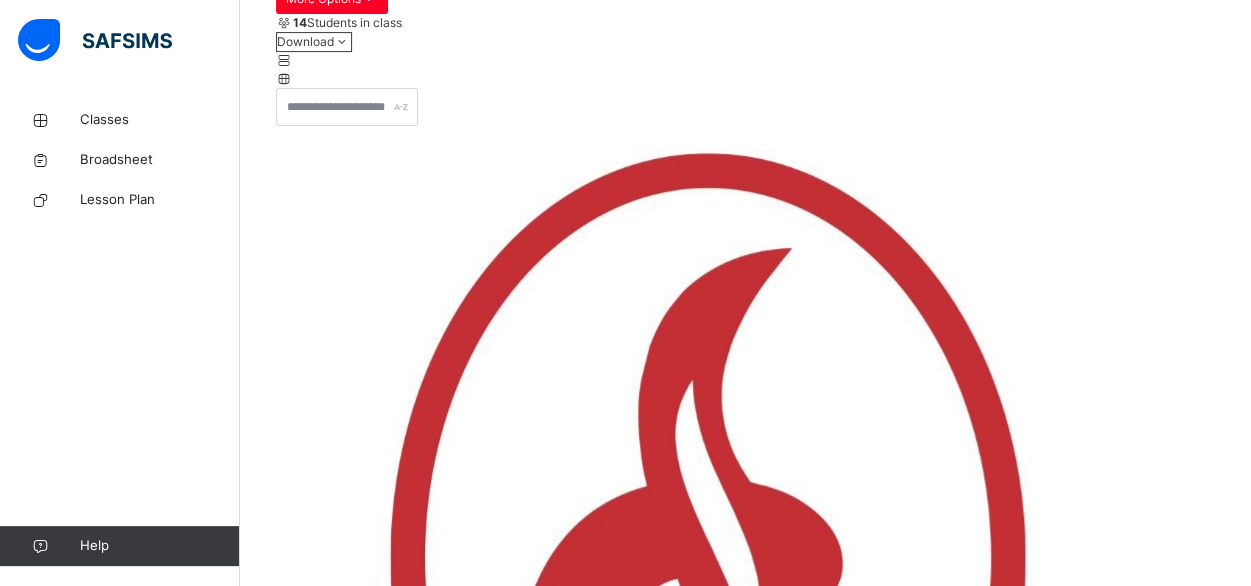 click on "Save" at bounding box center (290, 5108) 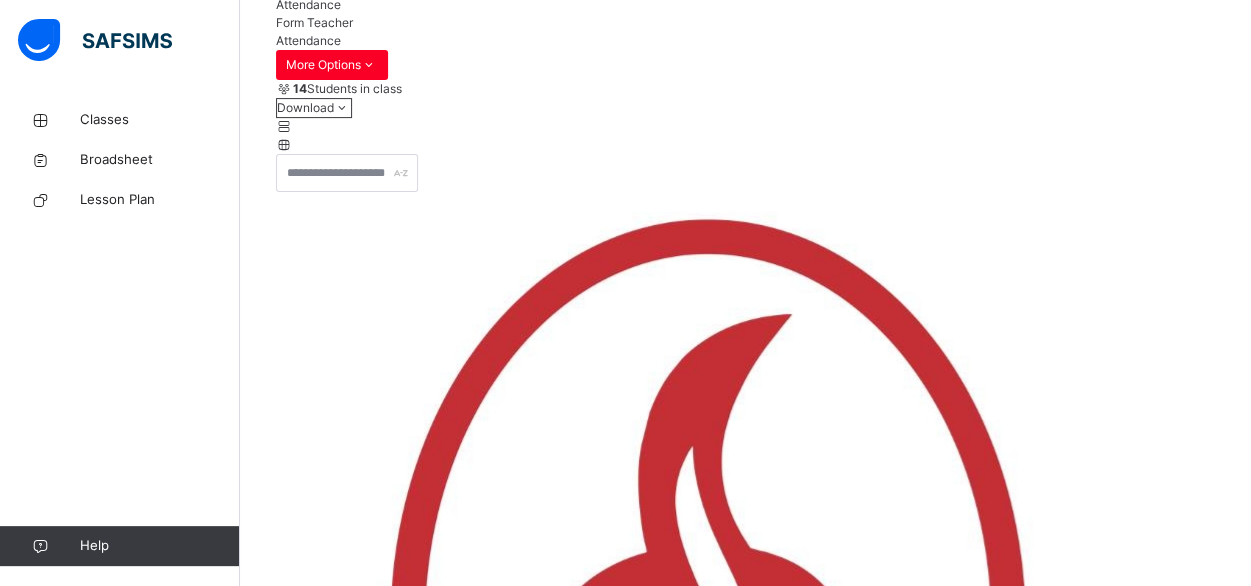 scroll, scrollTop: 328, scrollLeft: 0, axis: vertical 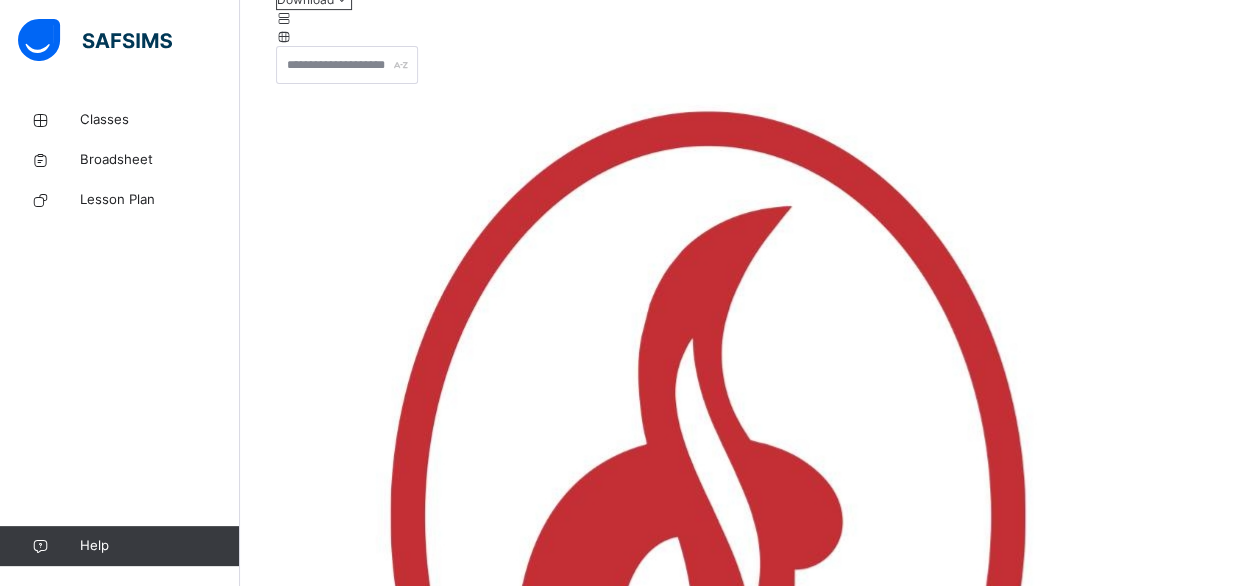 click on "Save" at bounding box center (290, 5066) 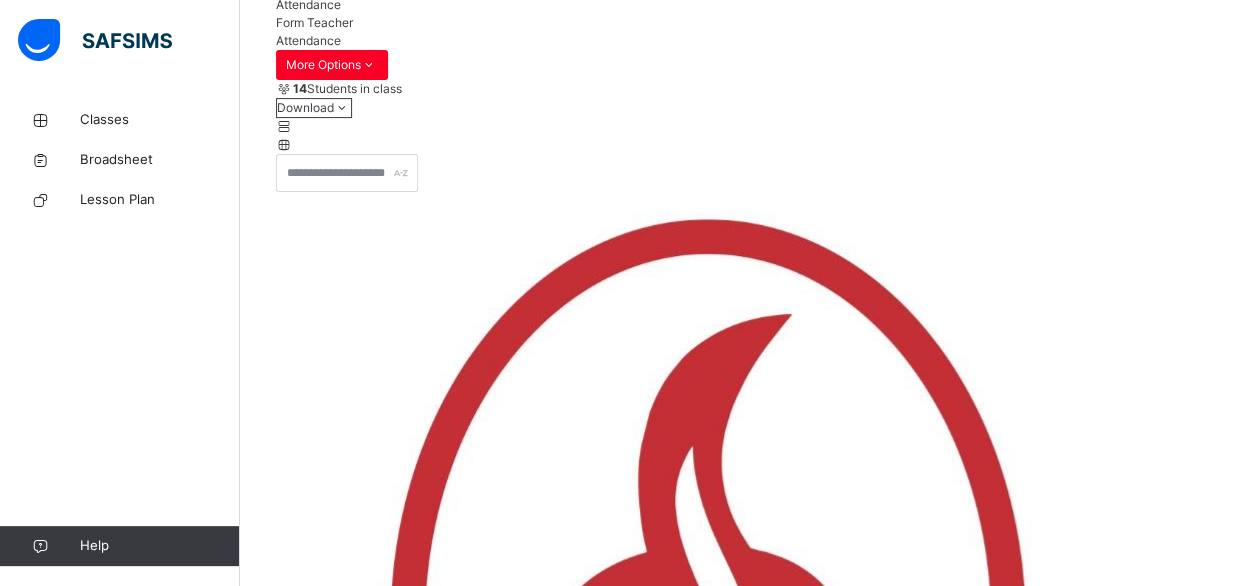 scroll, scrollTop: 370, scrollLeft: 0, axis: vertical 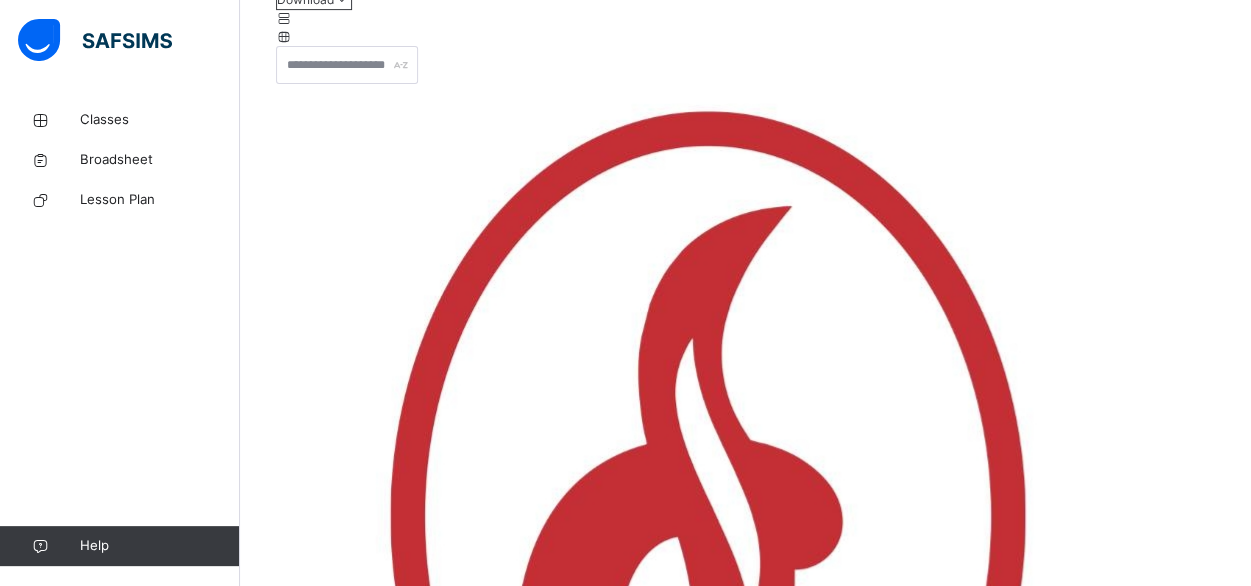 click on "**********" at bounding box center [336, 4977] 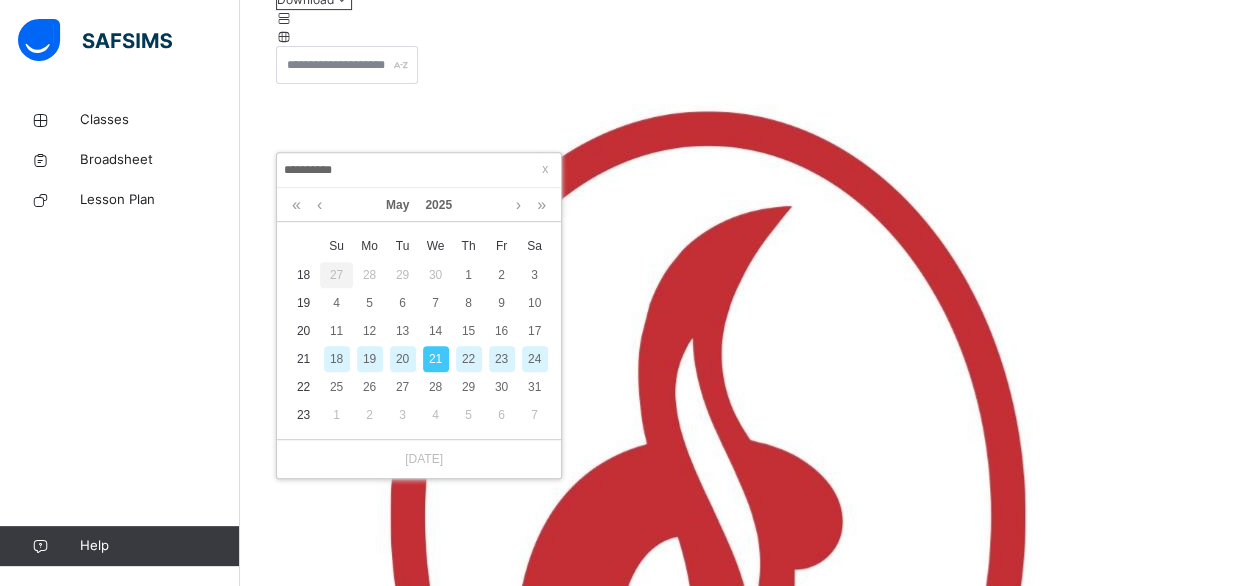 click on "22" at bounding box center (469, 359) 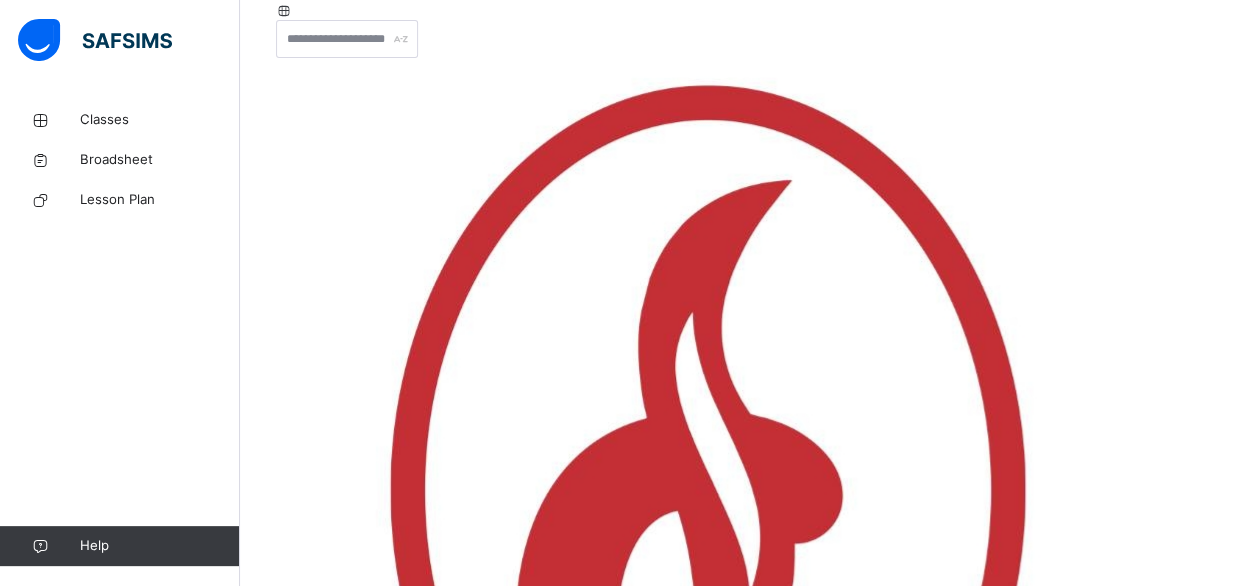 scroll, scrollTop: 393, scrollLeft: 0, axis: vertical 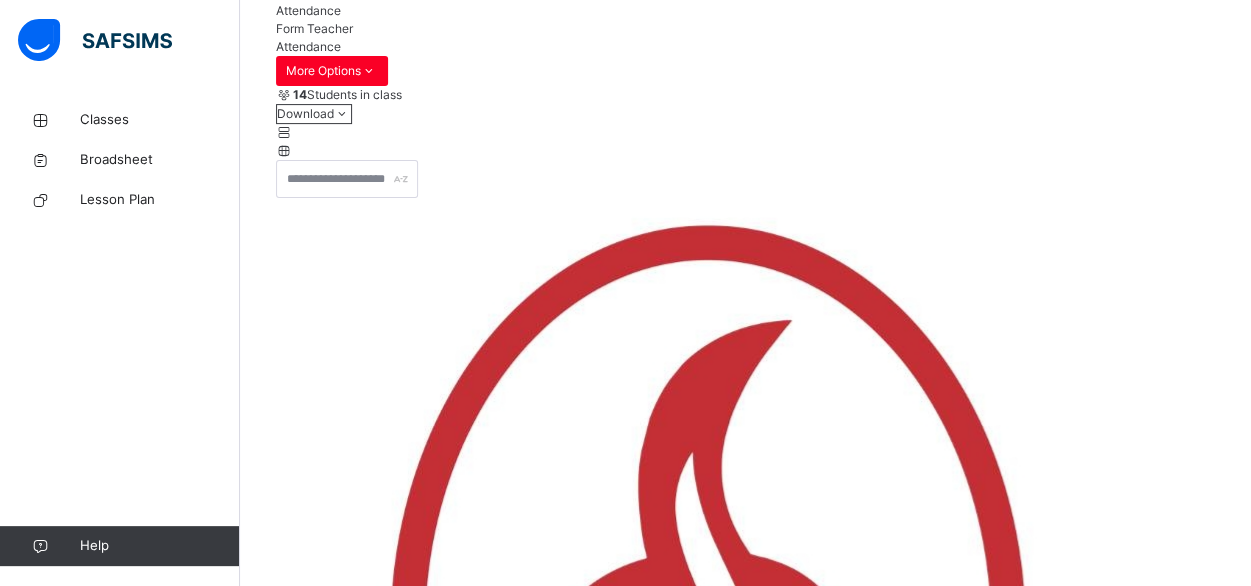 click on "Save" at bounding box center [290, 5180] 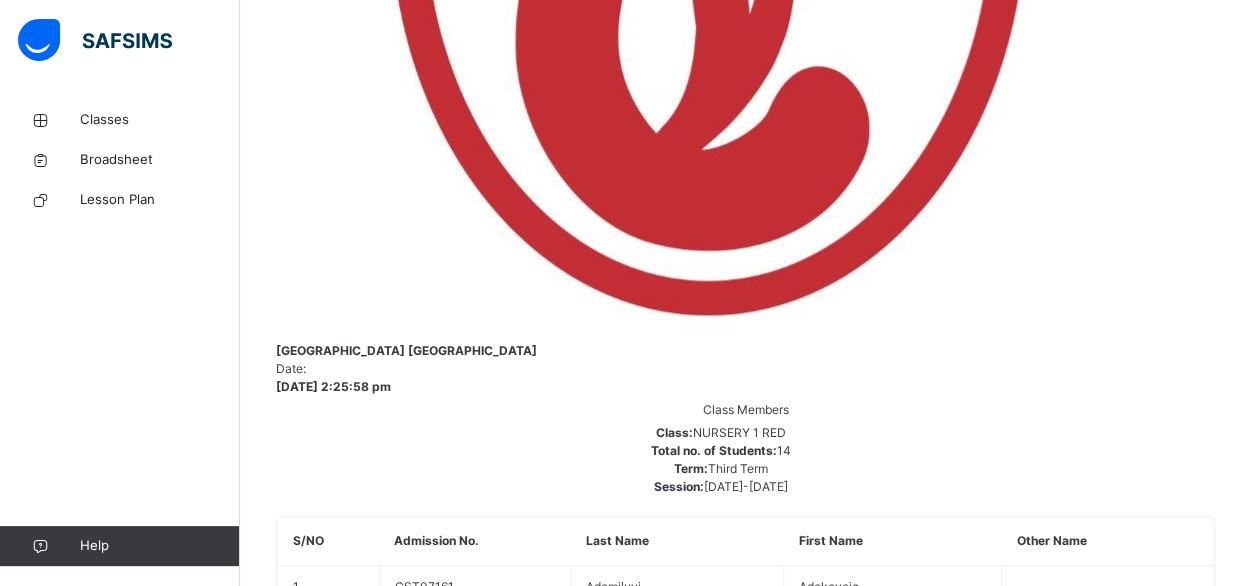 scroll, scrollTop: 1002, scrollLeft: 0, axis: vertical 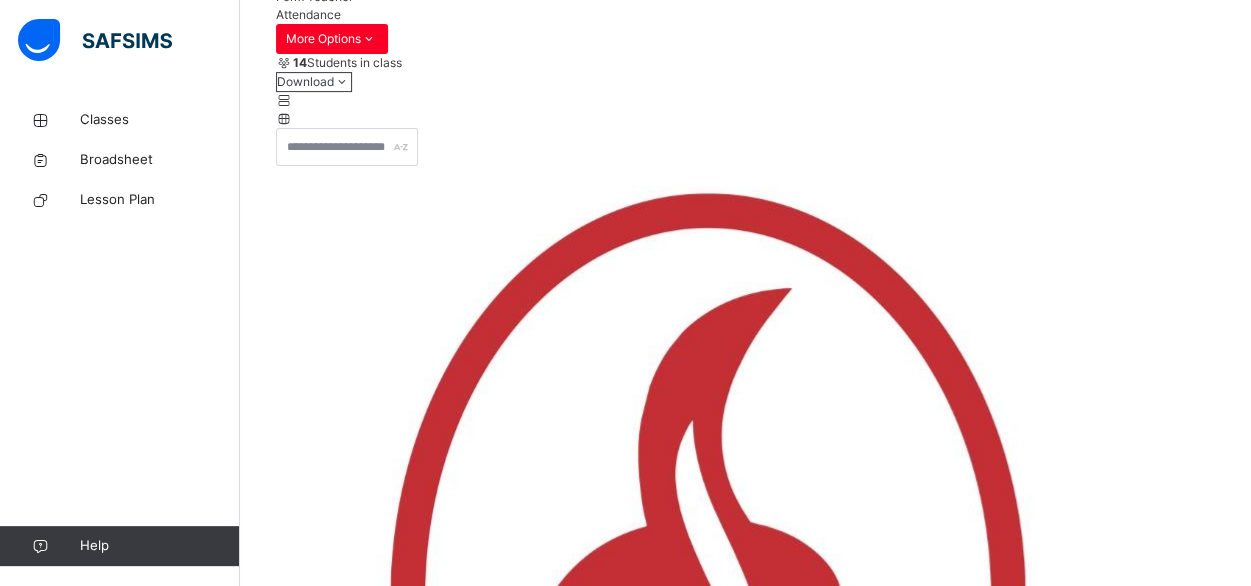 click on "**********" at bounding box center [336, 5059] 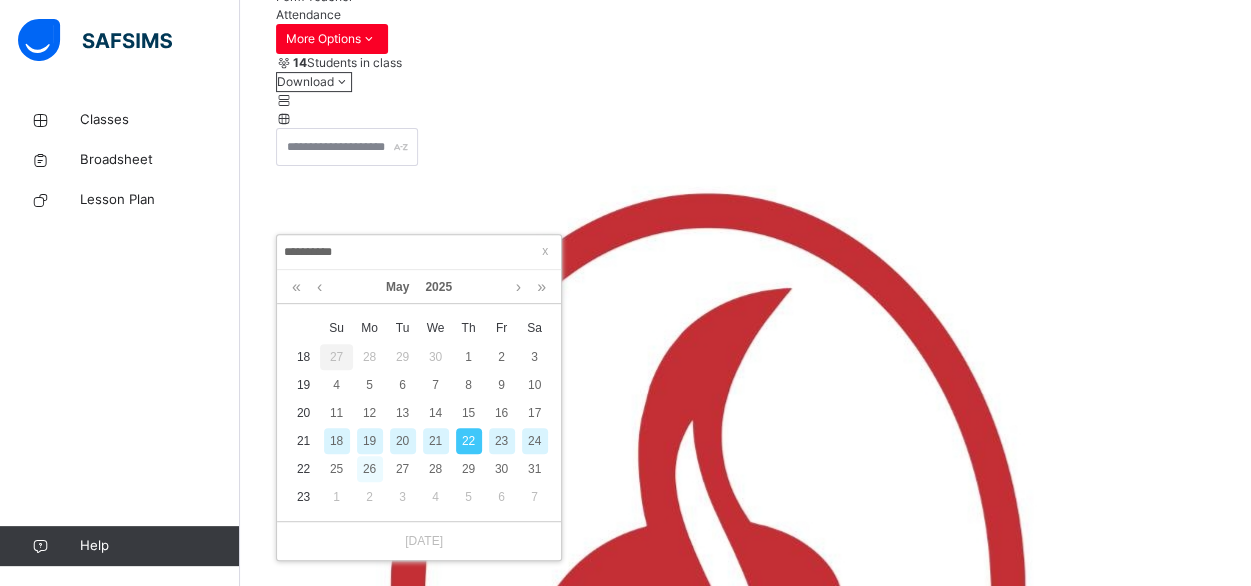click on "26" at bounding box center (370, 469) 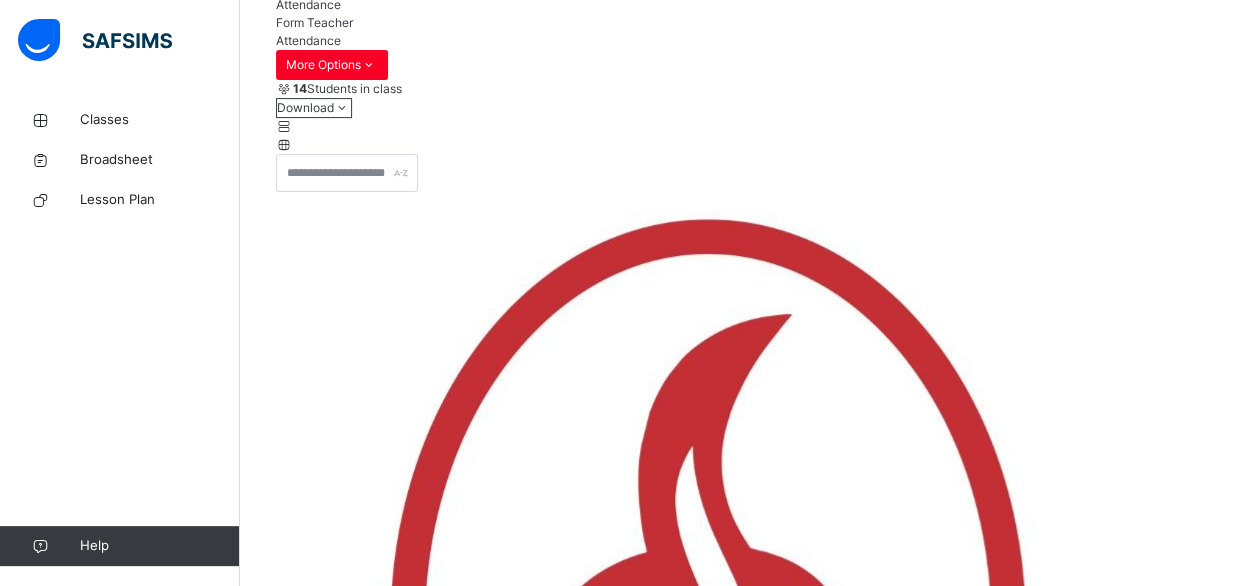 scroll, scrollTop: 288, scrollLeft: 0, axis: vertical 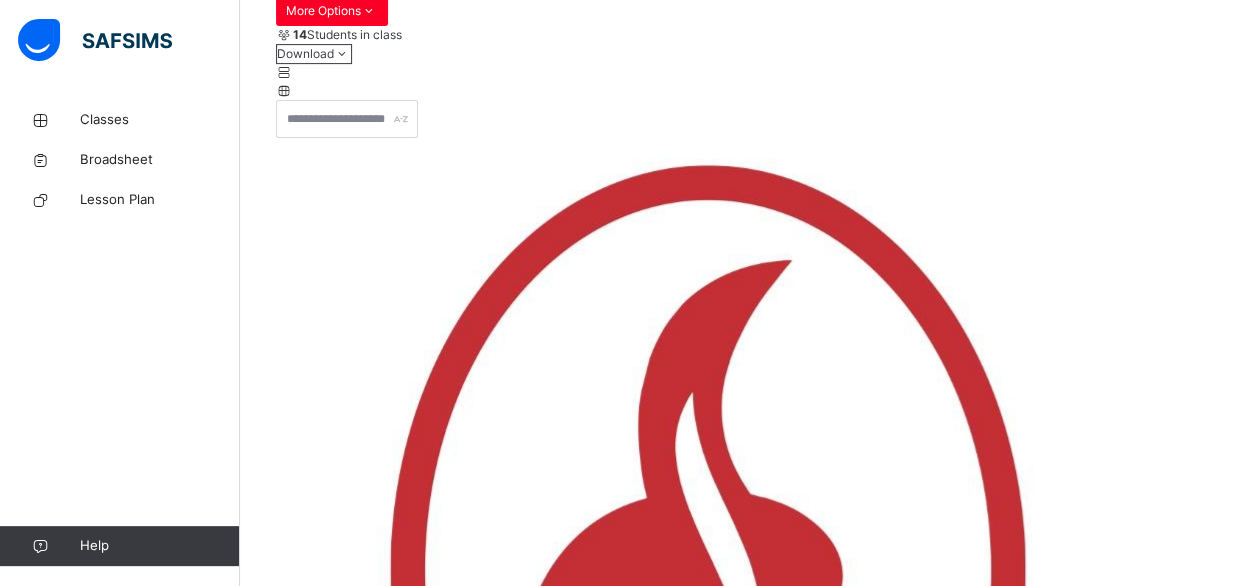 click on "Save" at bounding box center [290, 5120] 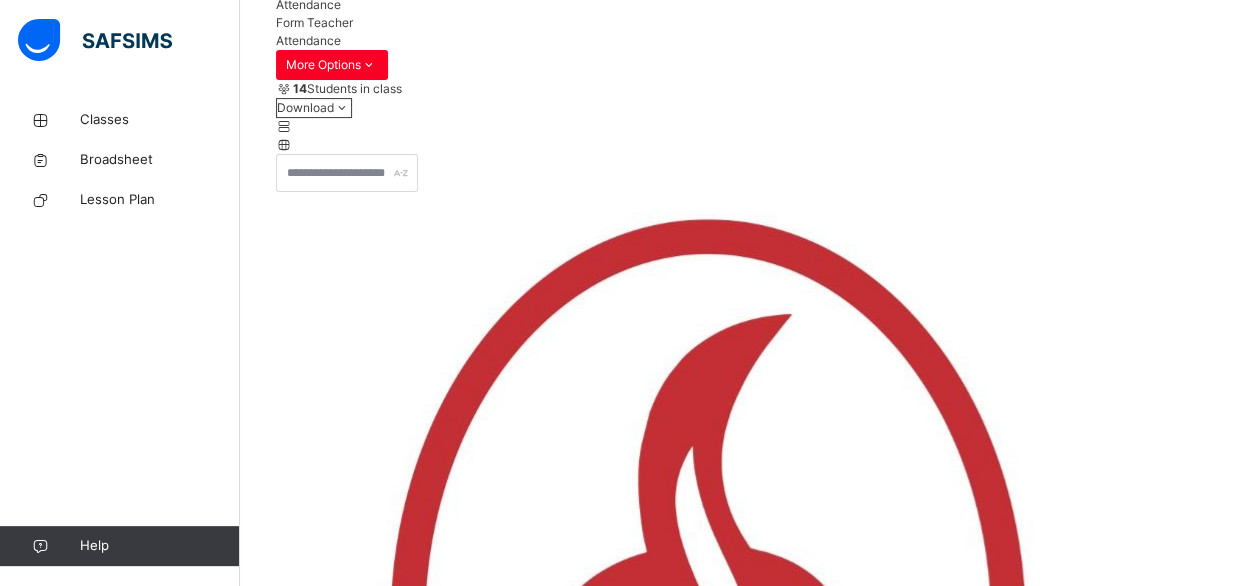 scroll, scrollTop: 316, scrollLeft: 0, axis: vertical 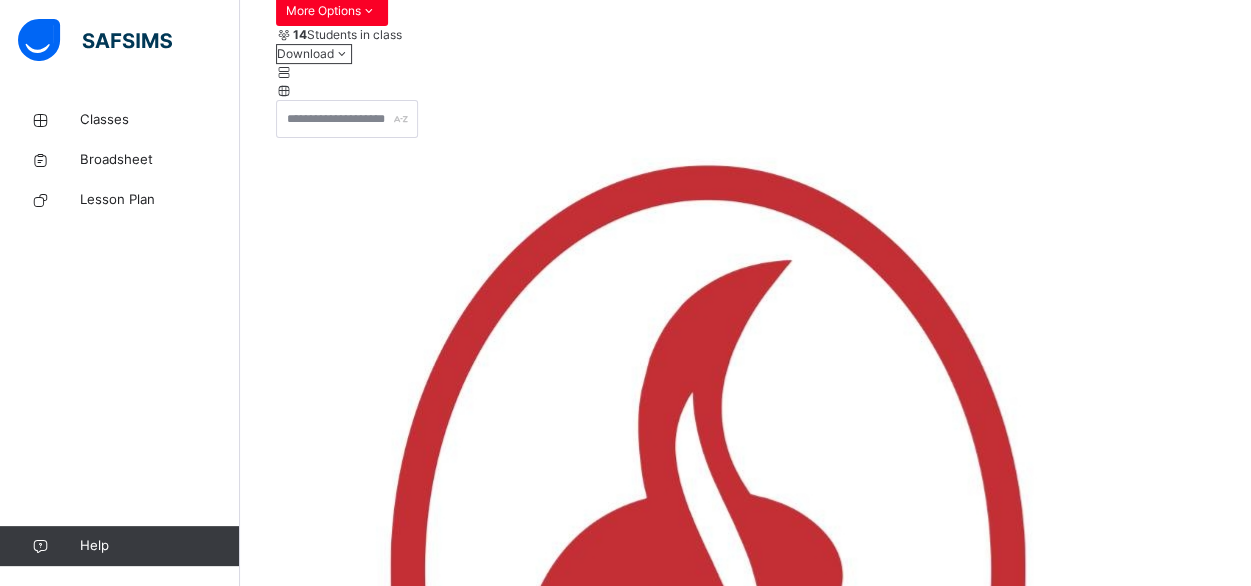 click on "**********" at bounding box center [336, 5031] 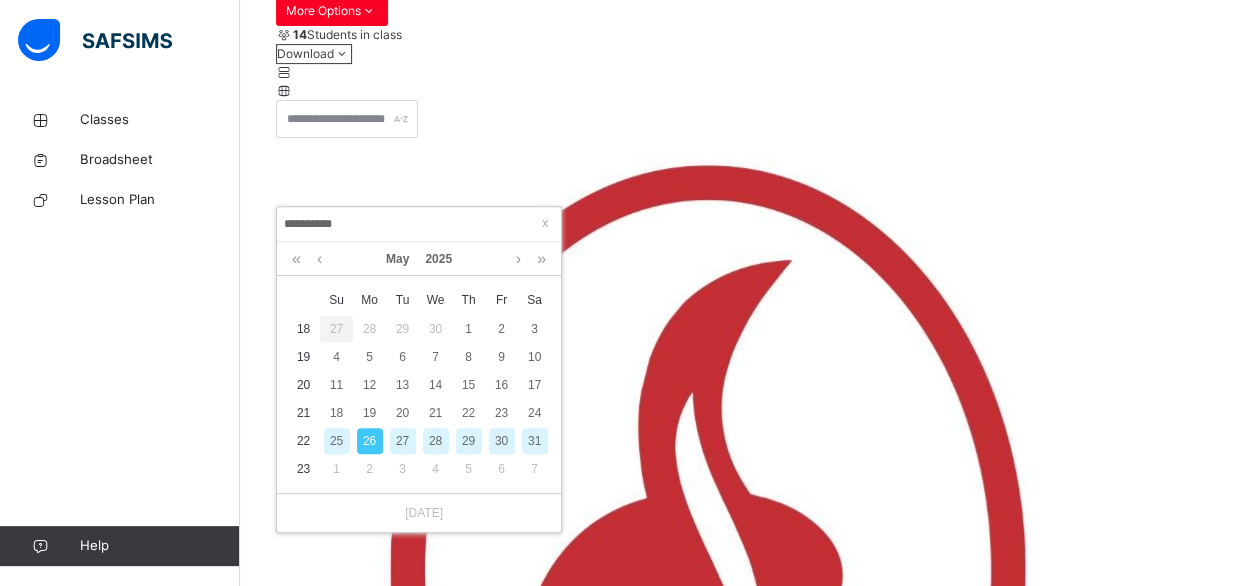 click on "27" at bounding box center [403, 441] 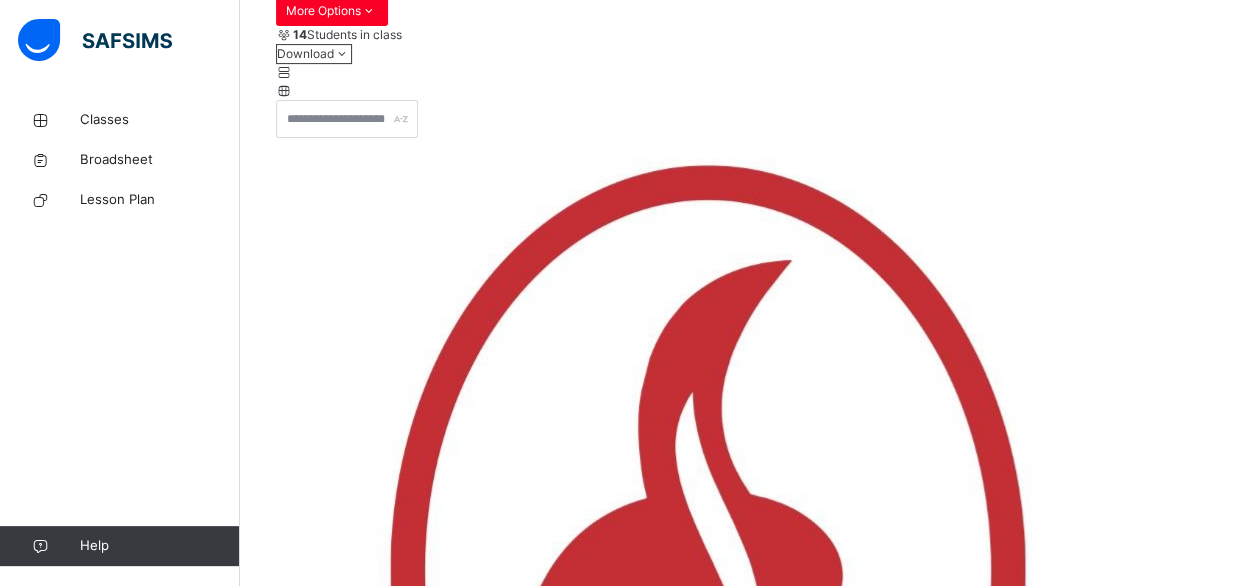 click on "**********" at bounding box center (336, 5031) 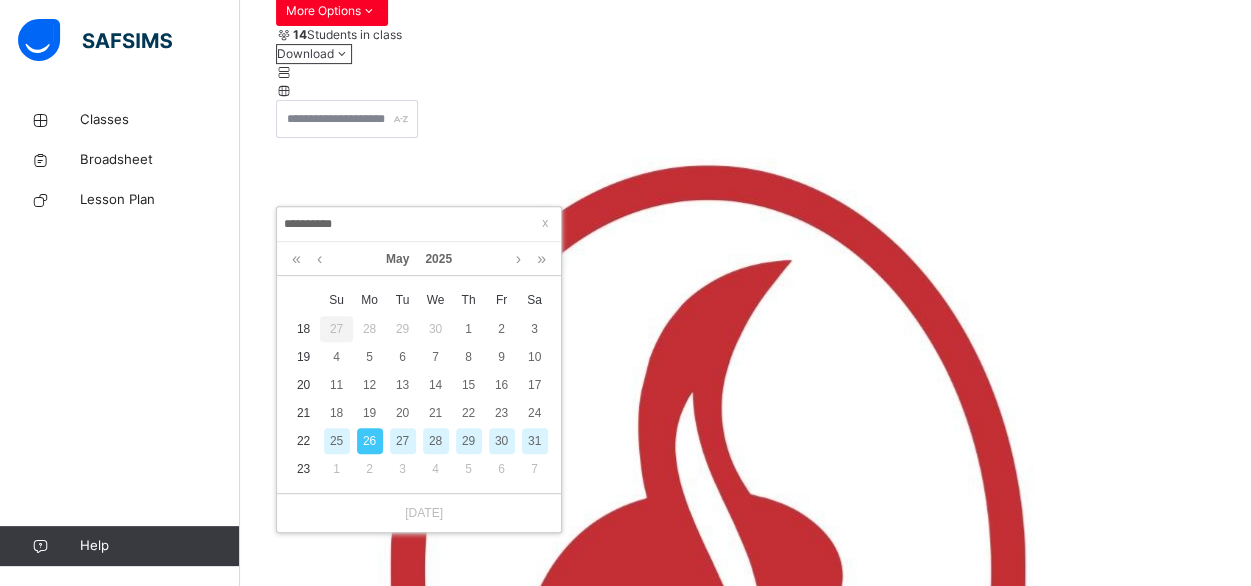click on "28" at bounding box center (436, 441) 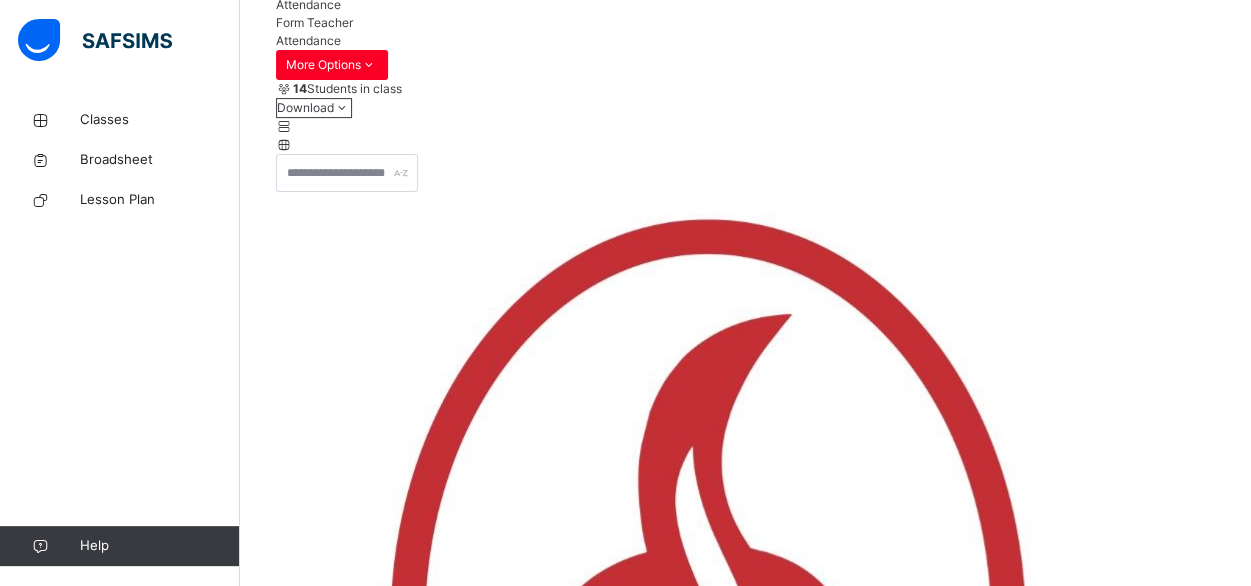scroll, scrollTop: 316, scrollLeft: 0, axis: vertical 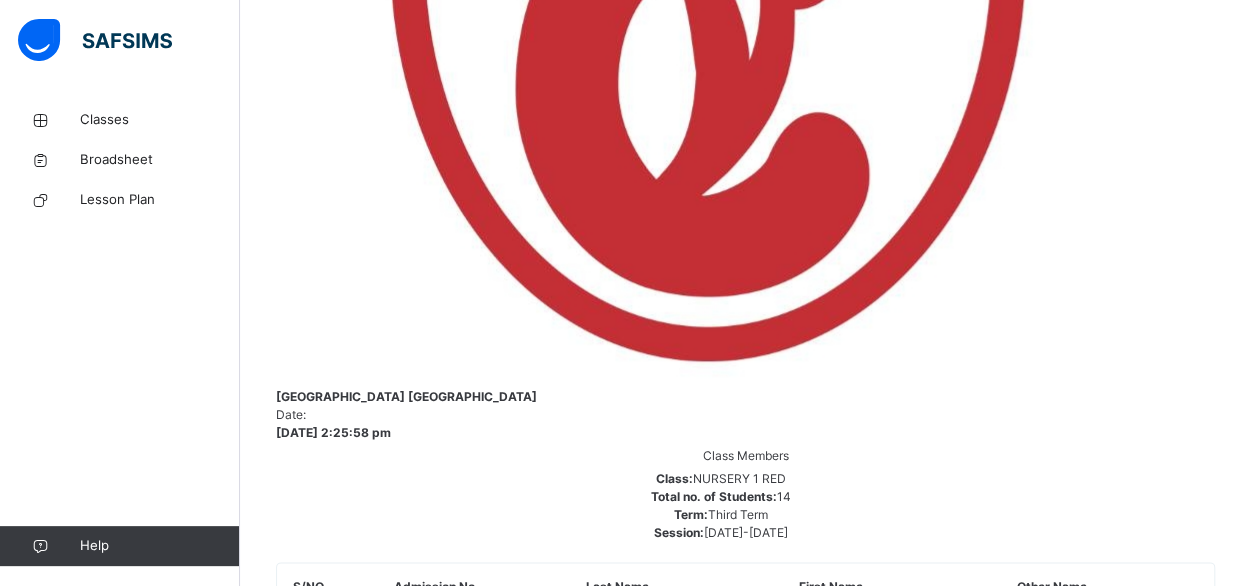 click on "[PERSON_NAME] CST07161 Select absence reason [PERSON_NAME] CST7568 [PERSON_NAME] CST08685 Select absence reason ERIIFEOLUWA  ATERE CST08658 [PERSON_NAME] CST07982 [PERSON_NAME]  NWUBA CST08728 [PERSON_NAME] [PERSON_NAME] CST07246 [PERSON_NAME] 01999 [PERSON_NAME] CST07495 Select absence reason [PERSON_NAME] CST07263 Select absence reason [PERSON_NAME] CST07262 Select absence reason [PERSON_NAME] CST07436 Tiwalolu   [PERSON_NAME] CST099911 Select absence reason [PERSON_NAME] CST08846" at bounding box center (604, 4882) 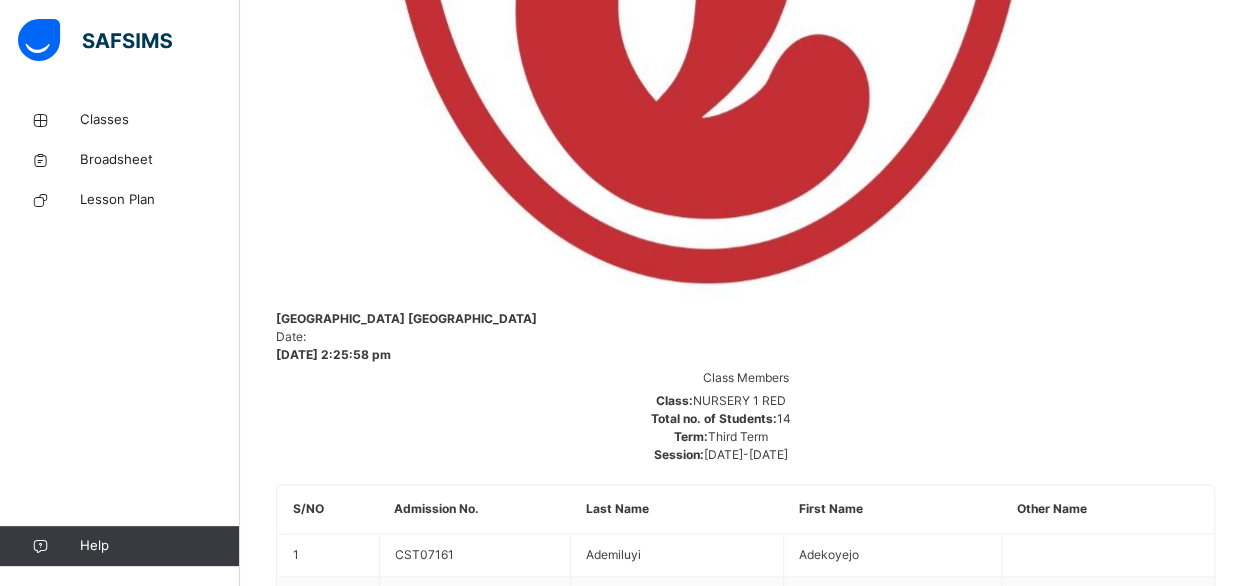 scroll, scrollTop: 1060, scrollLeft: 0, axis: vertical 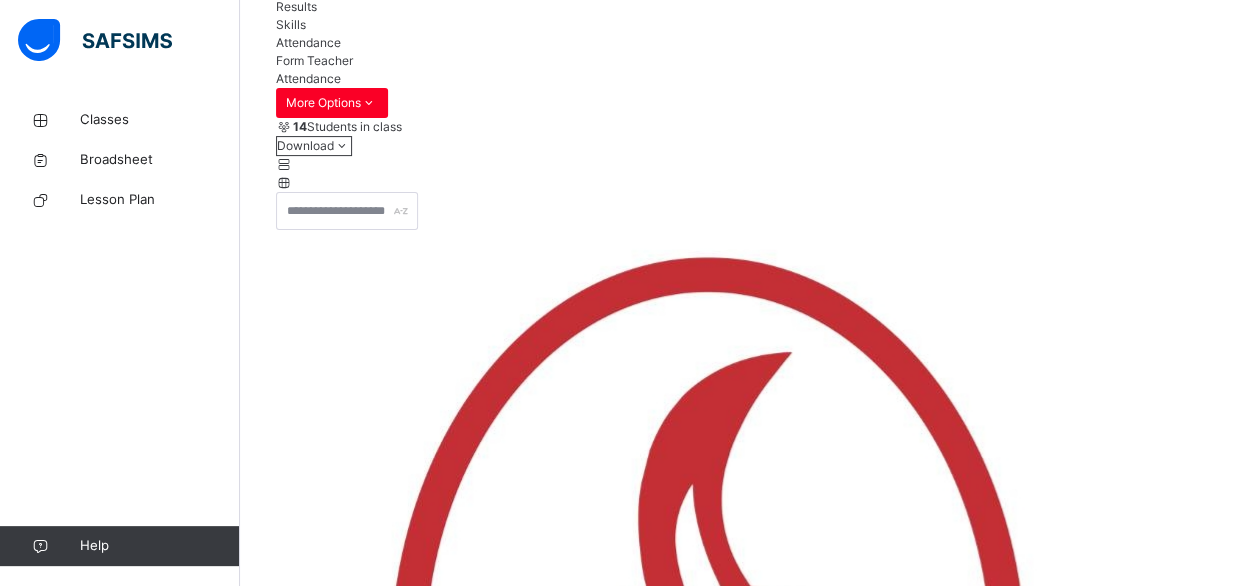 click on "Save" at bounding box center [290, 5212] 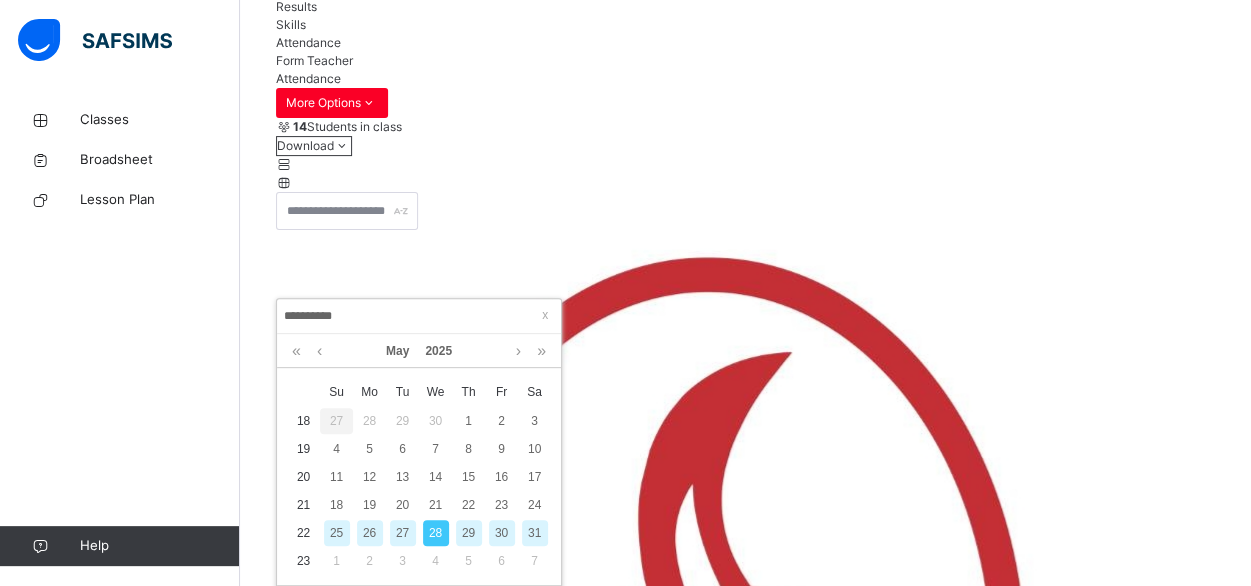 click on "29" at bounding box center (469, 533) 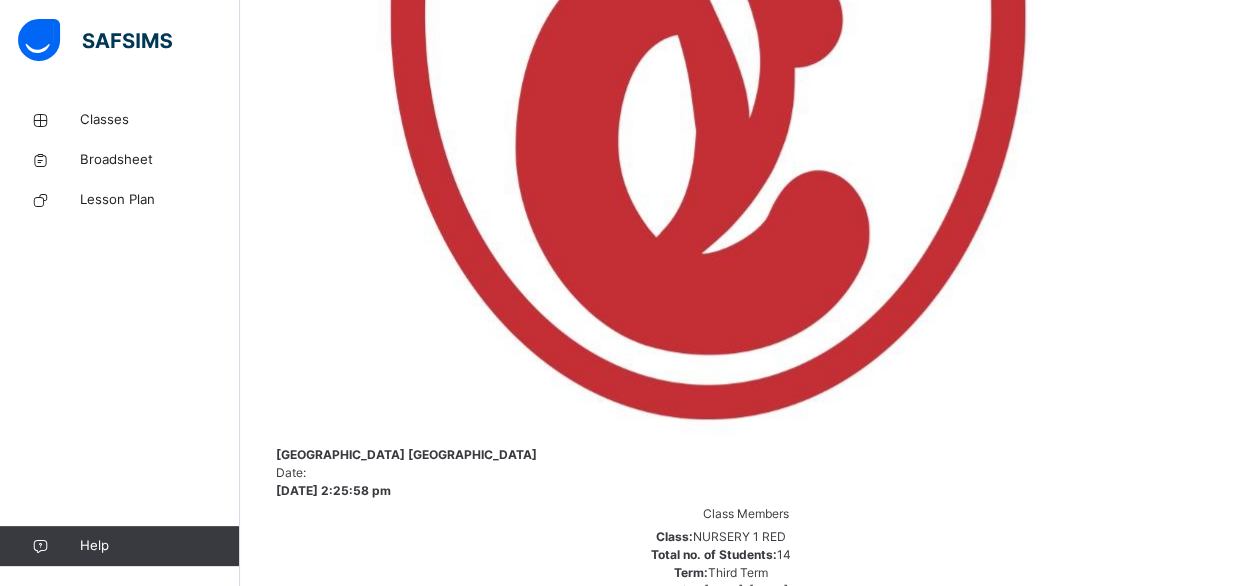 scroll, scrollTop: 972, scrollLeft: 0, axis: vertical 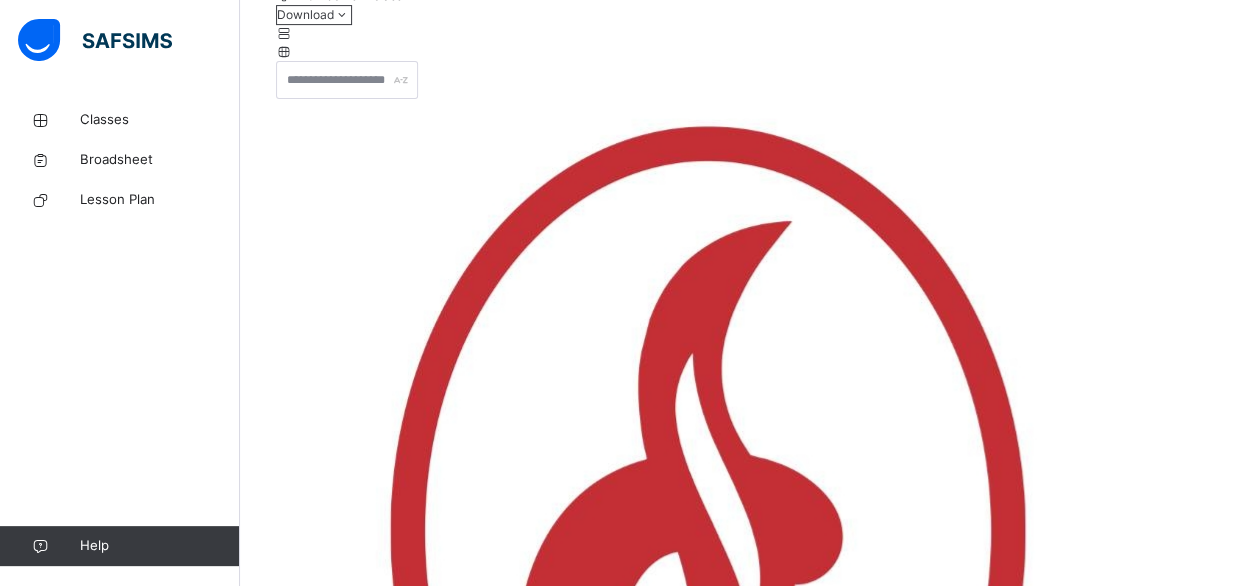 click on "Save" at bounding box center (290, 5081) 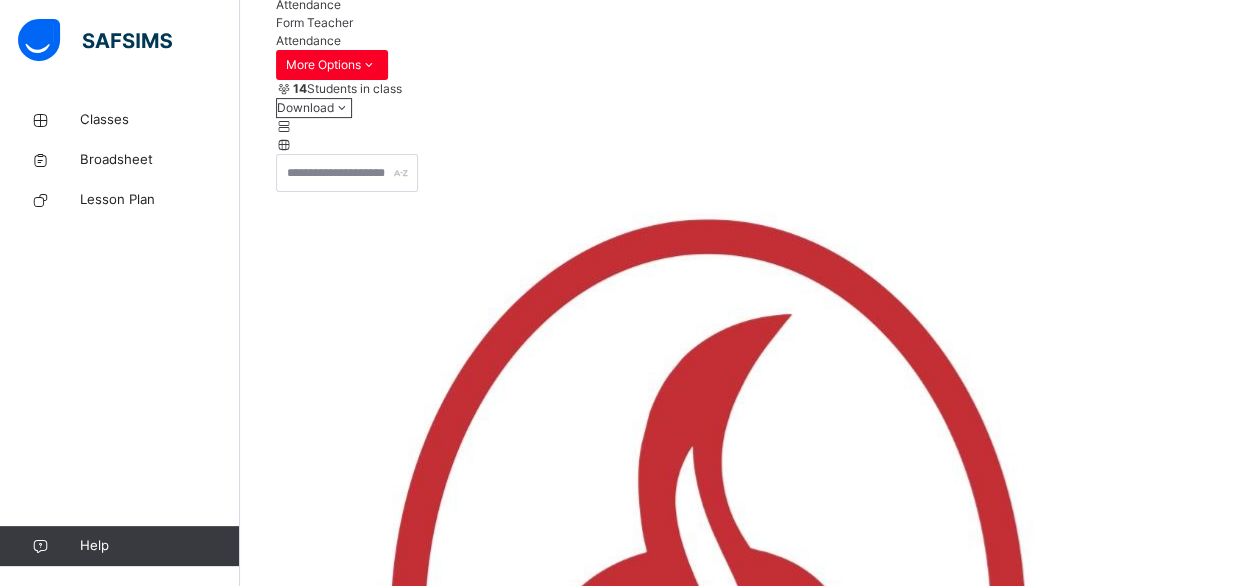 scroll, scrollTop: 355, scrollLeft: 0, axis: vertical 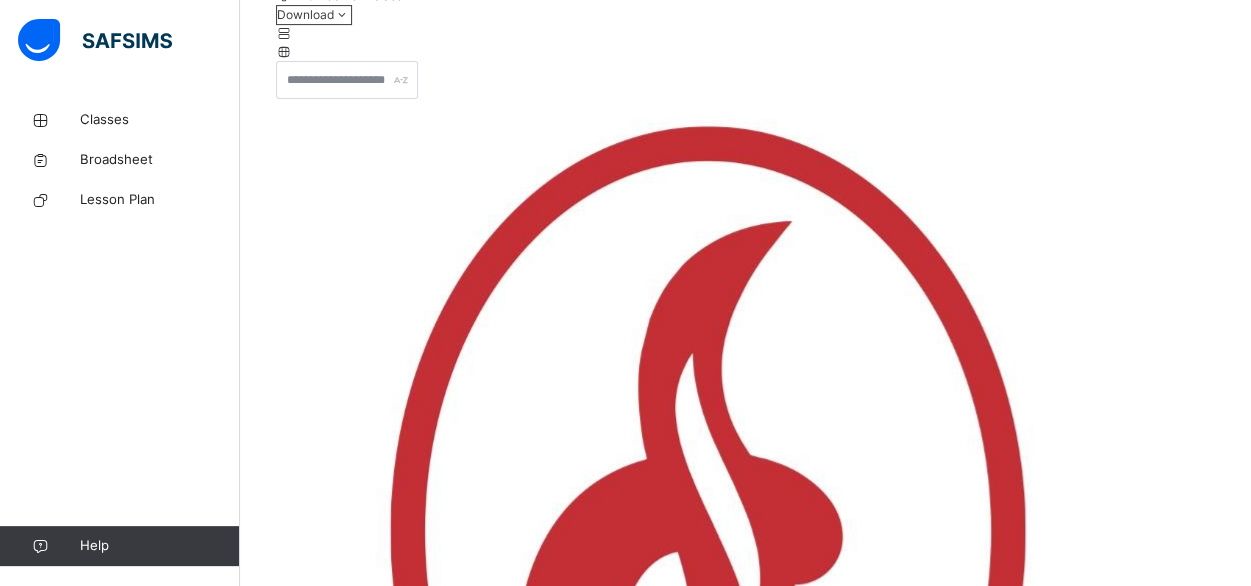 click on "**********" at bounding box center [336, 4992] 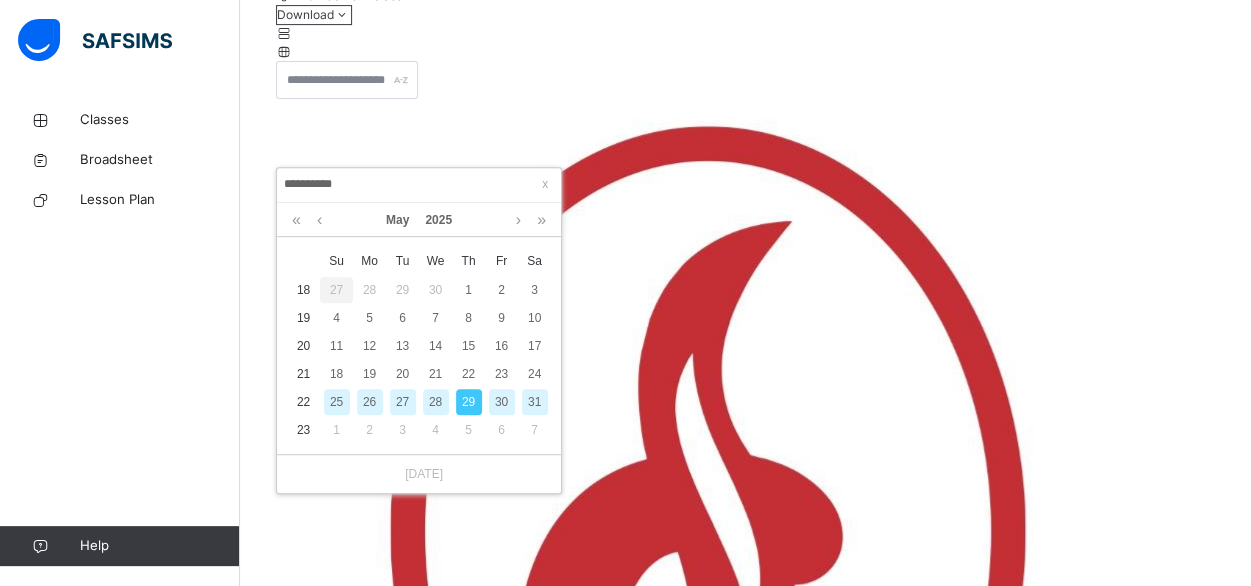 click on "30" at bounding box center (502, 402) 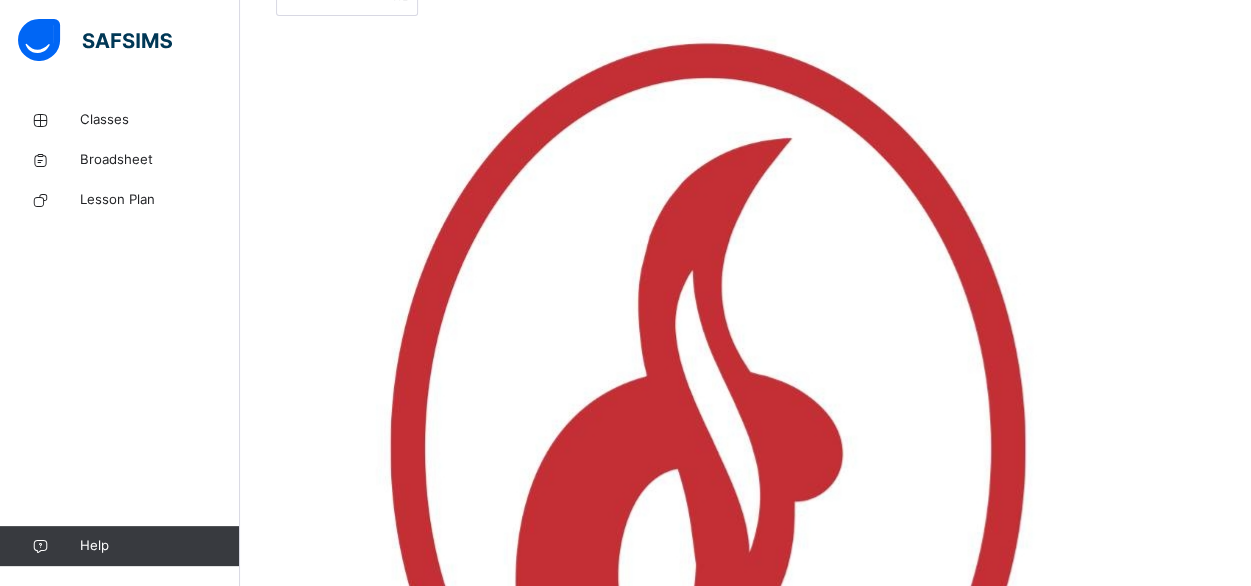 scroll, scrollTop: 433, scrollLeft: 0, axis: vertical 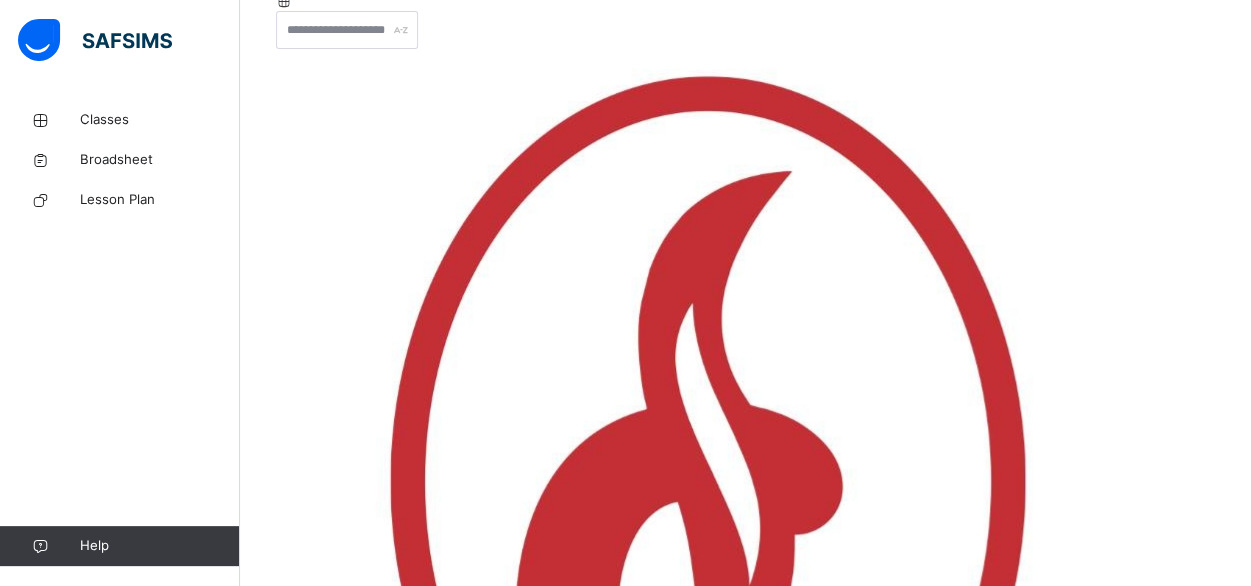 click on "Save" at bounding box center [290, 5031] 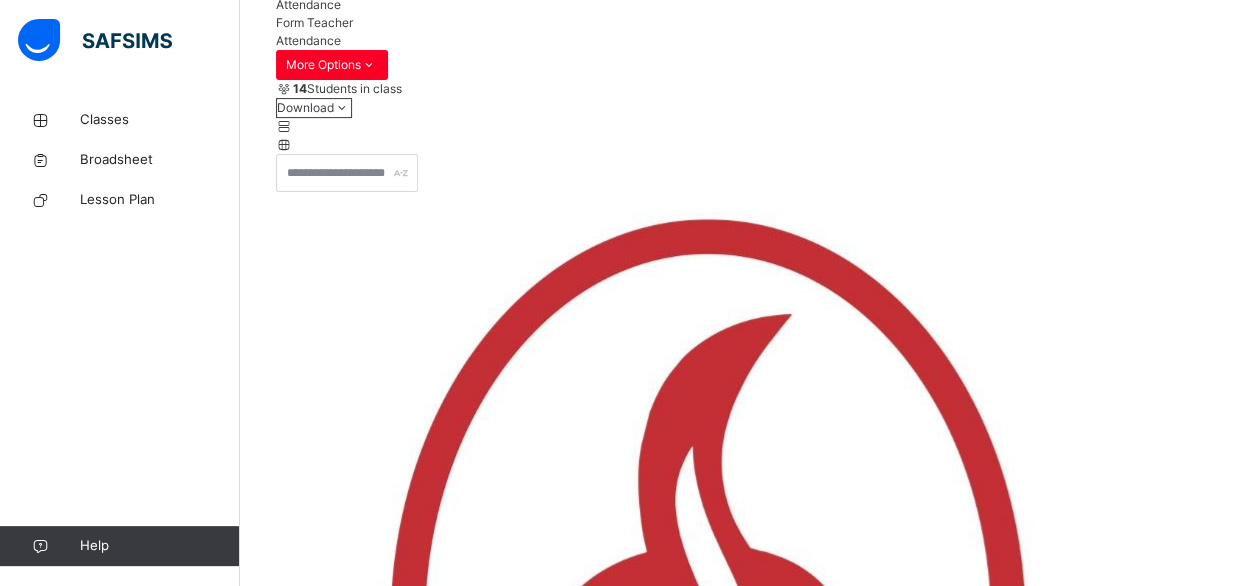 scroll, scrollTop: 405, scrollLeft: 0, axis: vertical 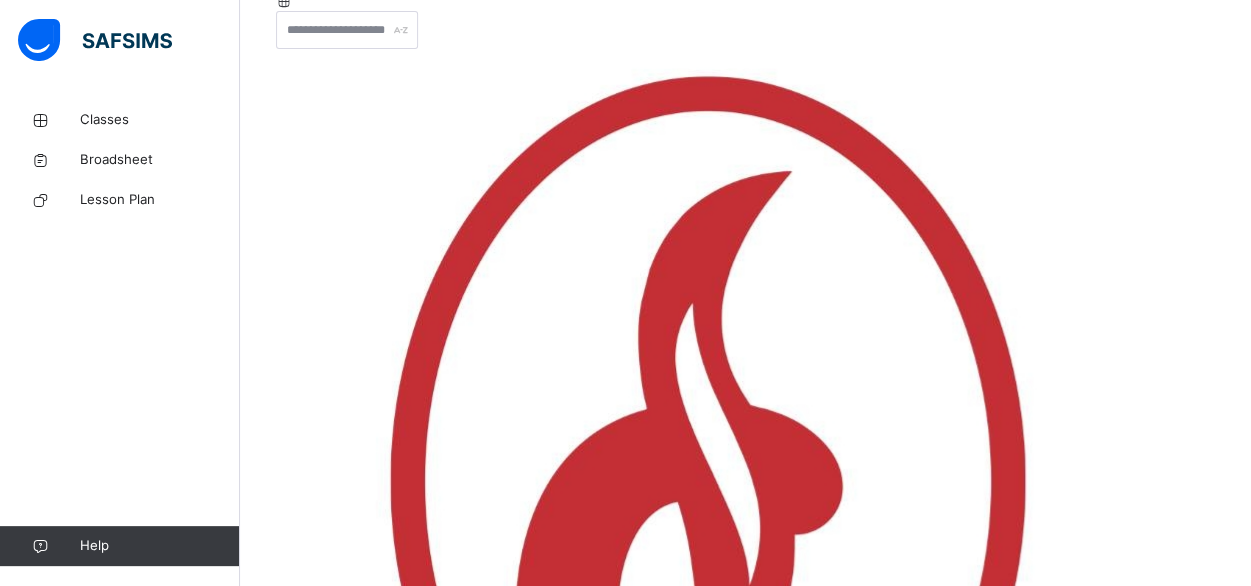 click on "**********" at bounding box center [336, 4942] 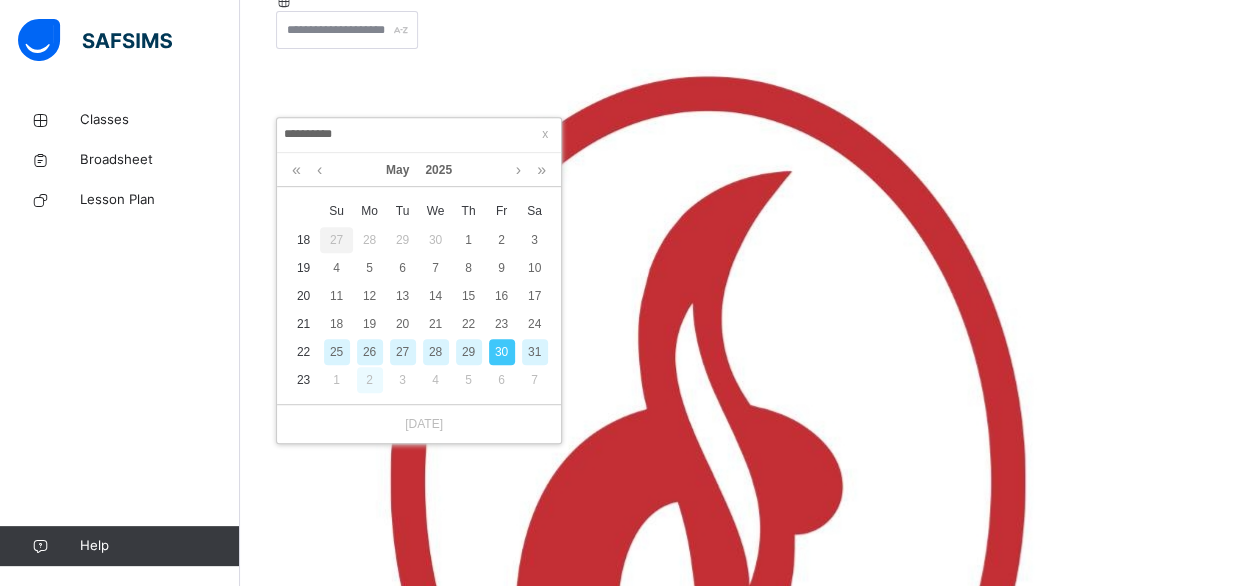 click on "2" at bounding box center [370, 380] 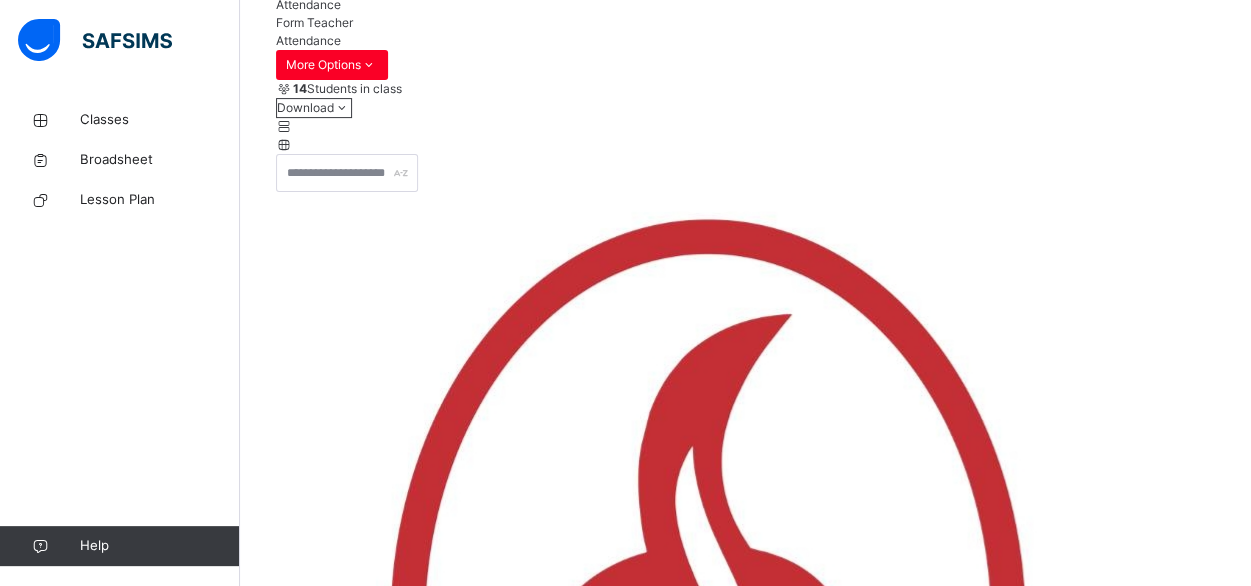 scroll, scrollTop: 405, scrollLeft: 0, axis: vertical 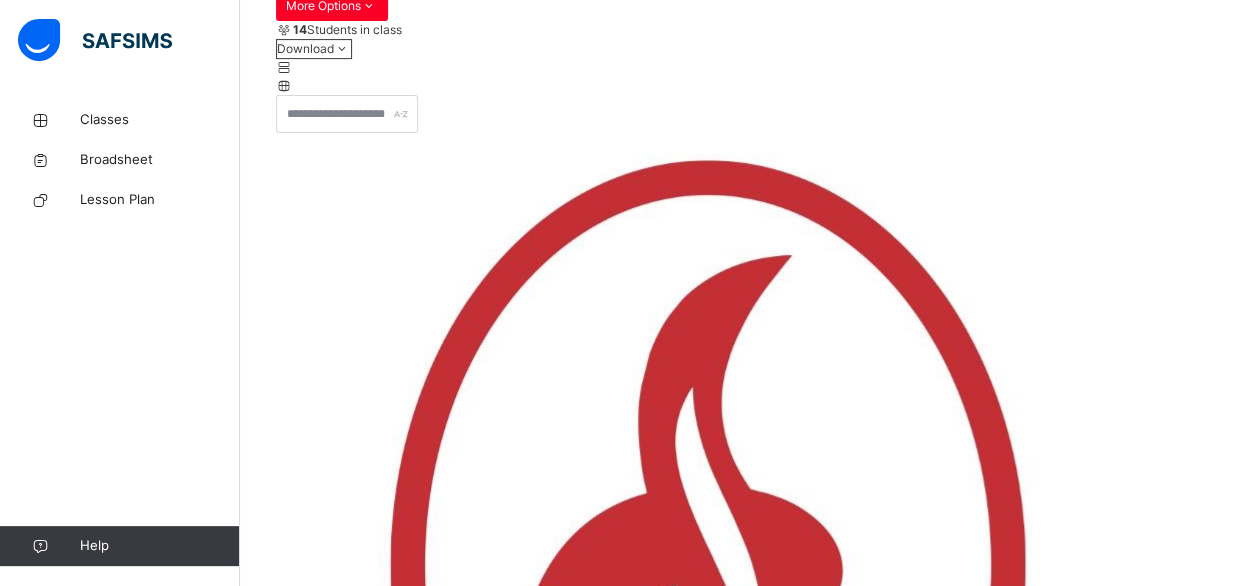 click on "Save" at bounding box center (290, 5115) 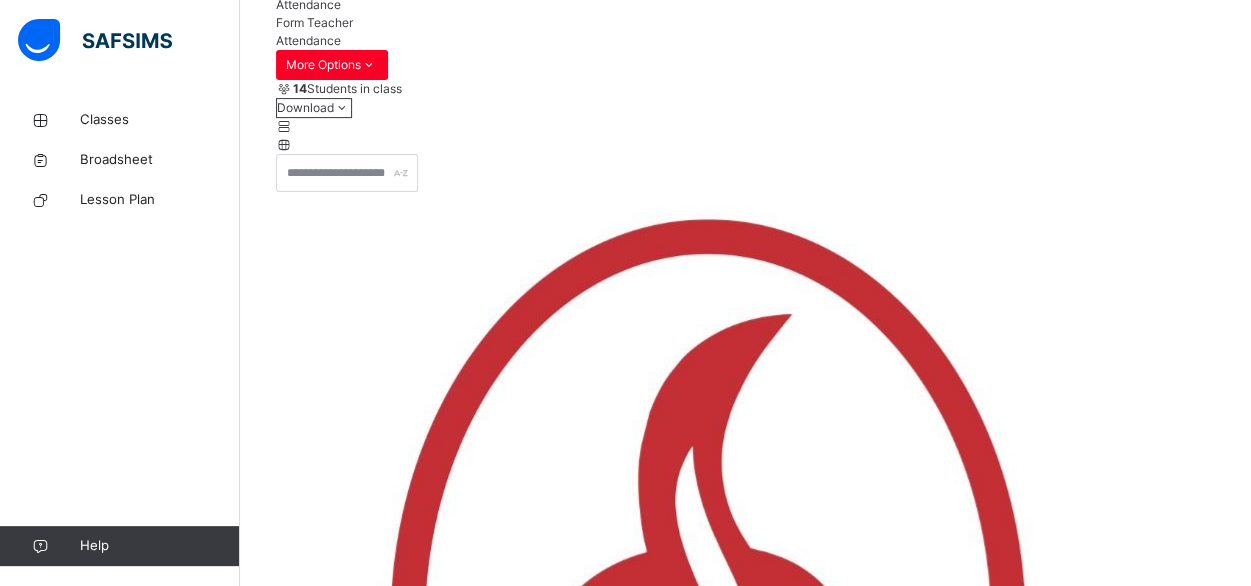 scroll, scrollTop: 321, scrollLeft: 0, axis: vertical 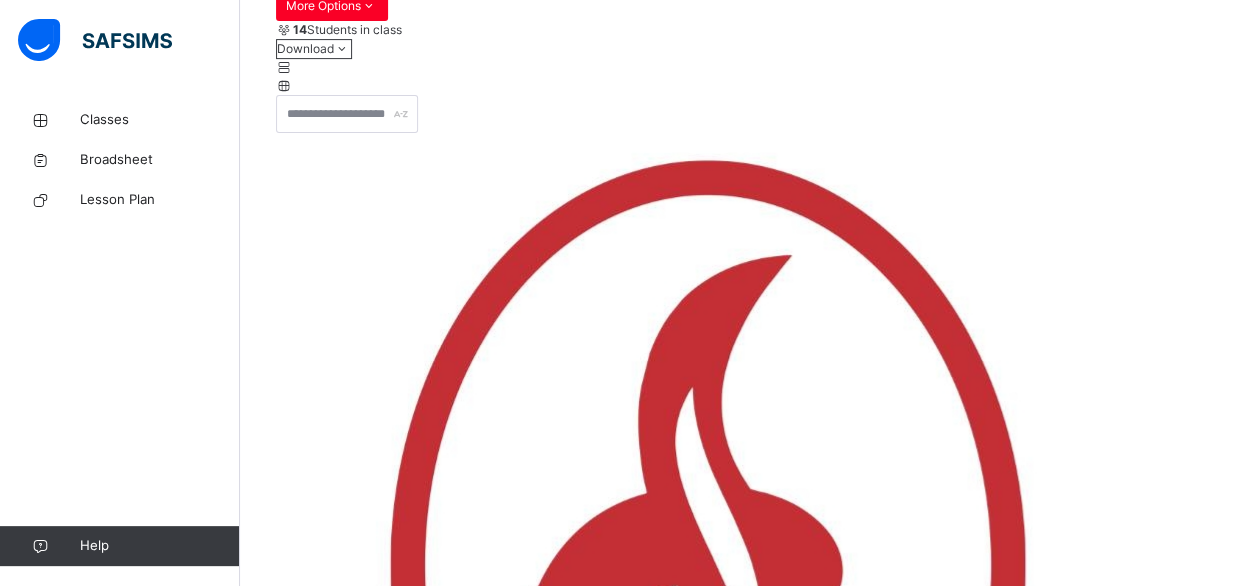 click on "**********" at bounding box center (336, 5026) 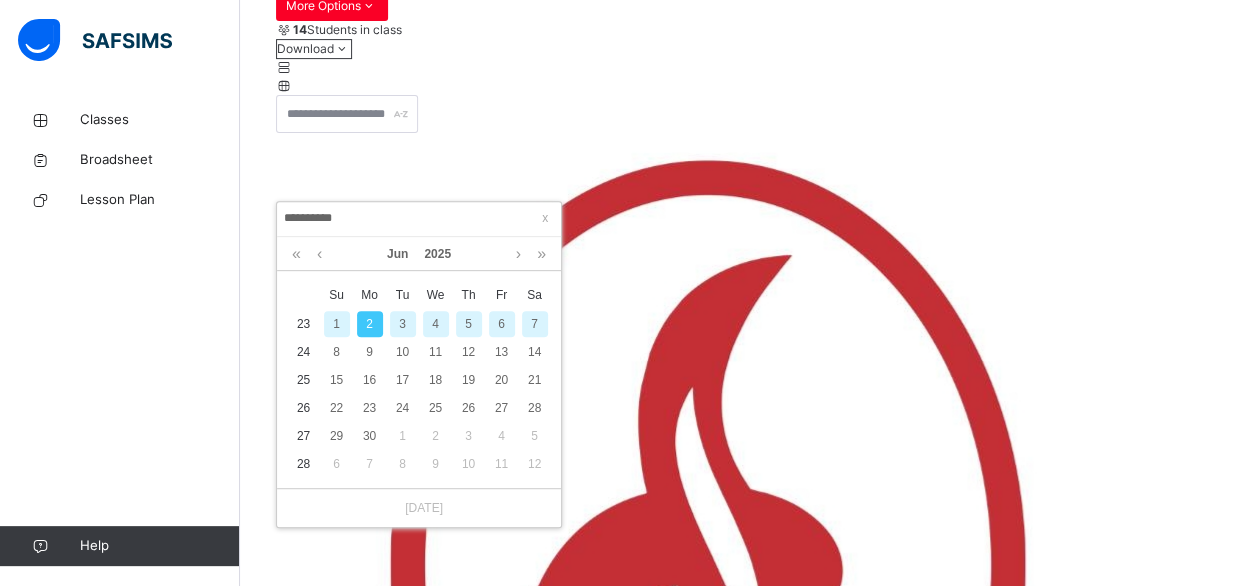 click on "3" at bounding box center [403, 324] 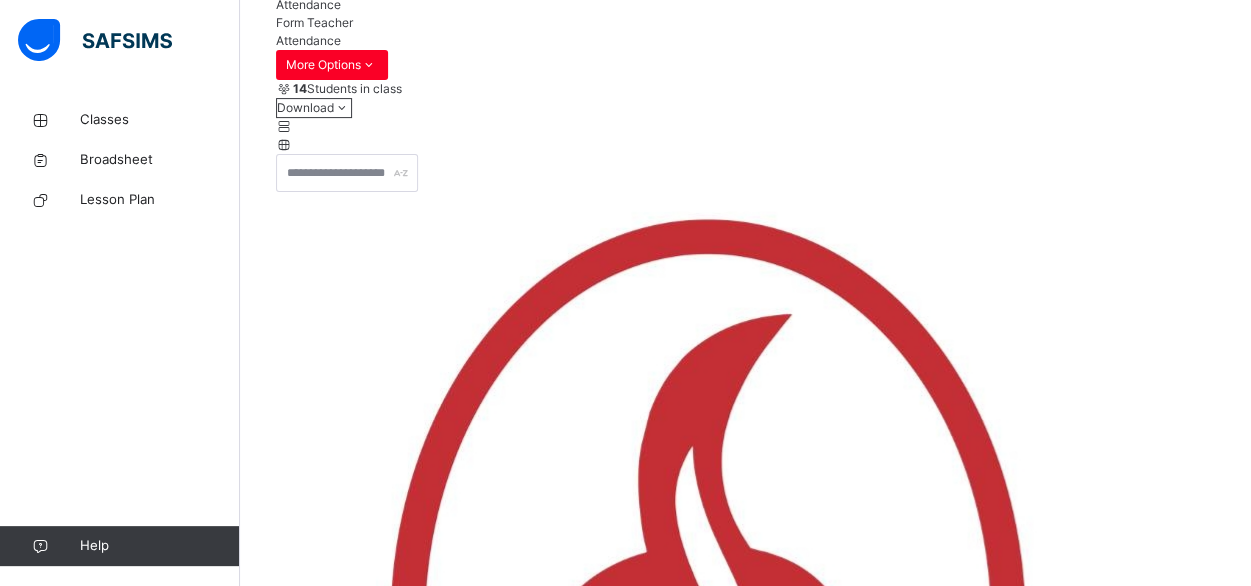 scroll, scrollTop: 321, scrollLeft: 0, axis: vertical 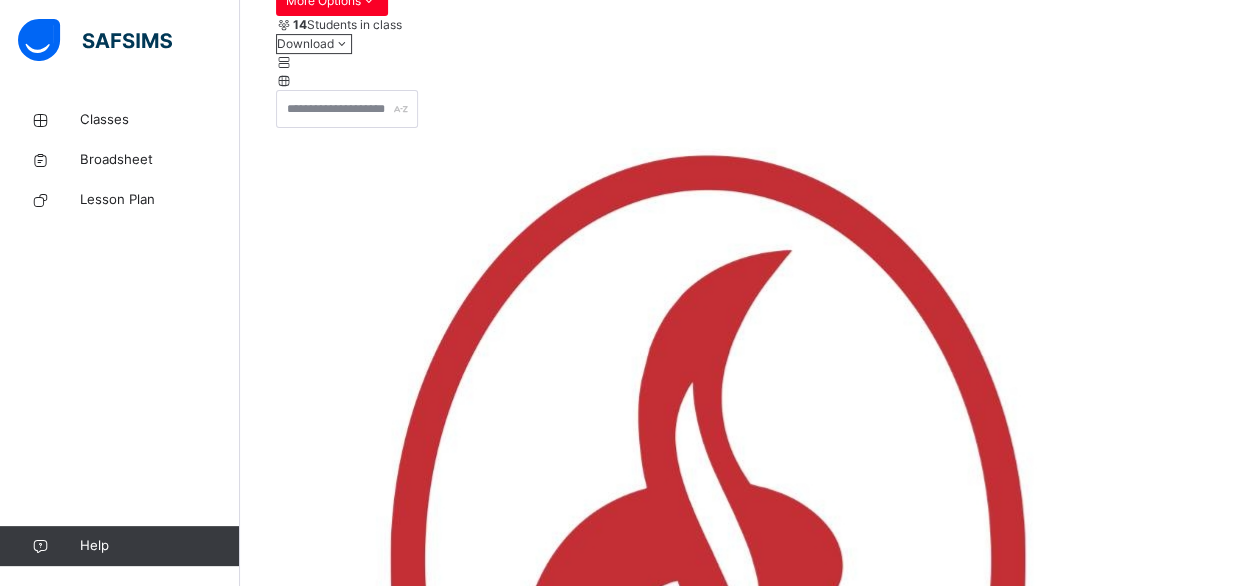 click on "Save" at bounding box center (290, 5110) 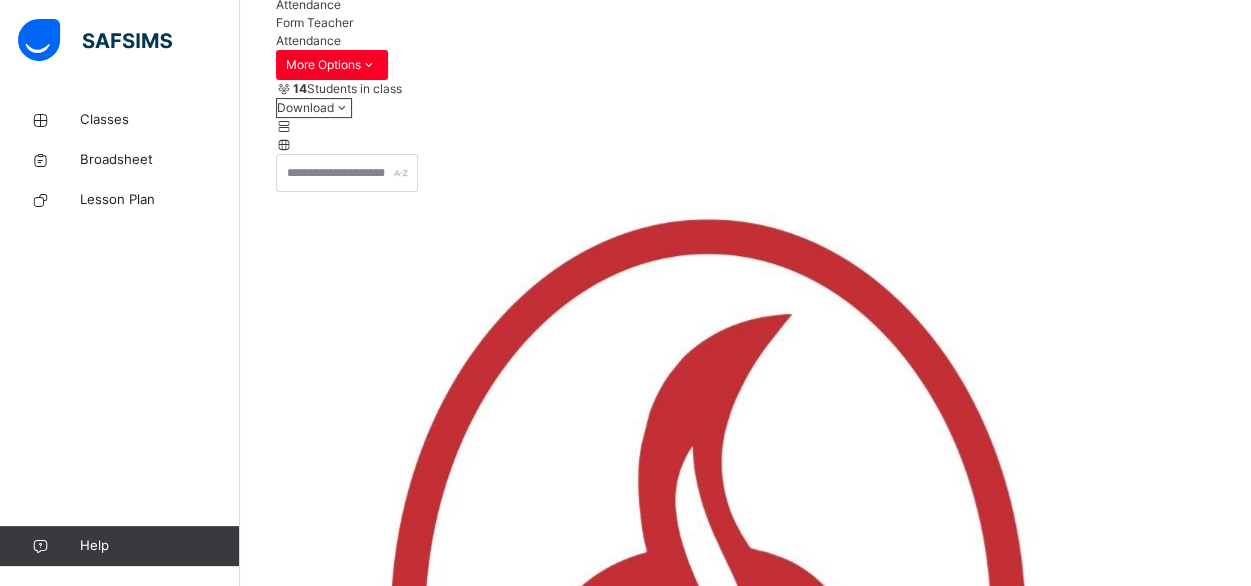 scroll, scrollTop: 326, scrollLeft: 0, axis: vertical 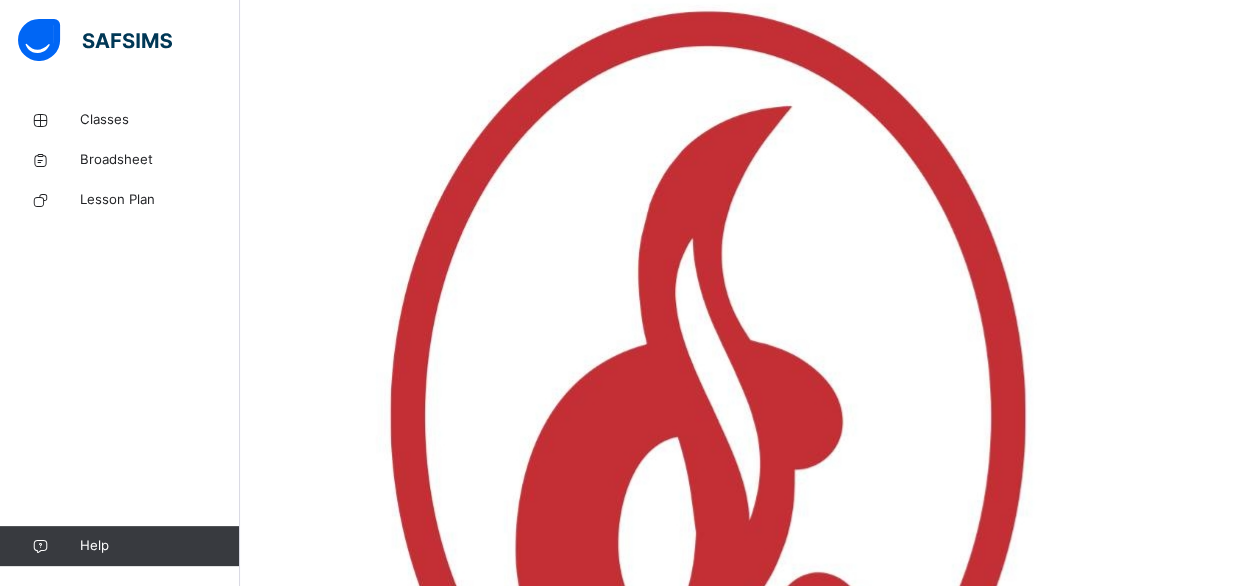 click on "**********" at bounding box center [336, 4877] 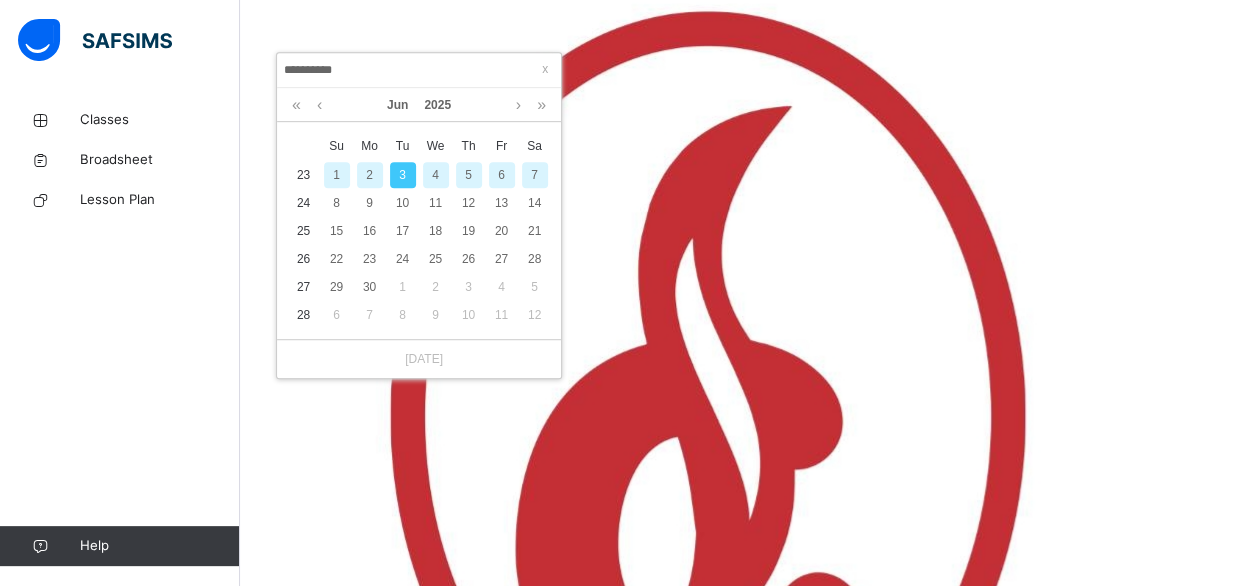 click on "4" at bounding box center [436, 175] 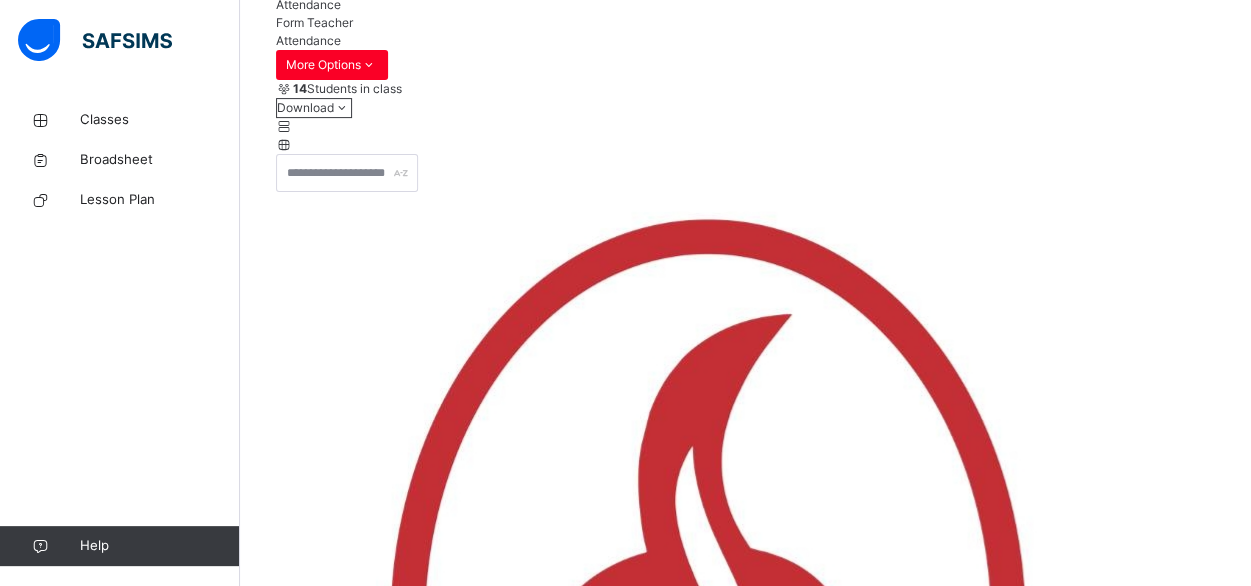 scroll, scrollTop: 470, scrollLeft: 0, axis: vertical 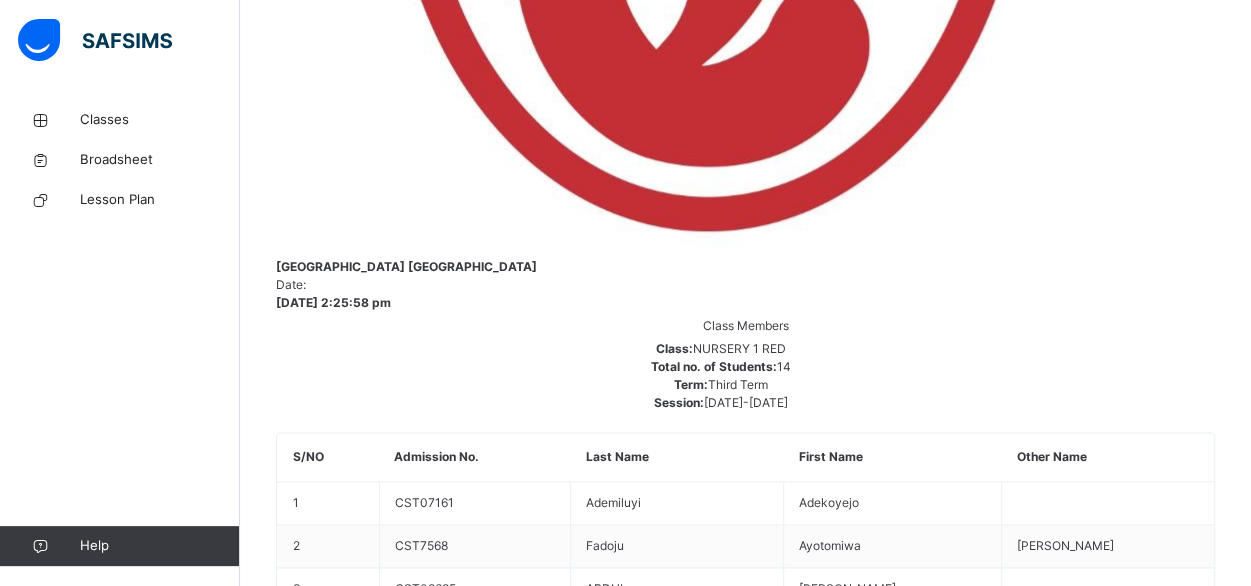 drag, startPoint x: 1235, startPoint y: 432, endPoint x: 1232, endPoint y: 290, distance: 142.0317 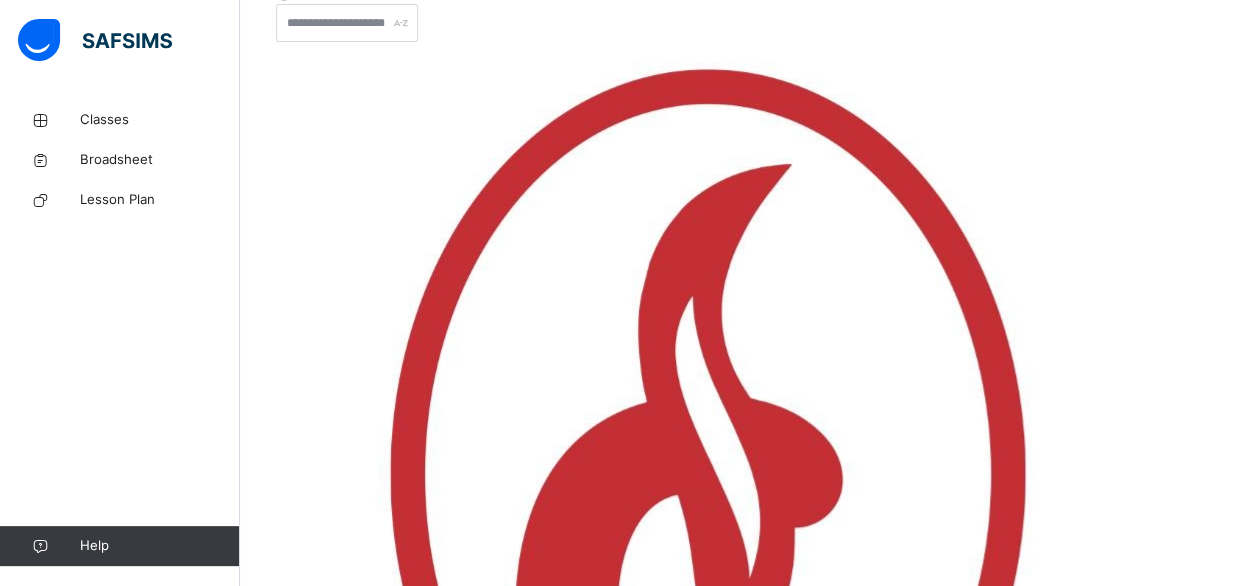 scroll, scrollTop: 406, scrollLeft: 0, axis: vertical 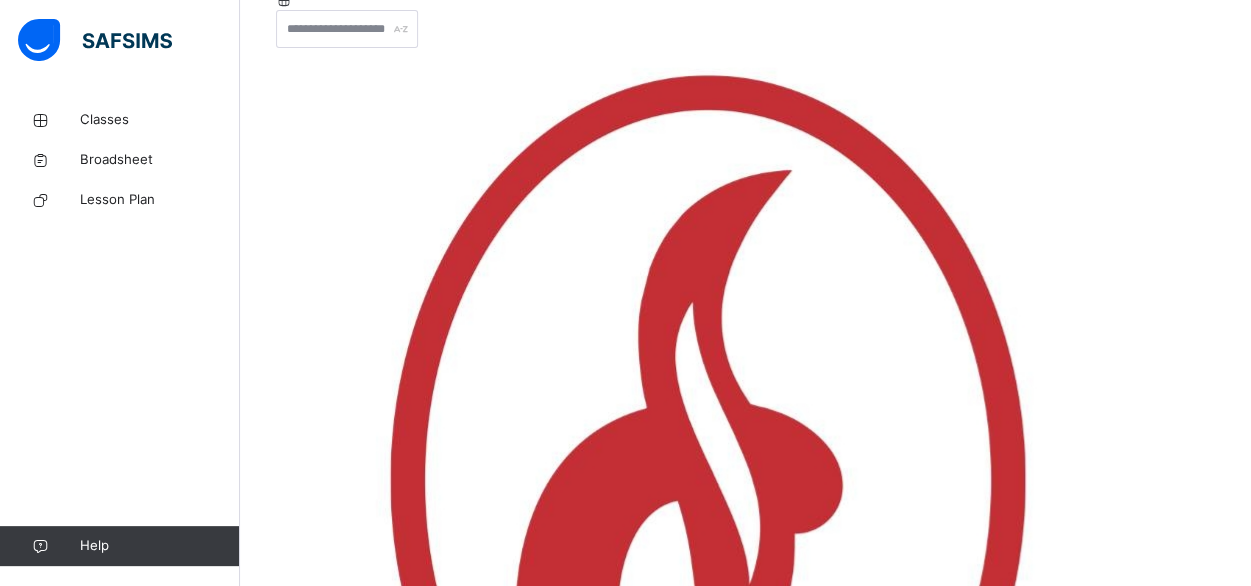click on "Save" at bounding box center [290, 5030] 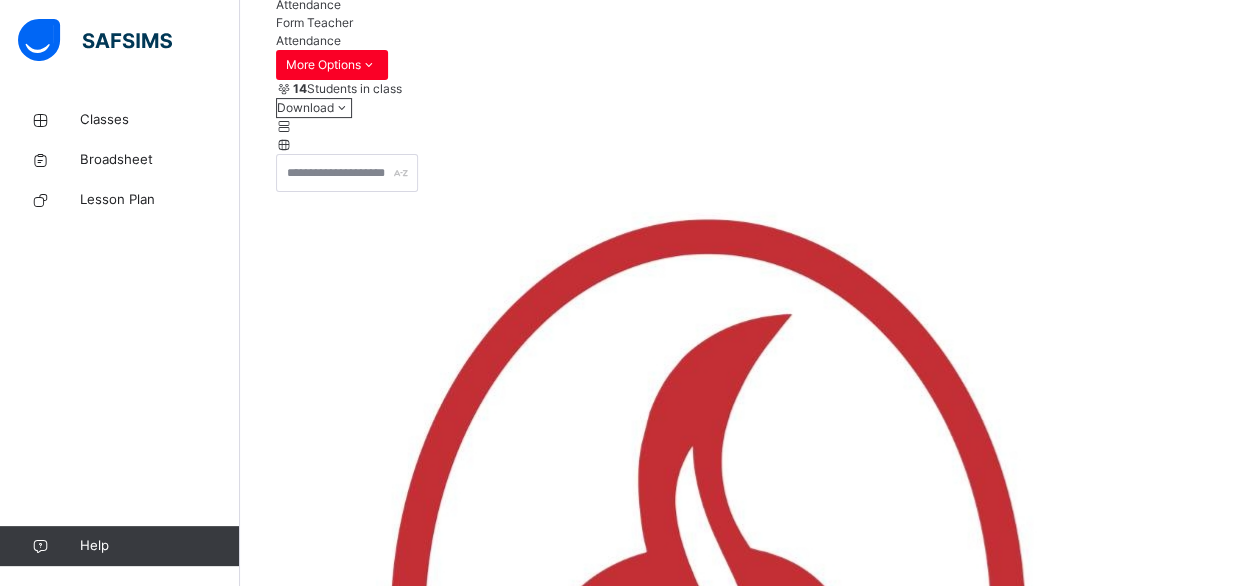 scroll, scrollTop: 406, scrollLeft: 0, axis: vertical 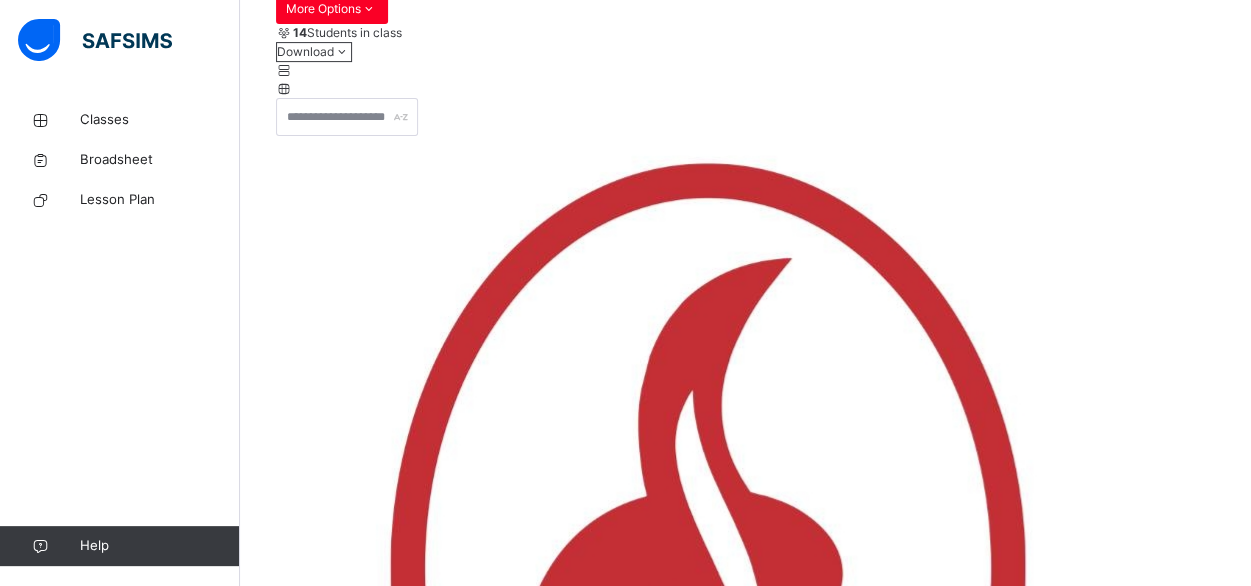 click on "Save" at bounding box center [290, 5118] 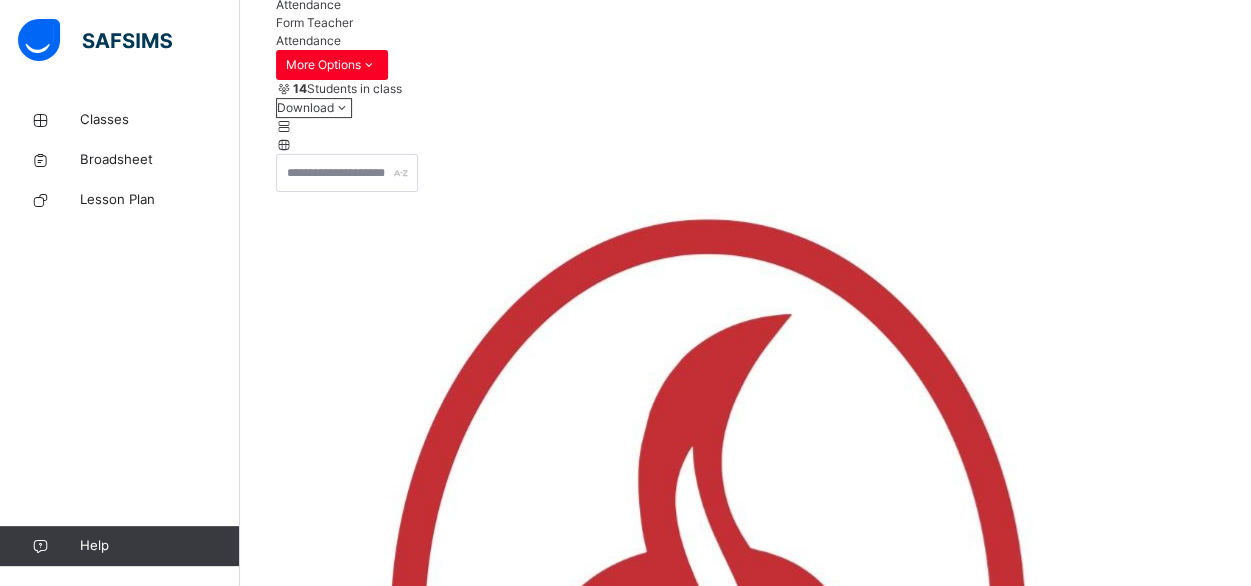 scroll, scrollTop: 318, scrollLeft: 0, axis: vertical 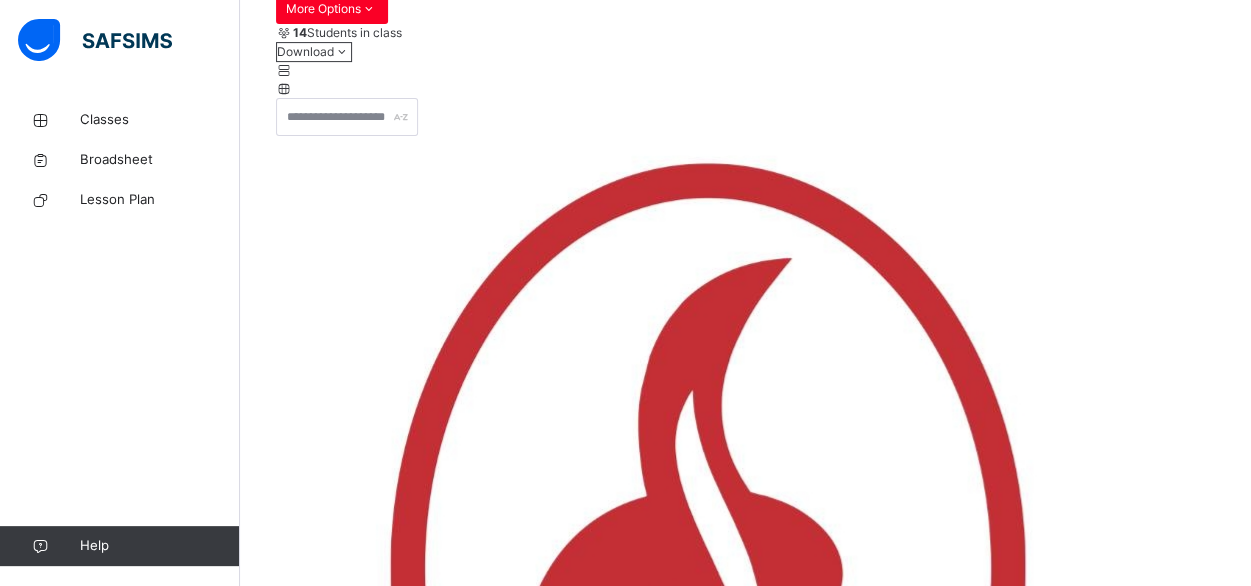click on "**********" at bounding box center [336, 5029] 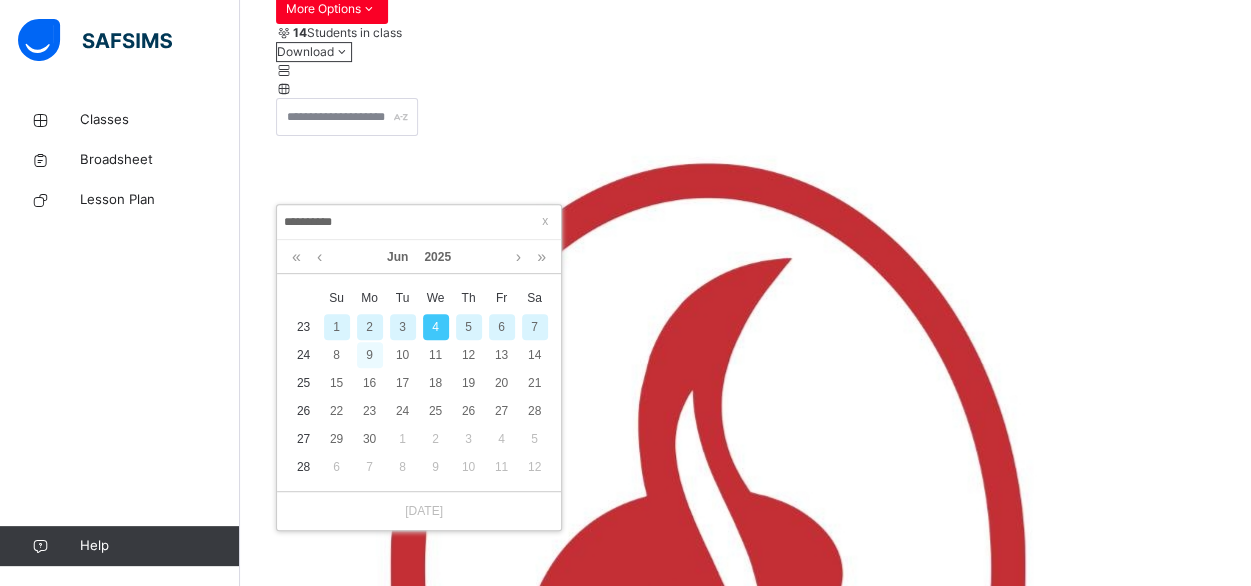 click on "9" at bounding box center (370, 355) 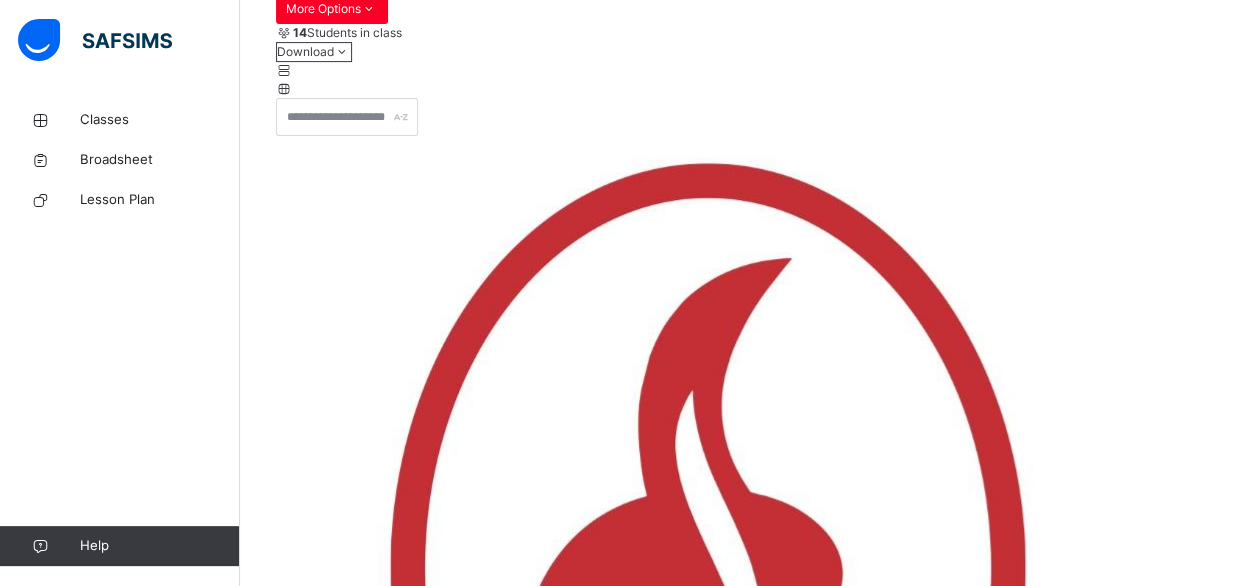 click on "Summary Report" at bounding box center [322, 4973] 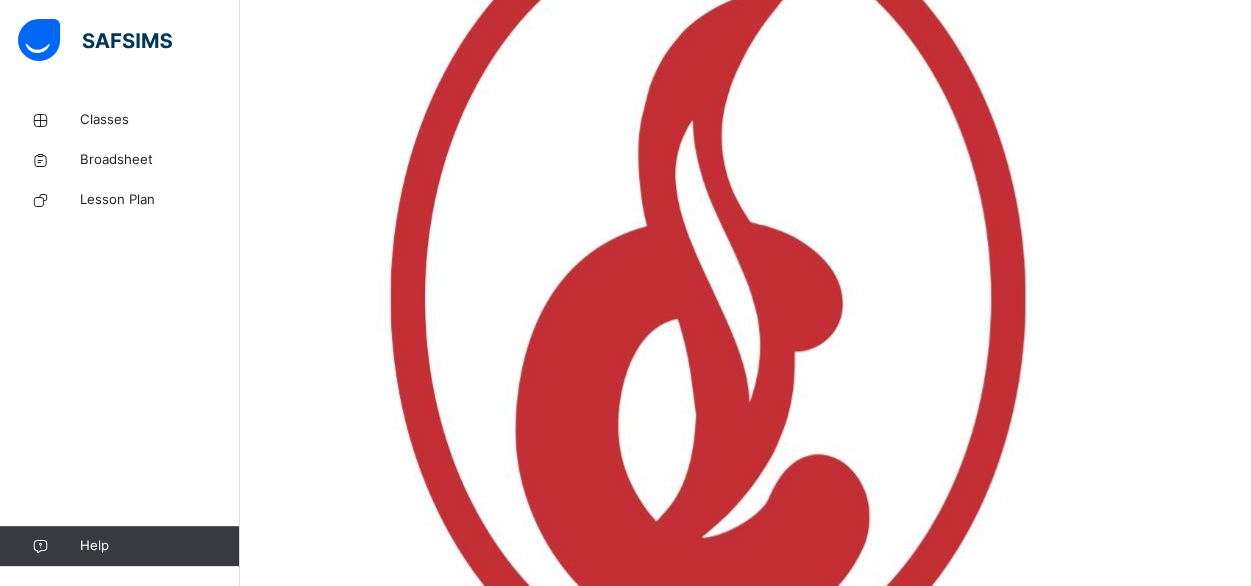 scroll, scrollTop: 603, scrollLeft: 0, axis: vertical 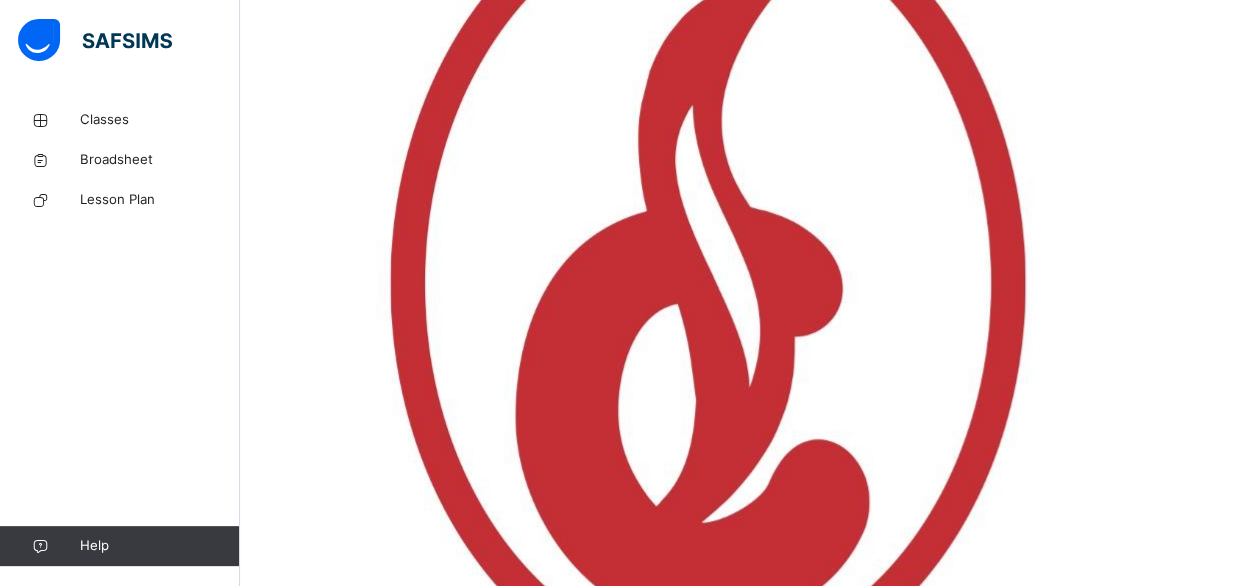 click on "10 [DATE]   Present 0   Absent 0   Late 0" at bounding box center [612, 5791] 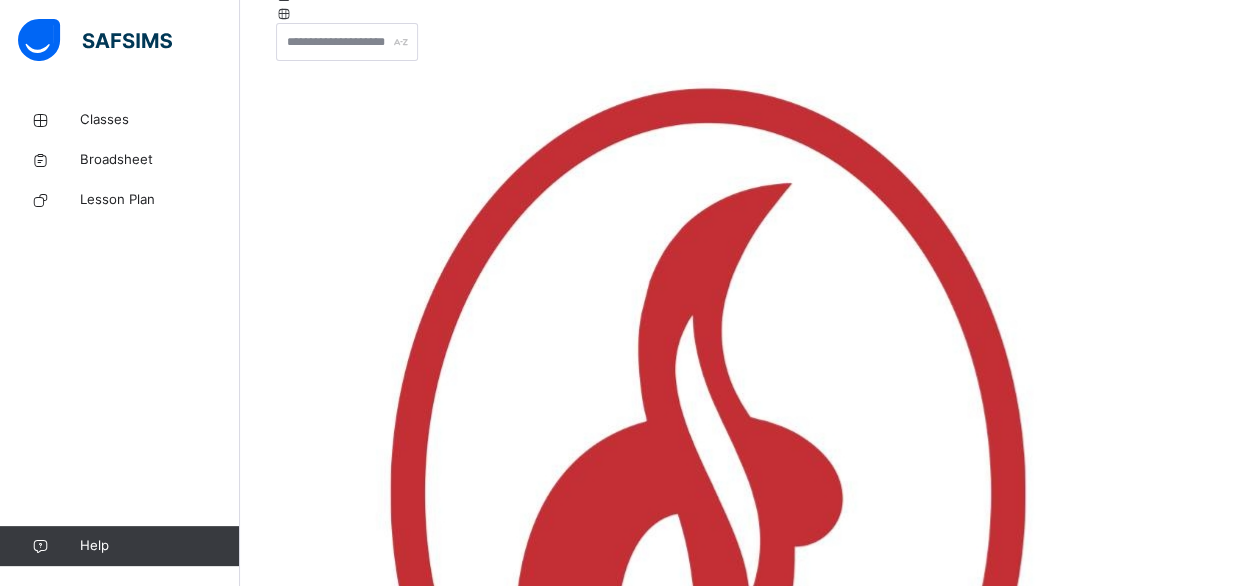 scroll, scrollTop: 388, scrollLeft: 0, axis: vertical 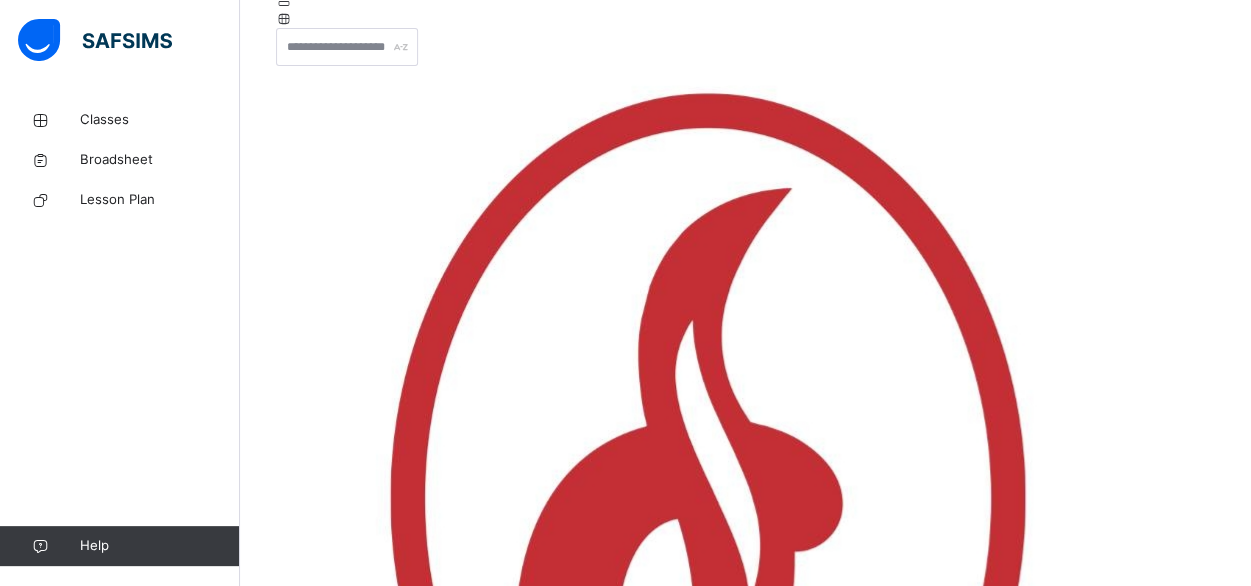 click on "**** **** **** **** **** **** **** **** **** **** **** **** **** **** **** **** **** **** **** **** **** **** **** **** **** **** **** **** **** **** **** **** **** **** **** **** **** **** **** **** **** **** **** **** **** **** **** **** **** **** **** **** **** **** **** **** **** **** **** **** **** **** **** **** **** **** **** **** **** **** **** **** **** **** **** **** **** **** **** **** **** **** **** **** **** **** **** **** **** **** **** **** **** **** **** **** **** **** **** **** **** **** **** **** **** **** **** **** **** **** **** **** **** **** **** **** **** **** **** **** **** **** **** **** **** **** **** **** **** **** ****" at bounding box center (311, 5760) 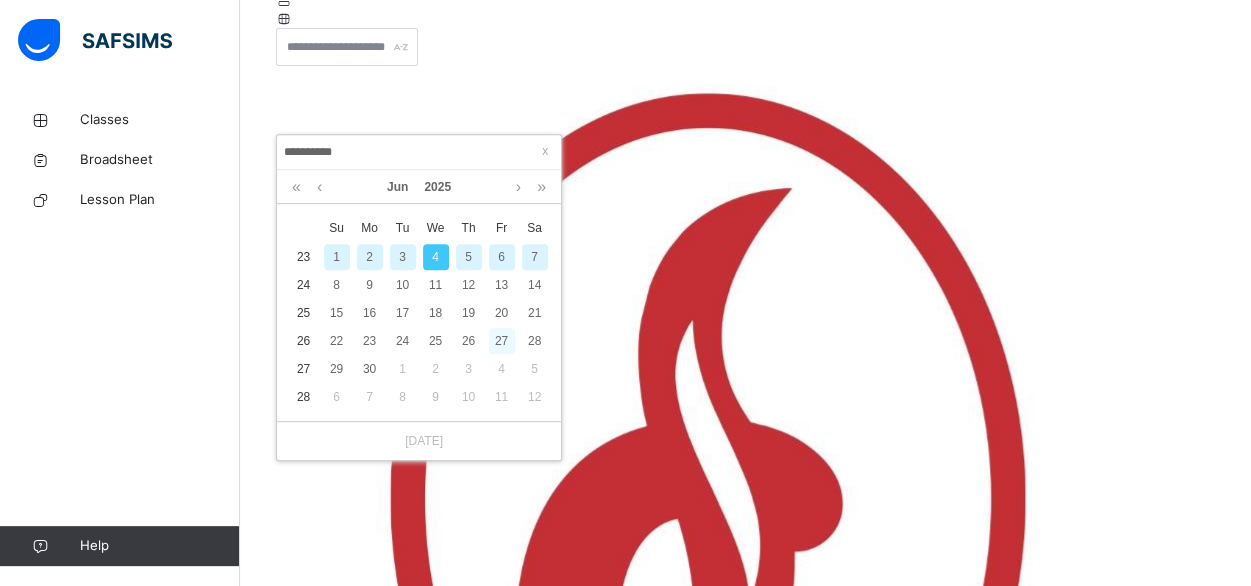 click on "27" at bounding box center (502, 341) 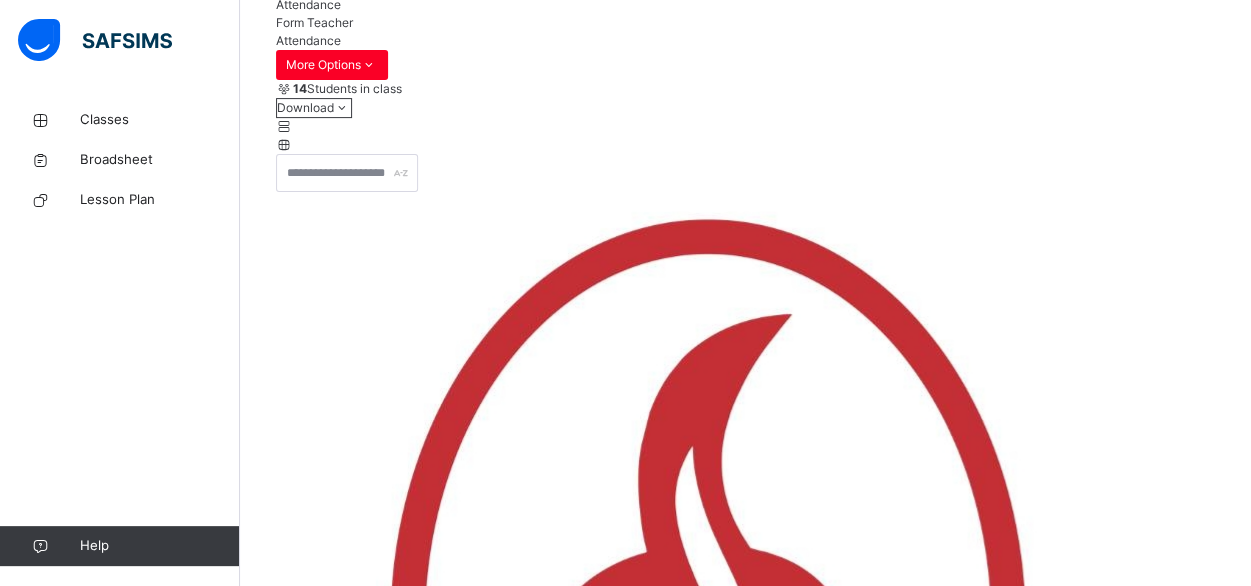 scroll, scrollTop: 388, scrollLeft: 0, axis: vertical 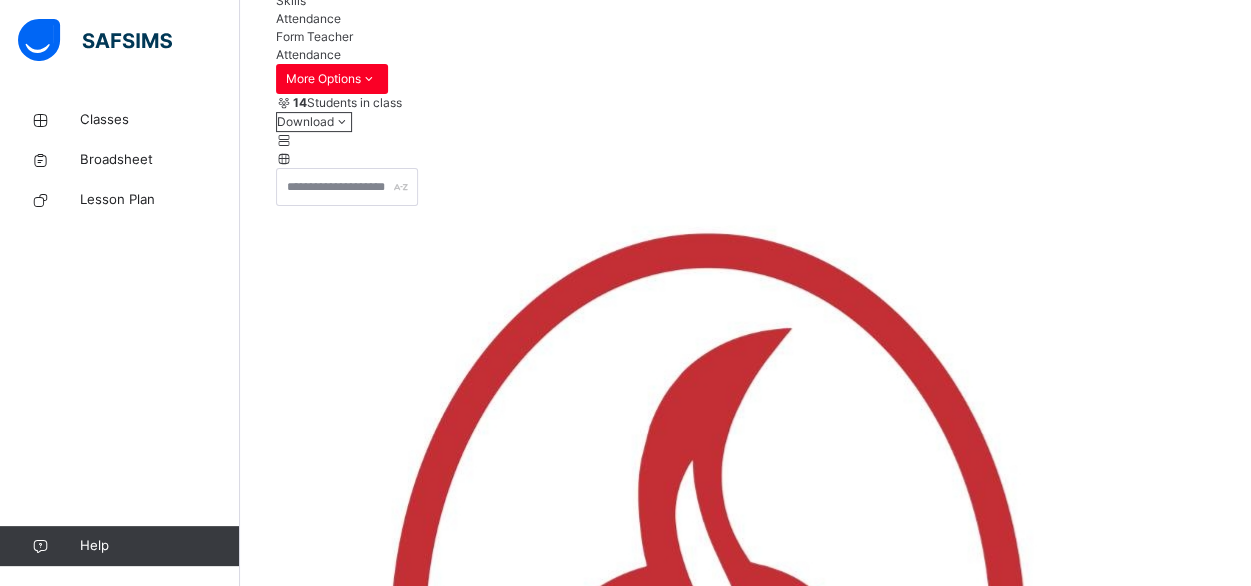 click on "Summary Report" at bounding box center (322, 5043) 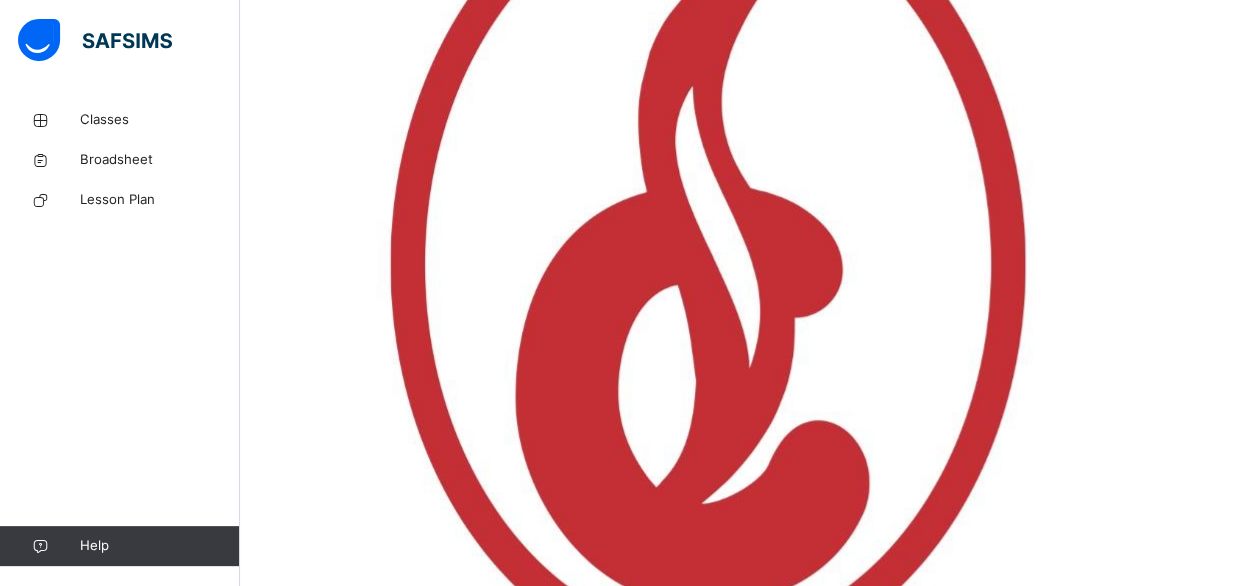 scroll, scrollTop: 621, scrollLeft: 0, axis: vertical 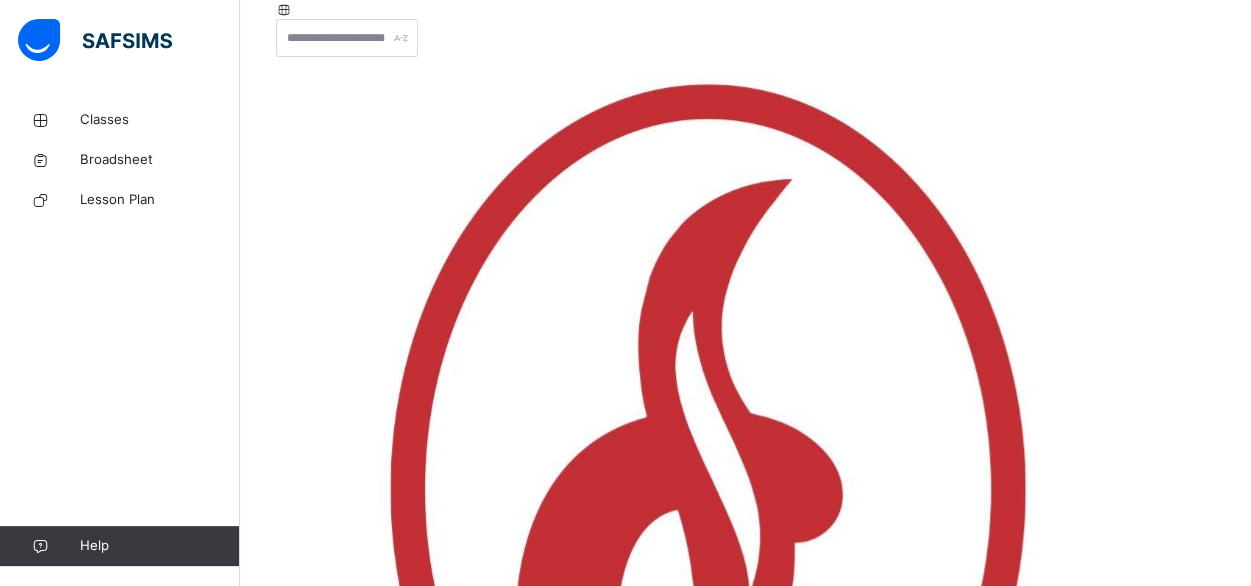 click on "Take Attendance" at bounding box center [324, 4876] 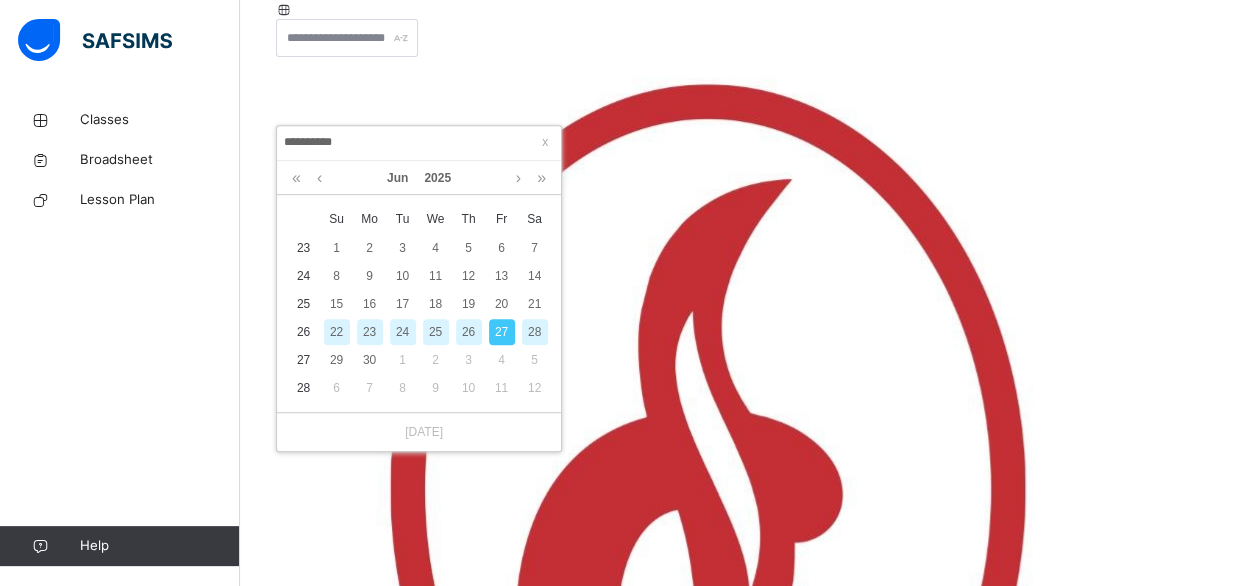 click on "23" at bounding box center (370, 332) 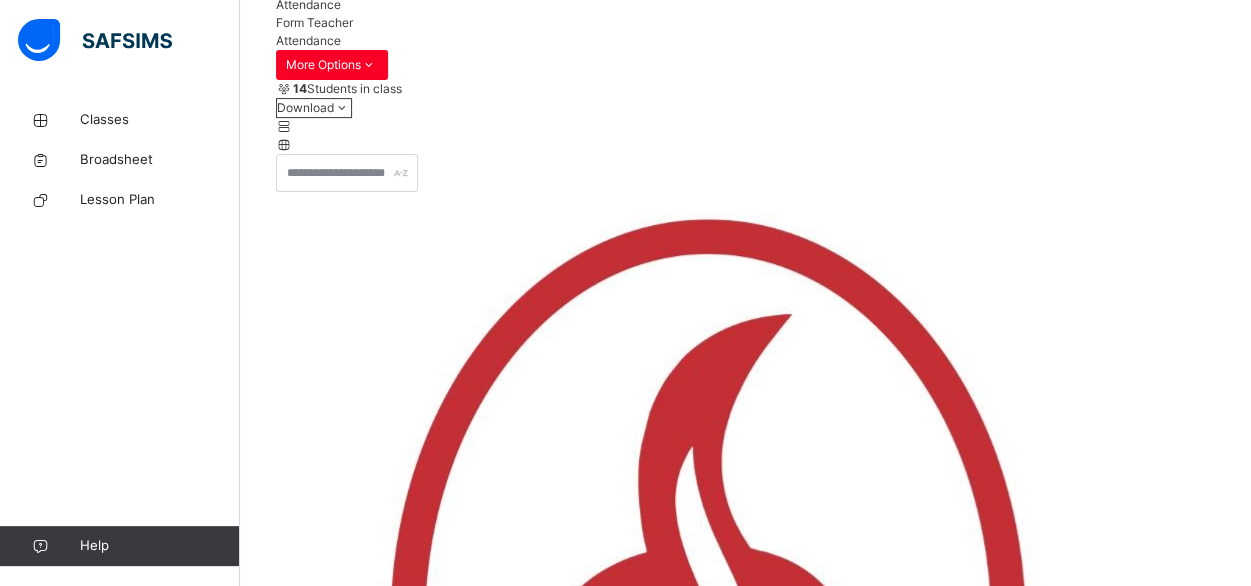 scroll, scrollTop: 397, scrollLeft: 0, axis: vertical 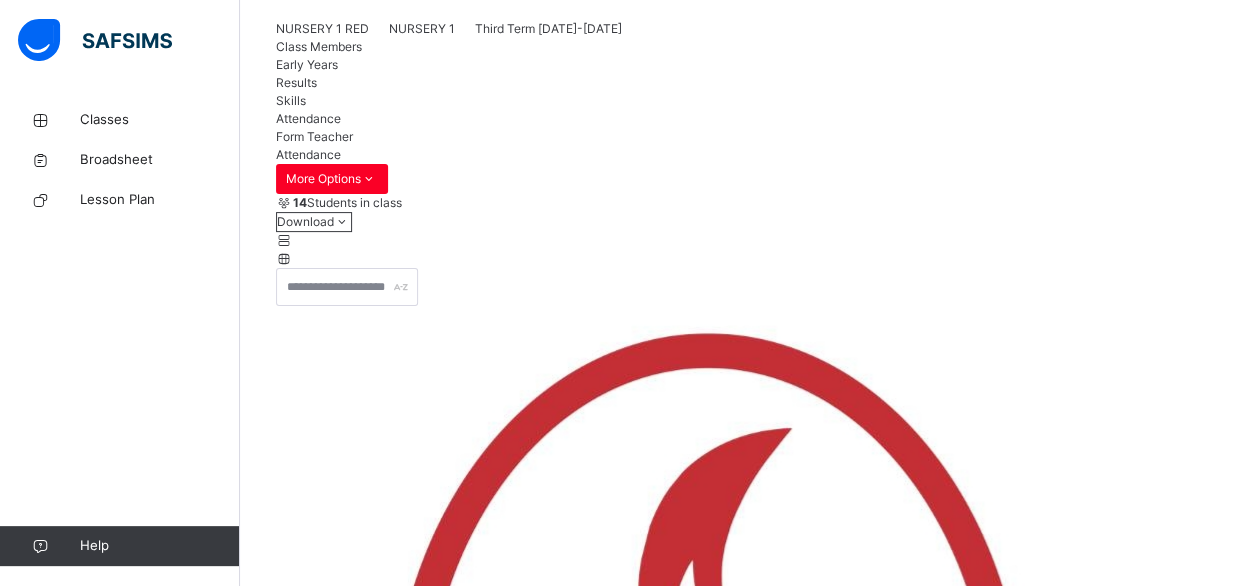 click on "**********" at bounding box center (336, 5199) 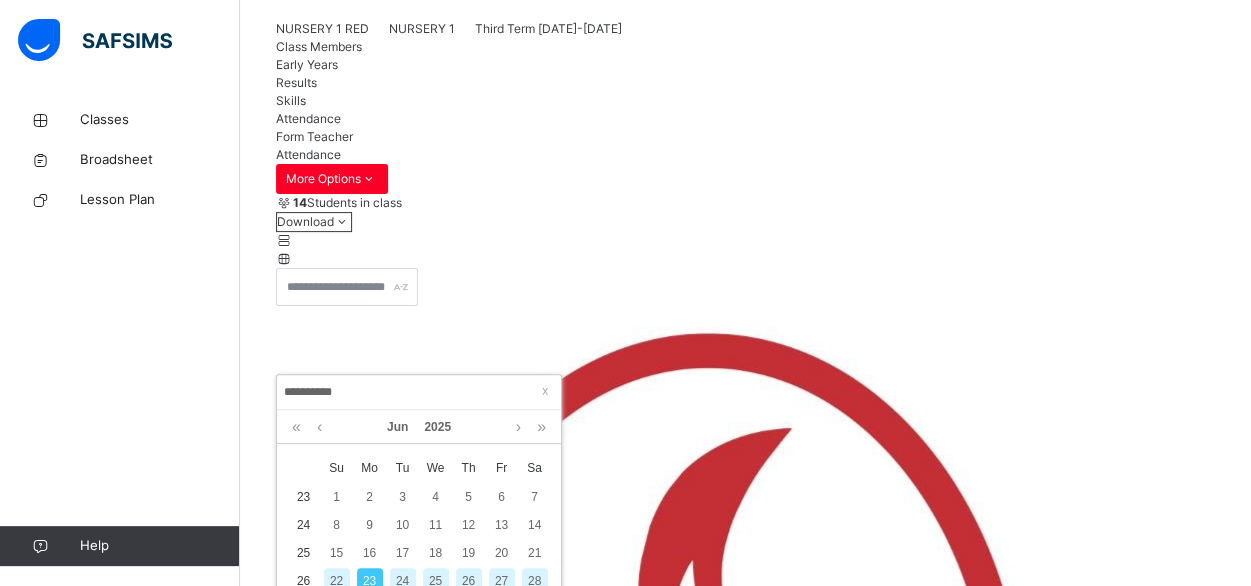 click on "24" at bounding box center (403, 581) 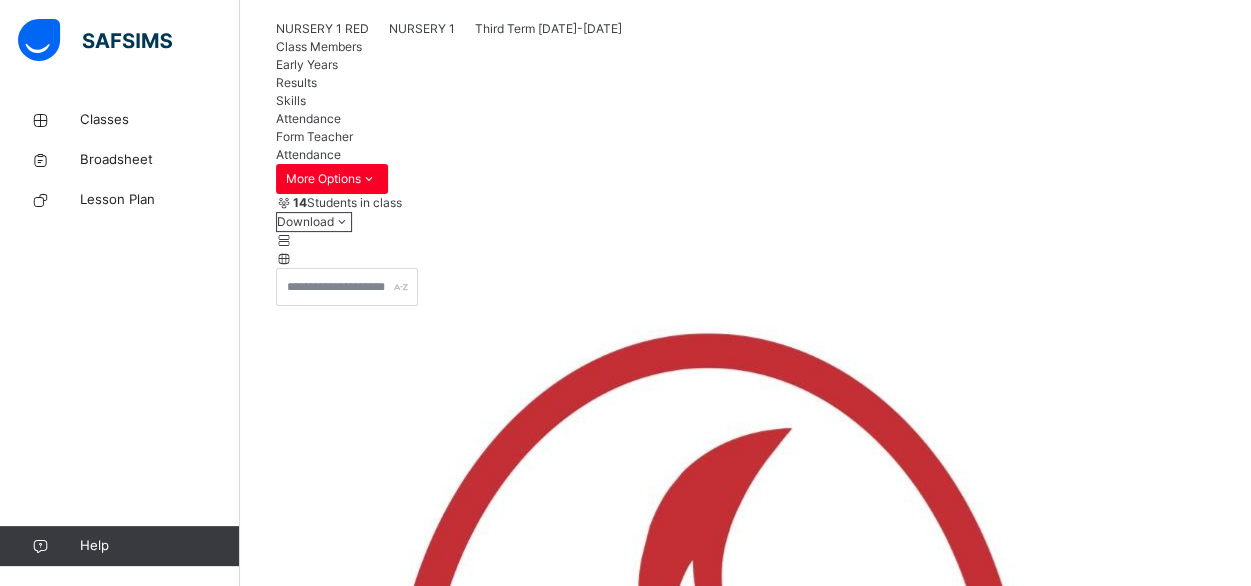 click on "**********" at bounding box center (745, 5734) 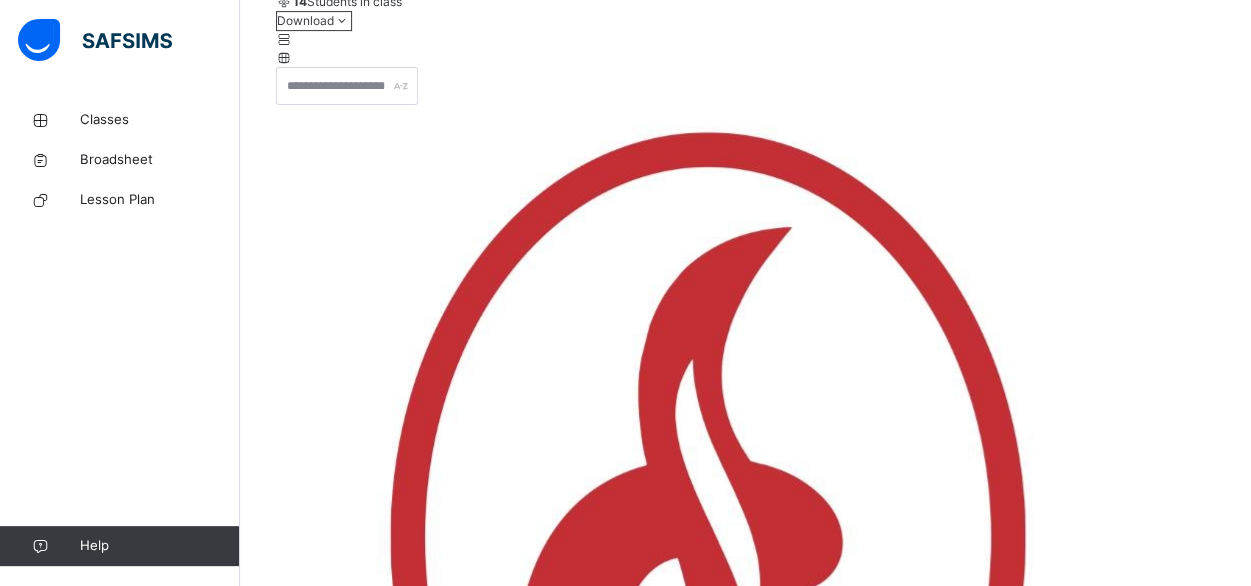 scroll, scrollTop: 341, scrollLeft: 0, axis: vertical 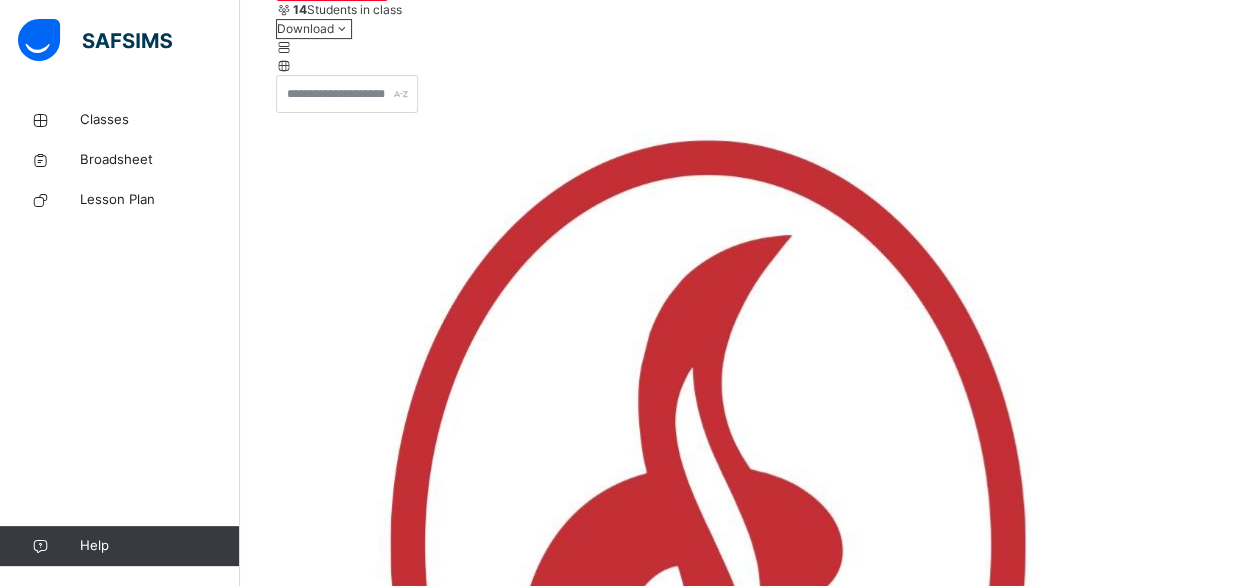 click on "**********" at bounding box center [336, 5006] 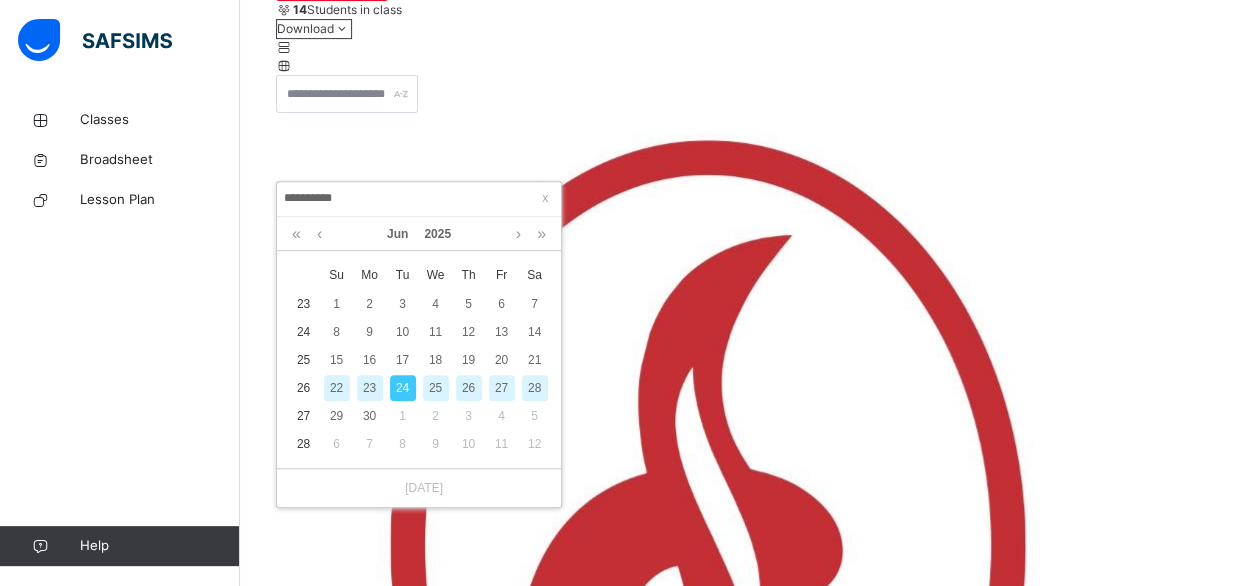 click on "23" at bounding box center (370, 388) 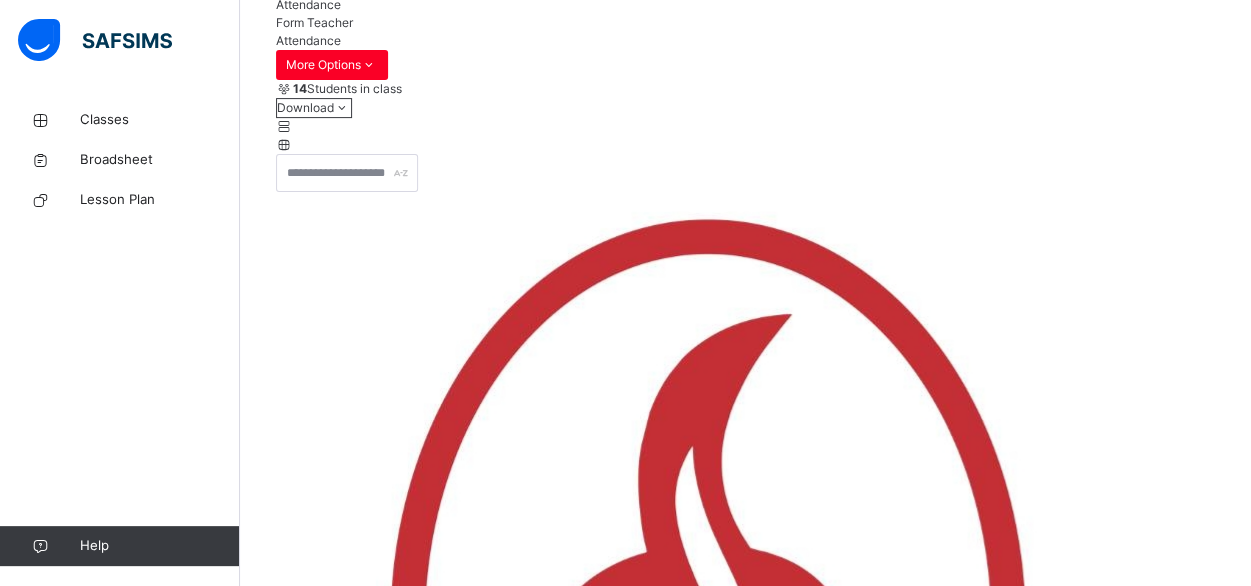 scroll, scrollTop: 341, scrollLeft: 0, axis: vertical 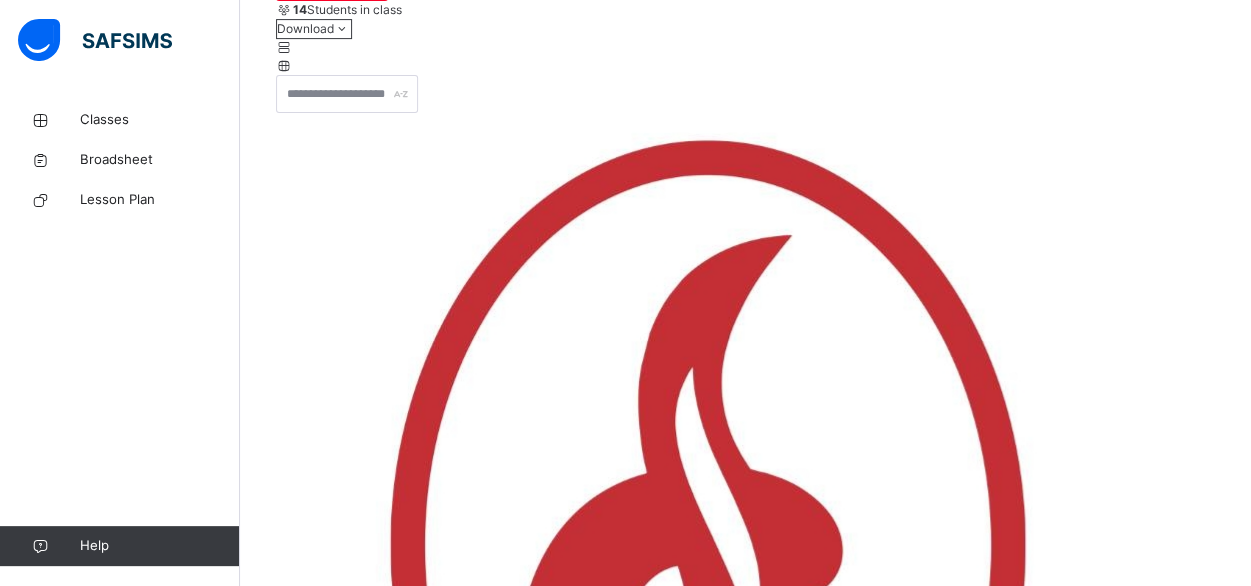 click on "**********" at bounding box center (336, 5006) 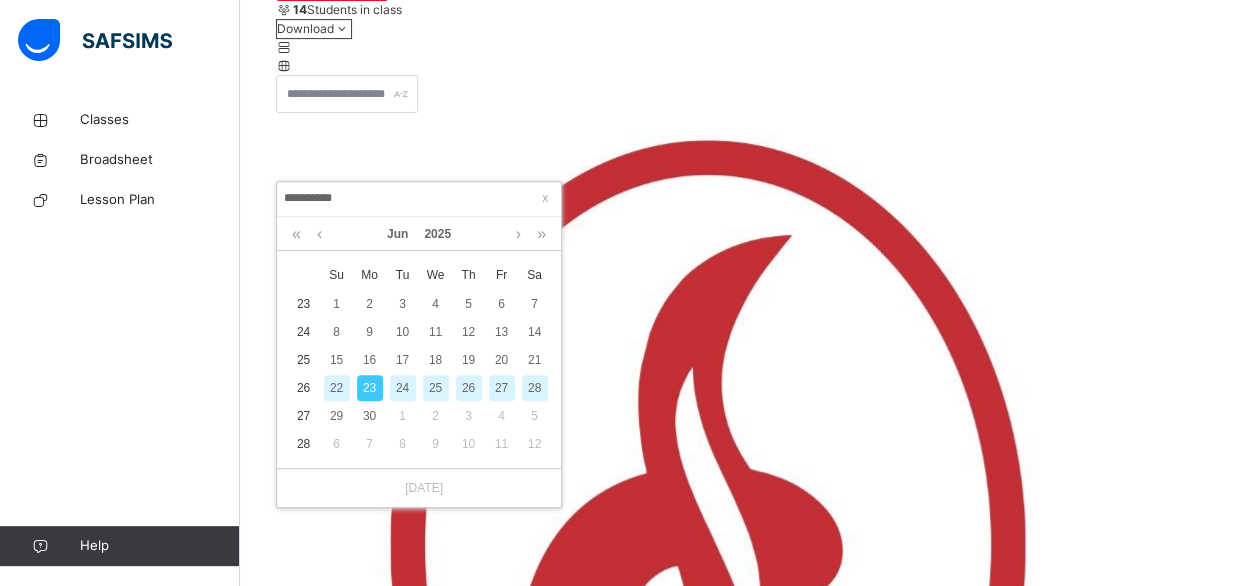 click on "24" at bounding box center [403, 388] 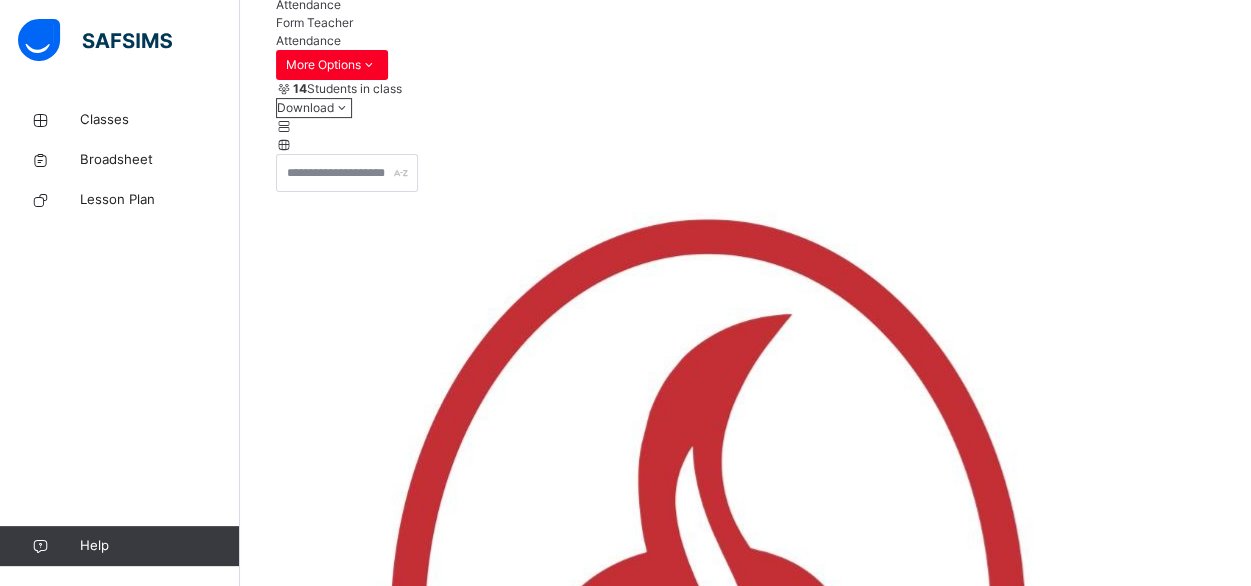 scroll, scrollTop: 341, scrollLeft: 0, axis: vertical 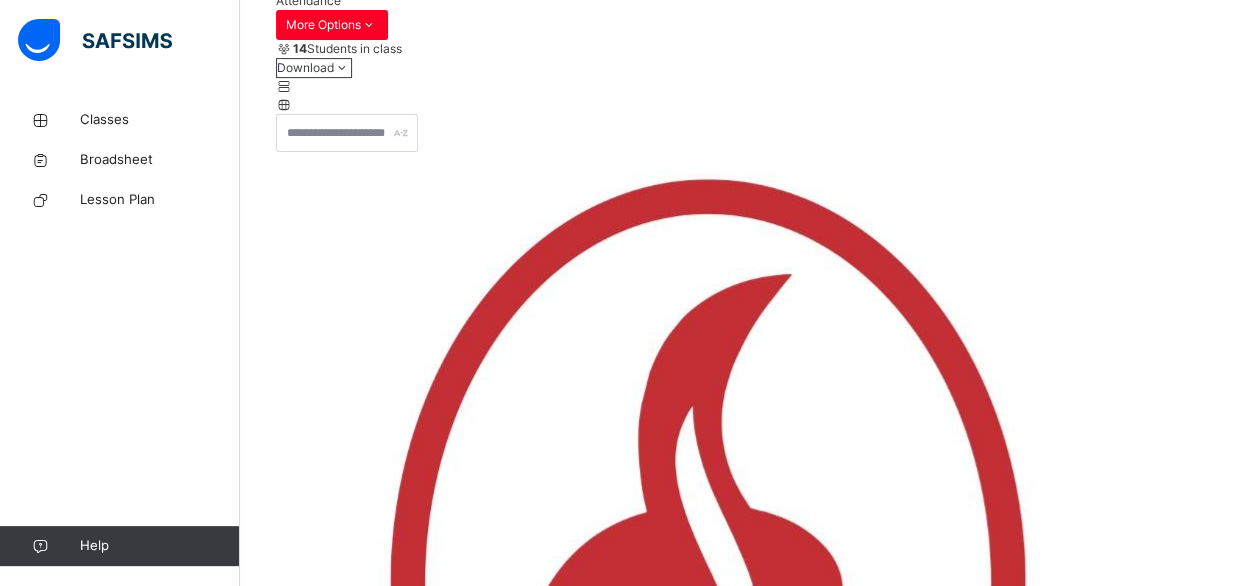 click on "**********" at bounding box center (336, 5045) 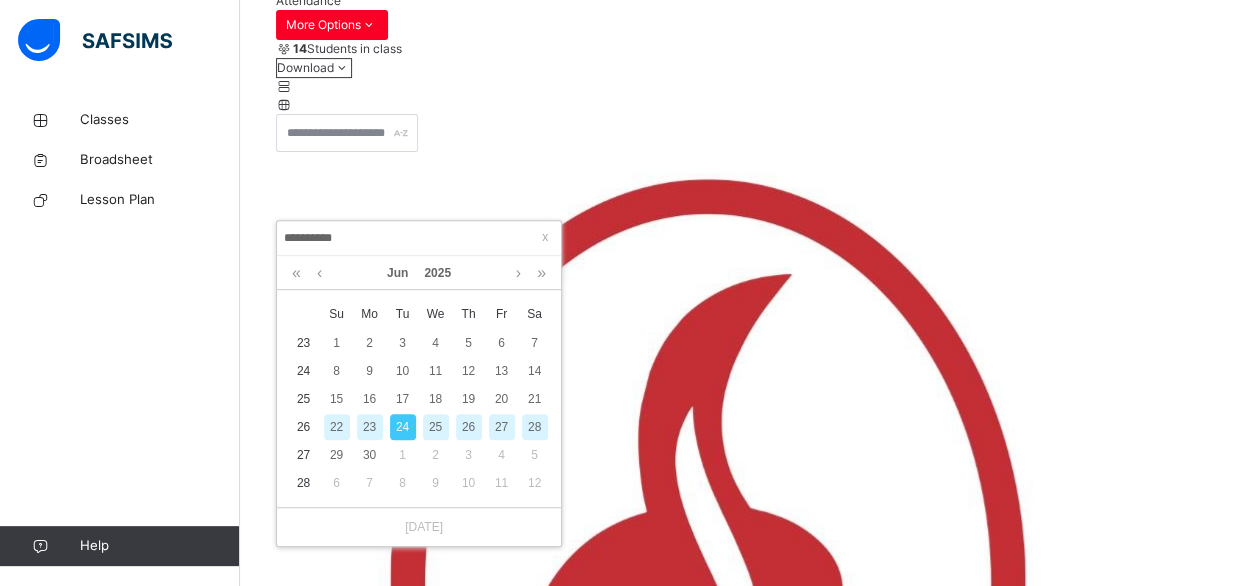 click on "25" at bounding box center (436, 427) 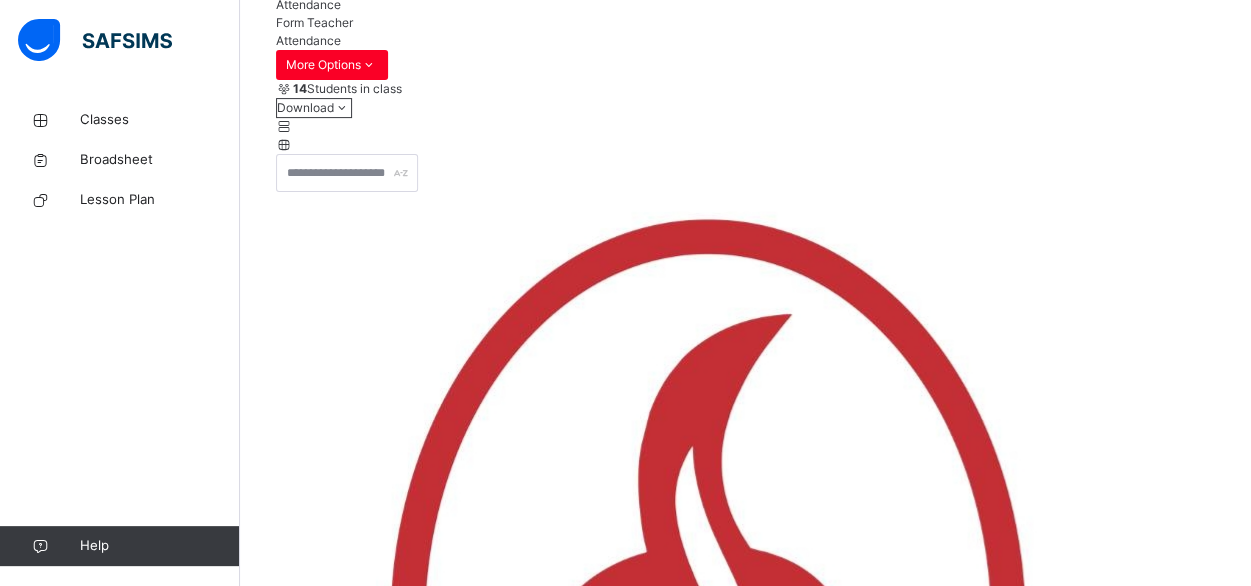 scroll, scrollTop: 302, scrollLeft: 0, axis: vertical 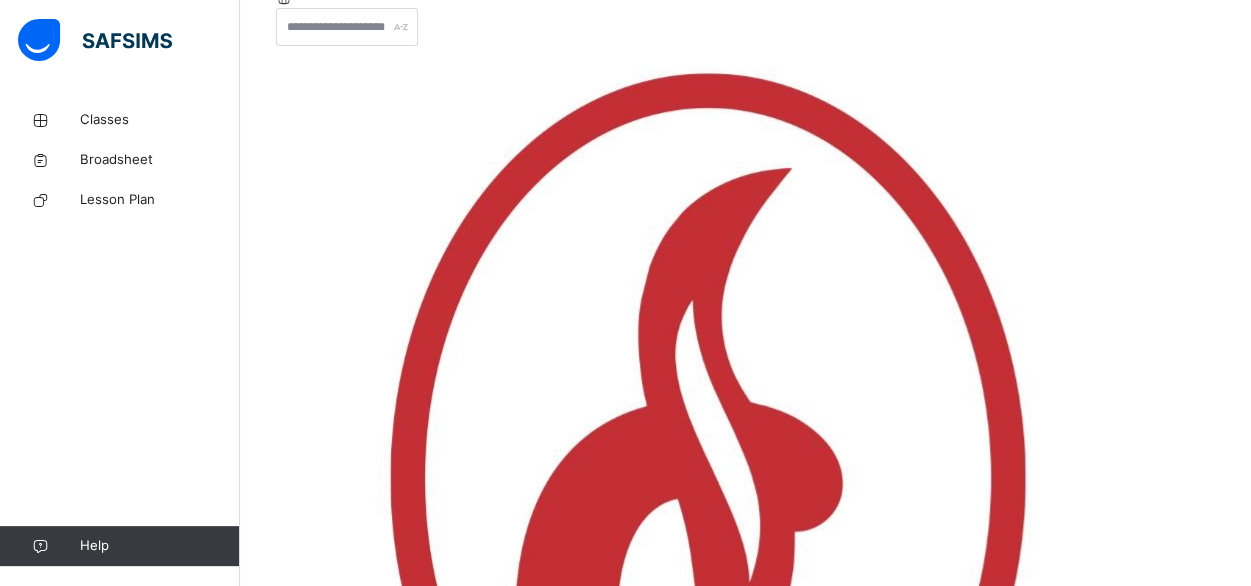 click on "Save" at bounding box center (290, 5028) 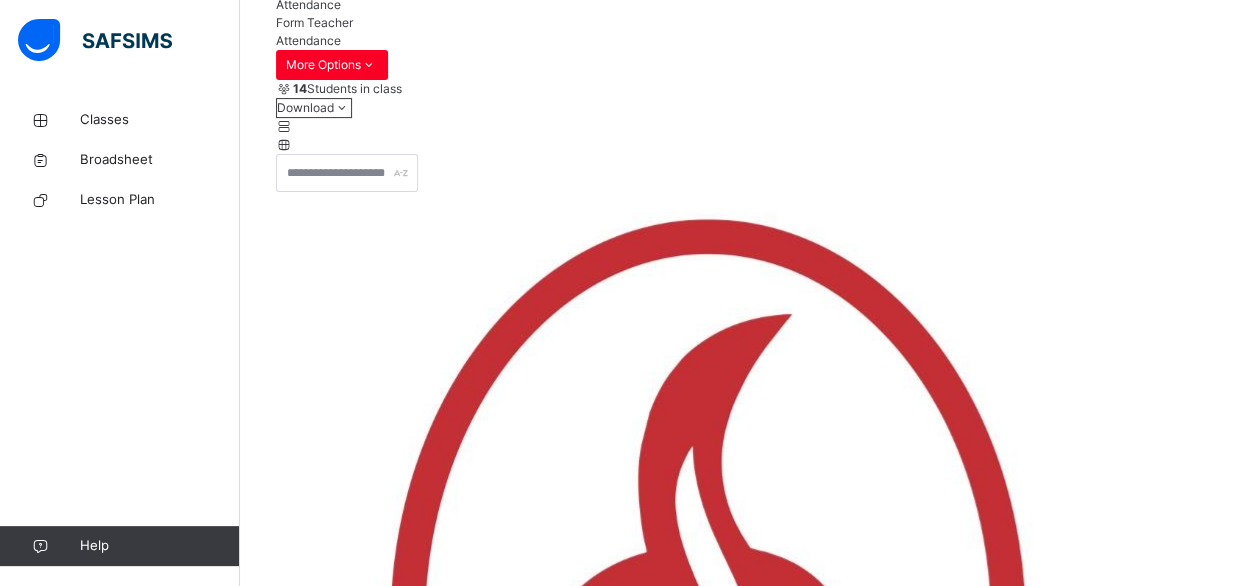 scroll, scrollTop: 408, scrollLeft: 0, axis: vertical 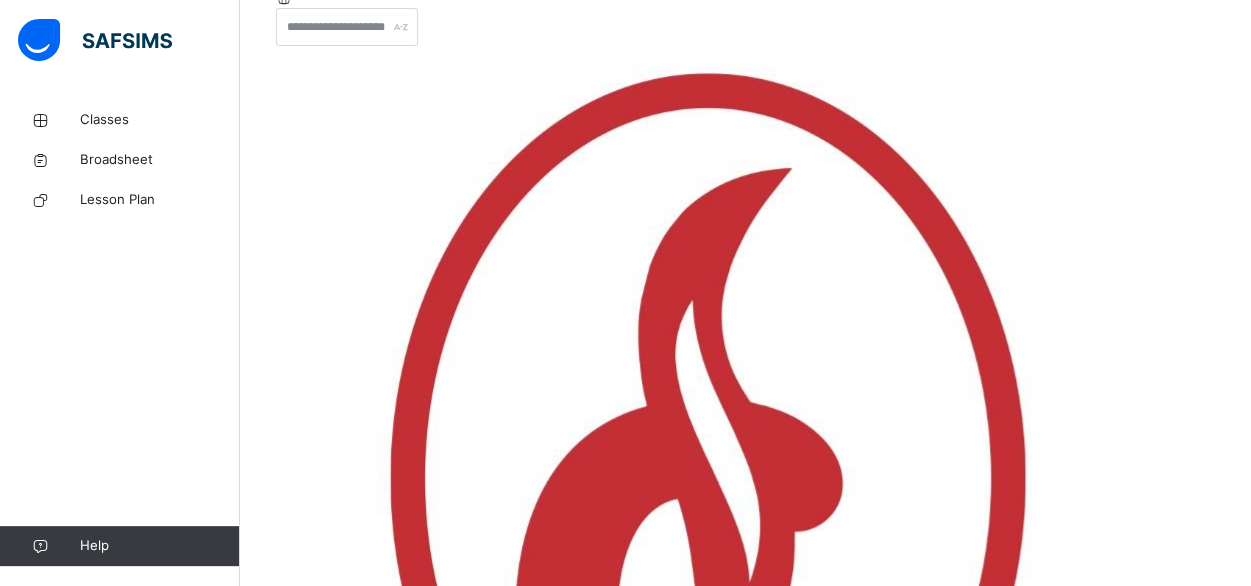 click on "**********" at bounding box center (336, 4939) 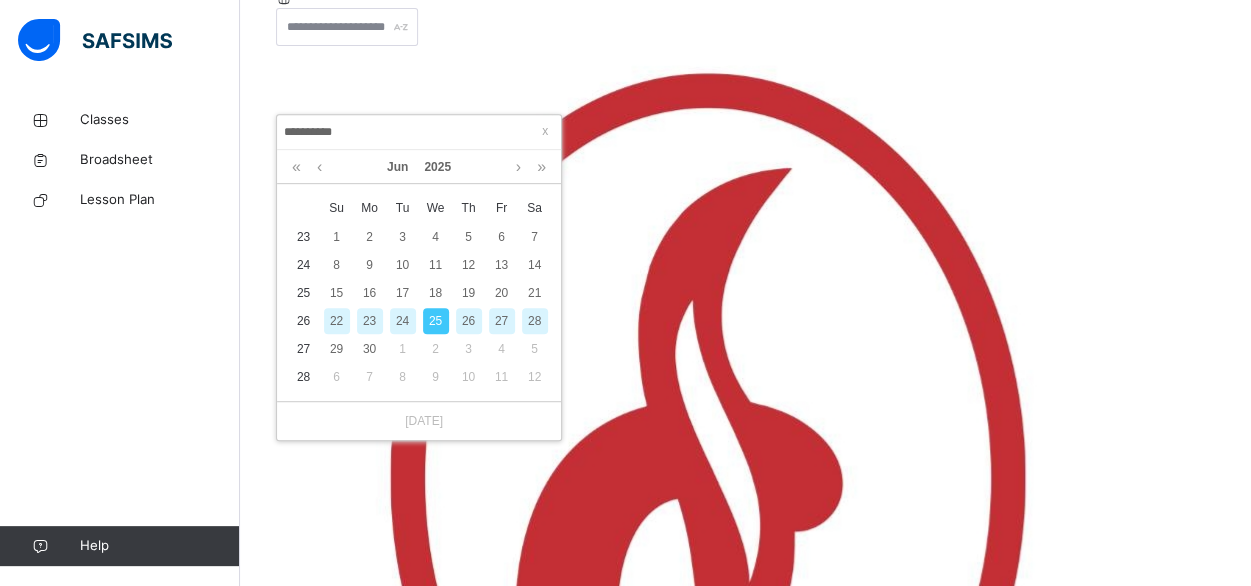 click on "26" at bounding box center (469, 321) 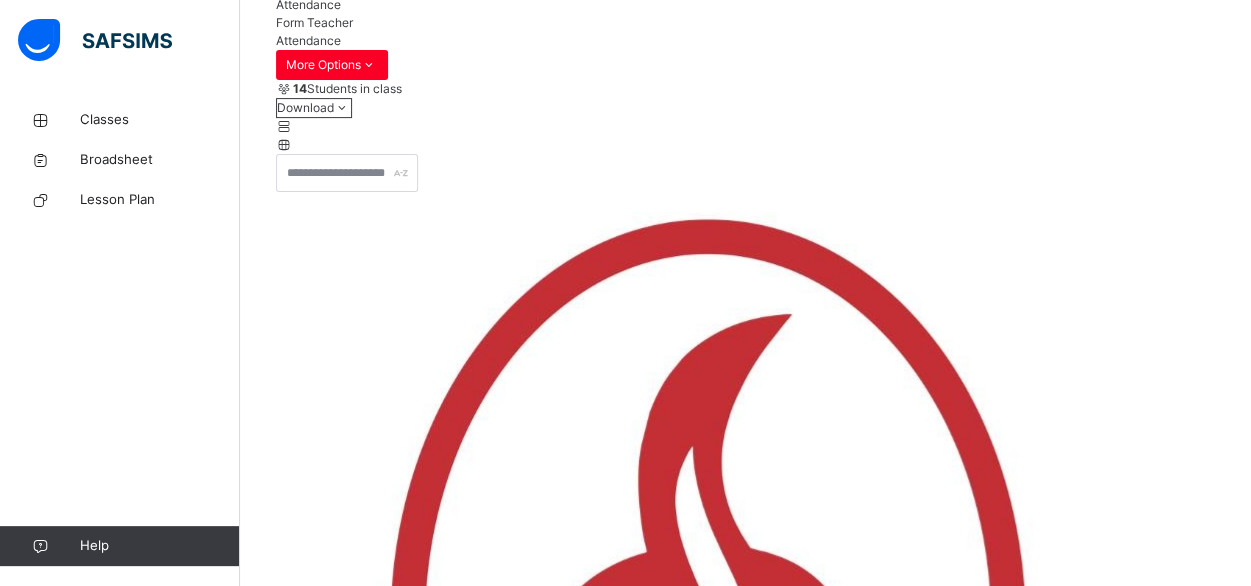scroll, scrollTop: 408, scrollLeft: 0, axis: vertical 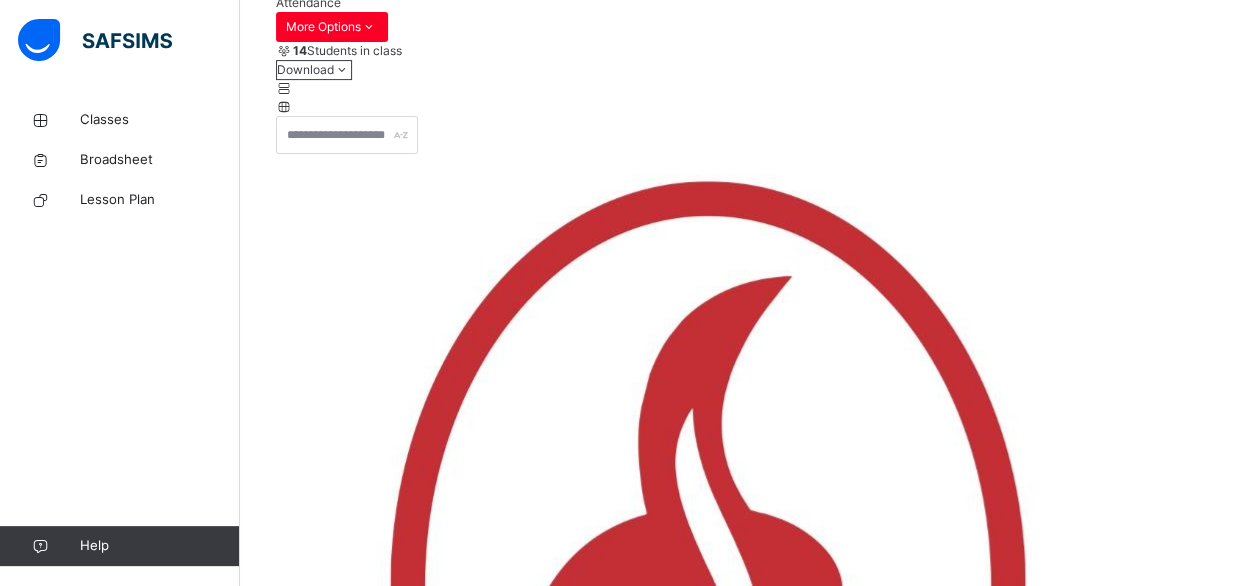 click on "**********" at bounding box center (336, 5047) 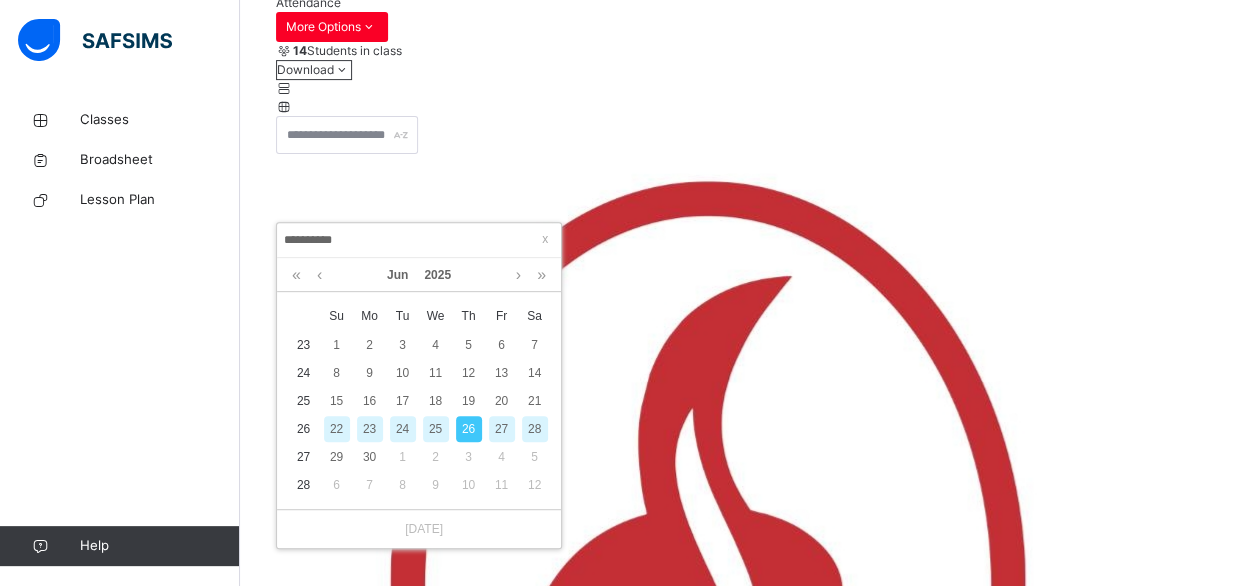 click on "27" at bounding box center [502, 429] 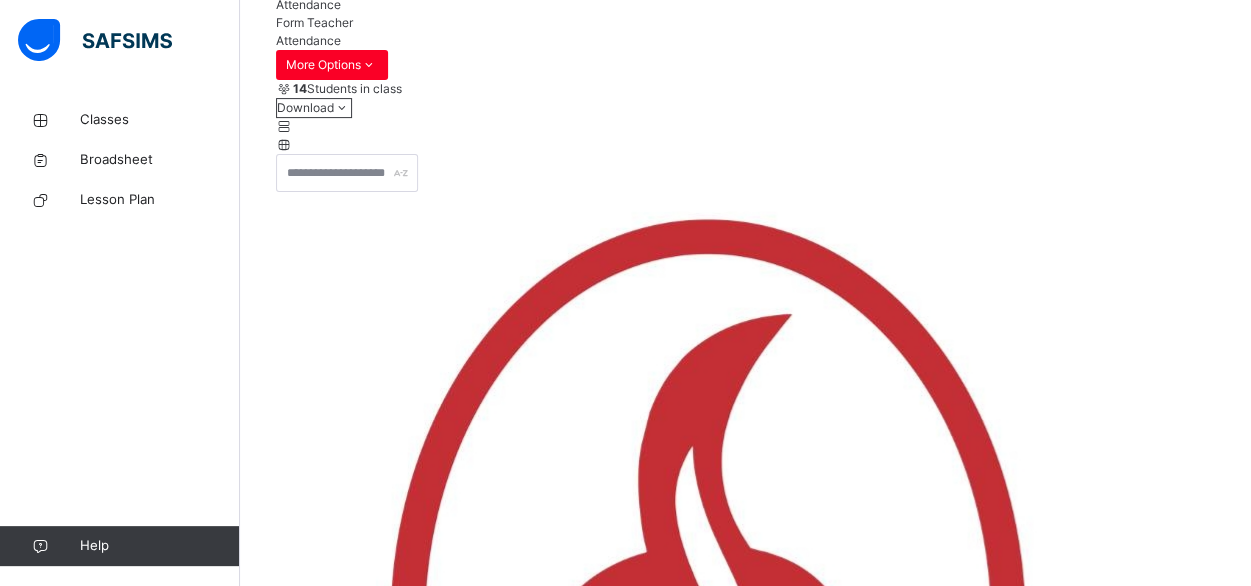 scroll, scrollTop: 300, scrollLeft: 0, axis: vertical 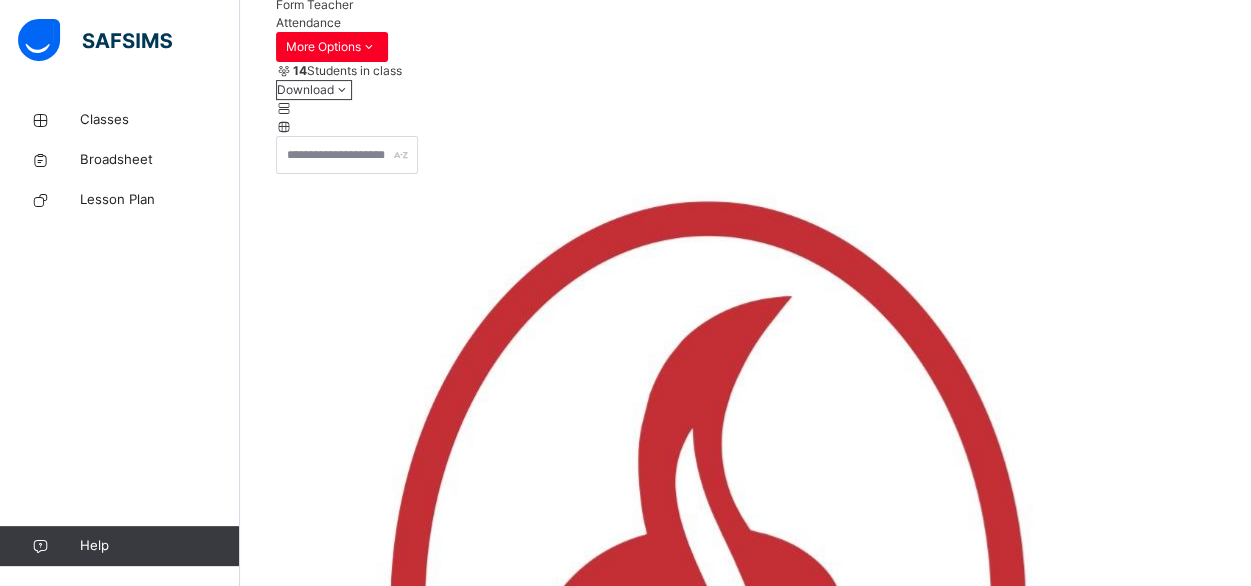 click on "Save" at bounding box center (745, 5157) 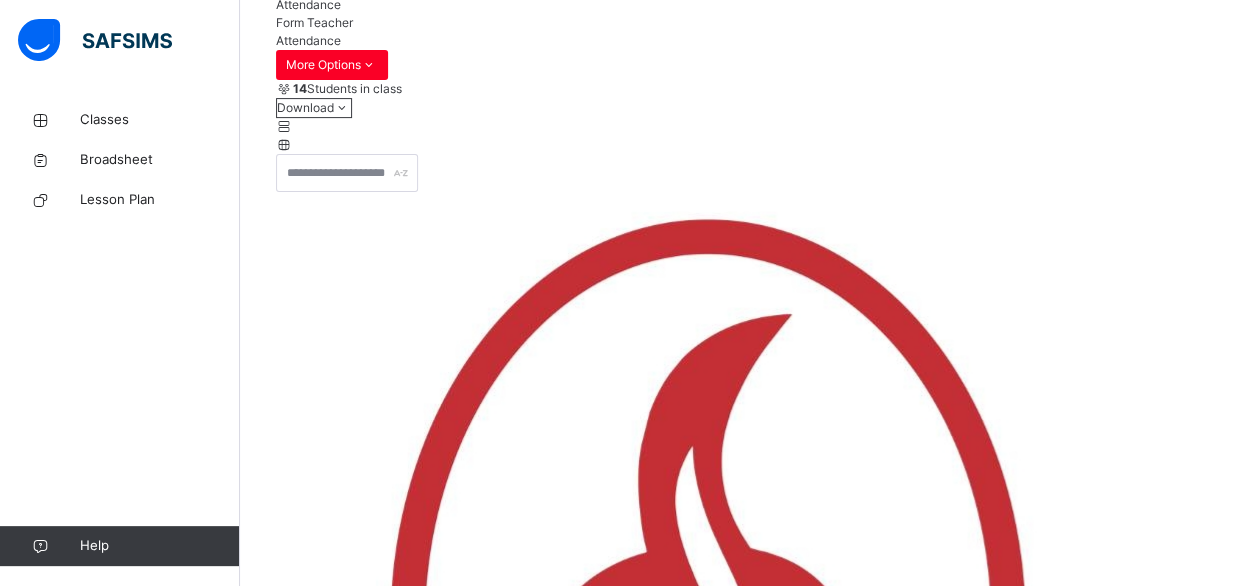 scroll, scrollTop: 280, scrollLeft: 0, axis: vertical 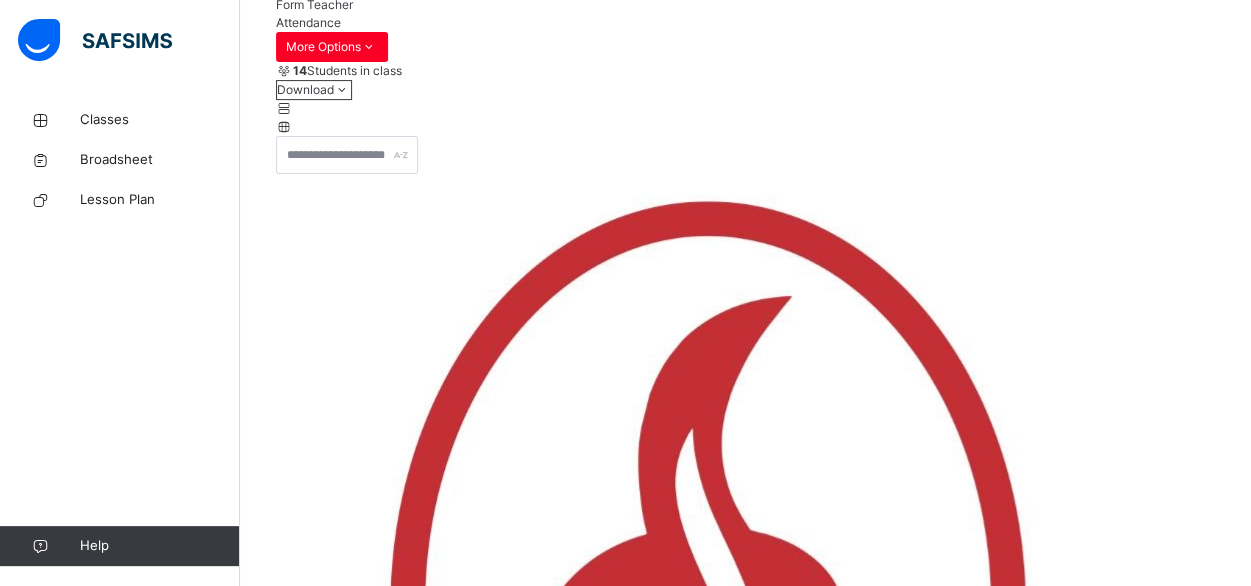 click on "**********" at bounding box center (336, 5067) 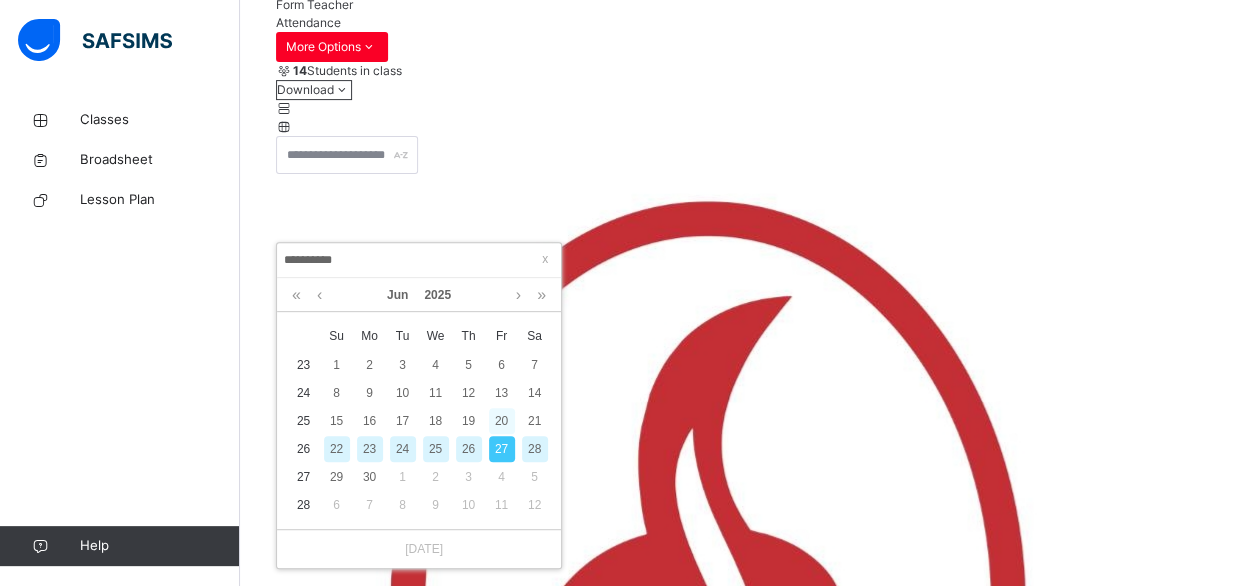 click on "20" at bounding box center [502, 421] 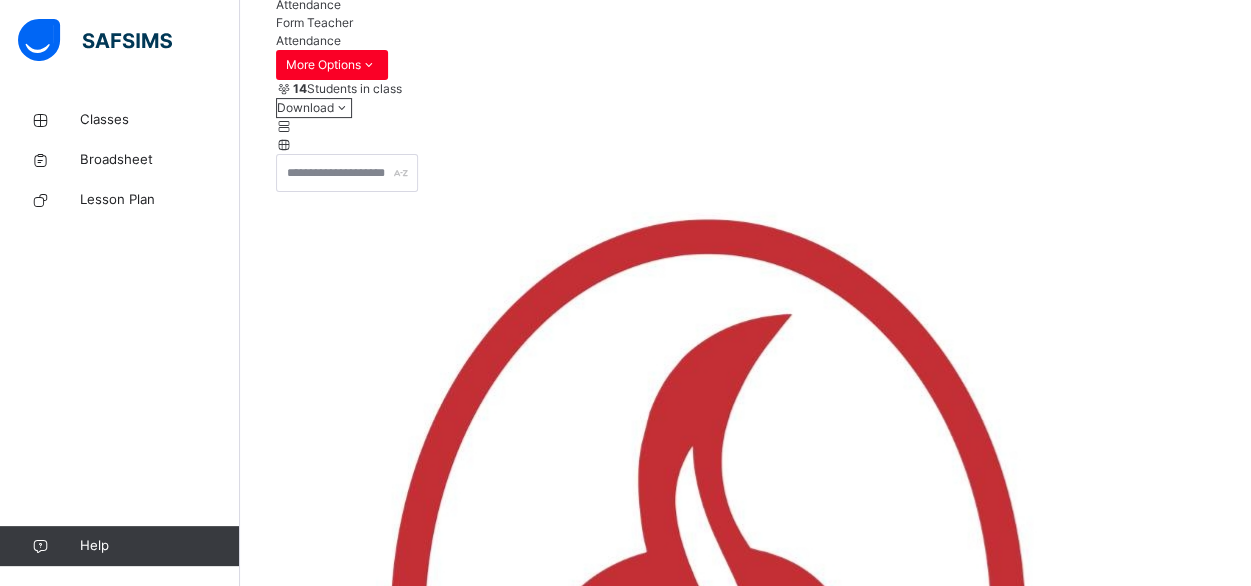 scroll, scrollTop: 280, scrollLeft: 0, axis: vertical 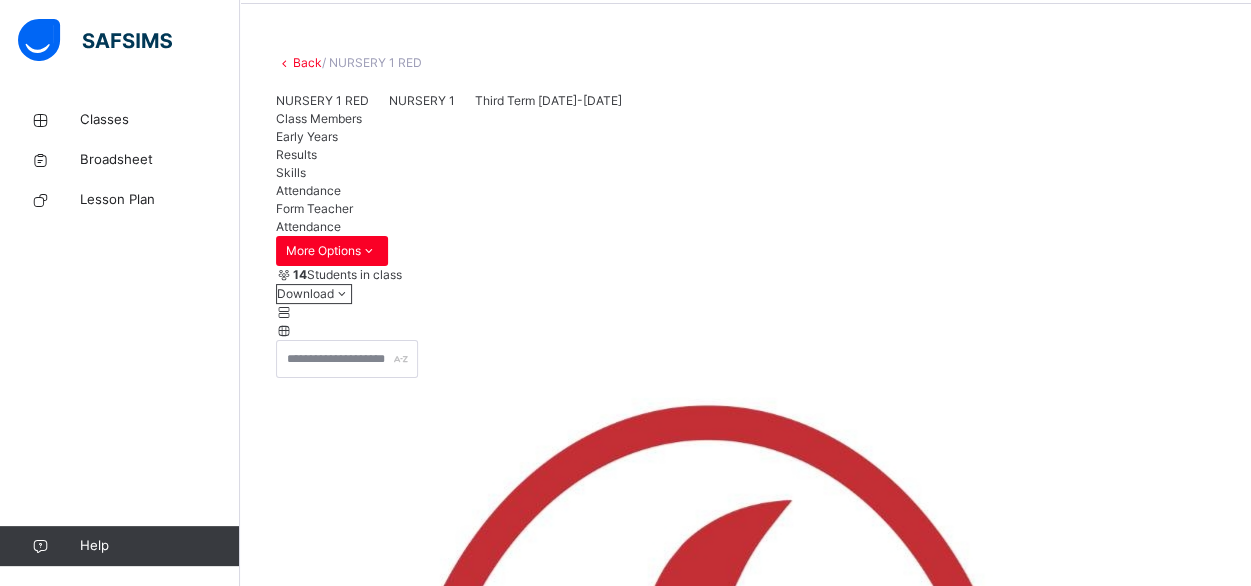 click on "**********" at bounding box center (336, 5271) 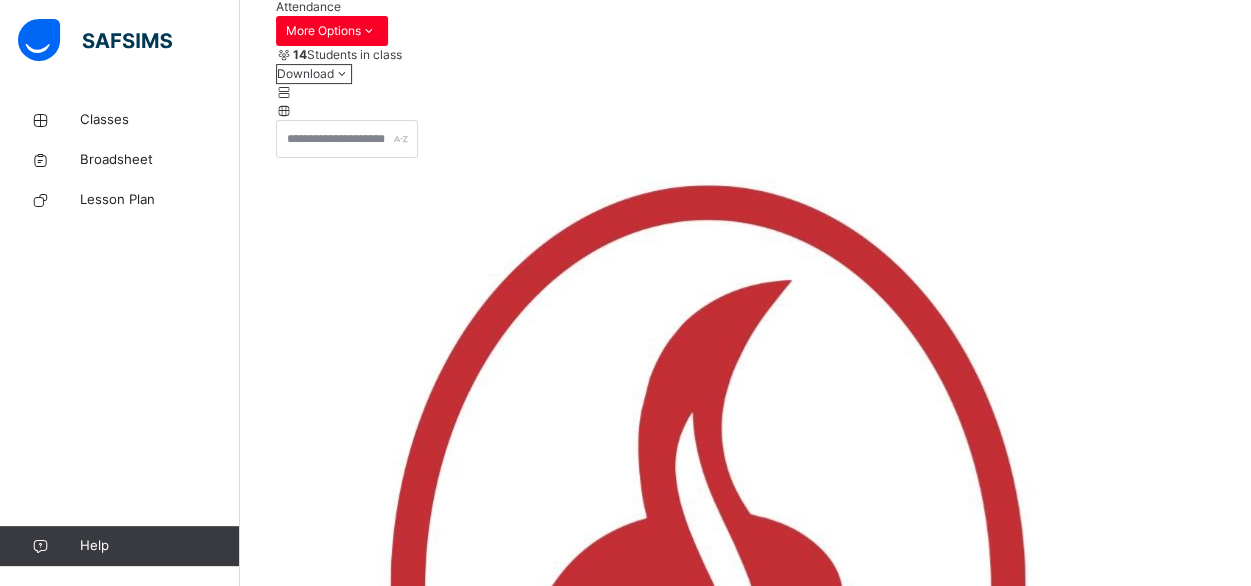 scroll, scrollTop: 326, scrollLeft: 0, axis: vertical 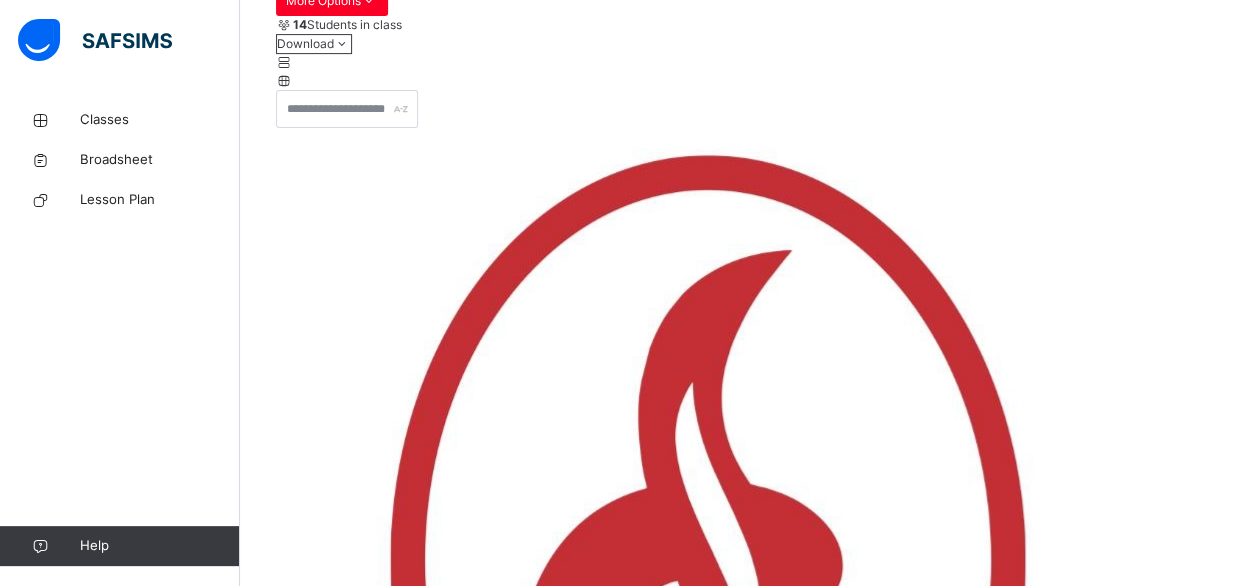 click on "**********" at bounding box center [336, 5021] 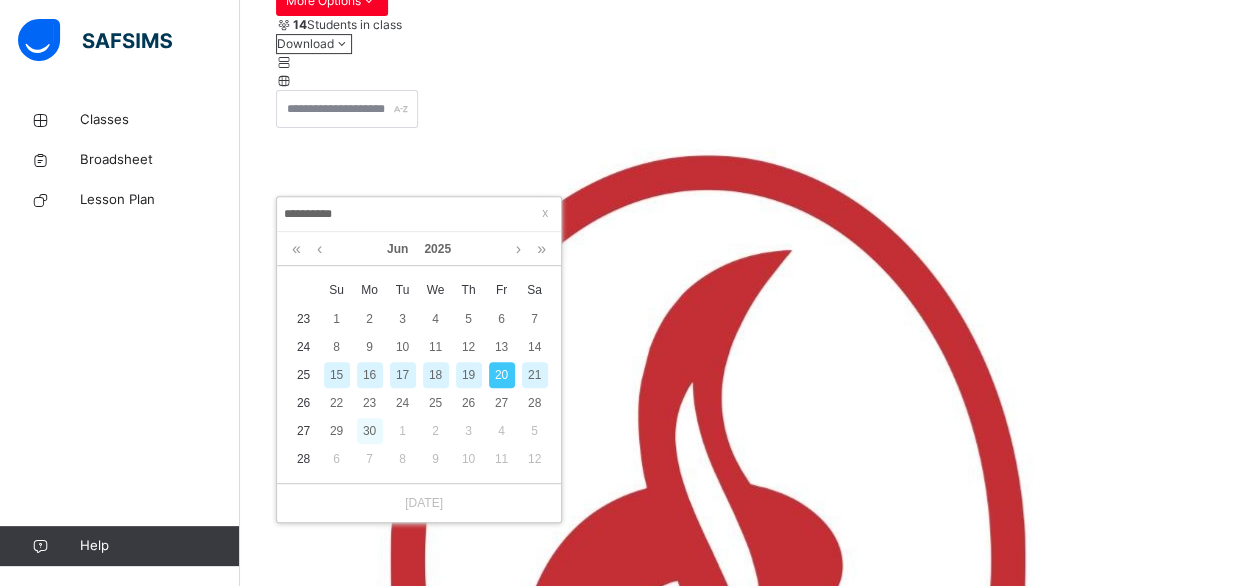 click on "30" at bounding box center (370, 431) 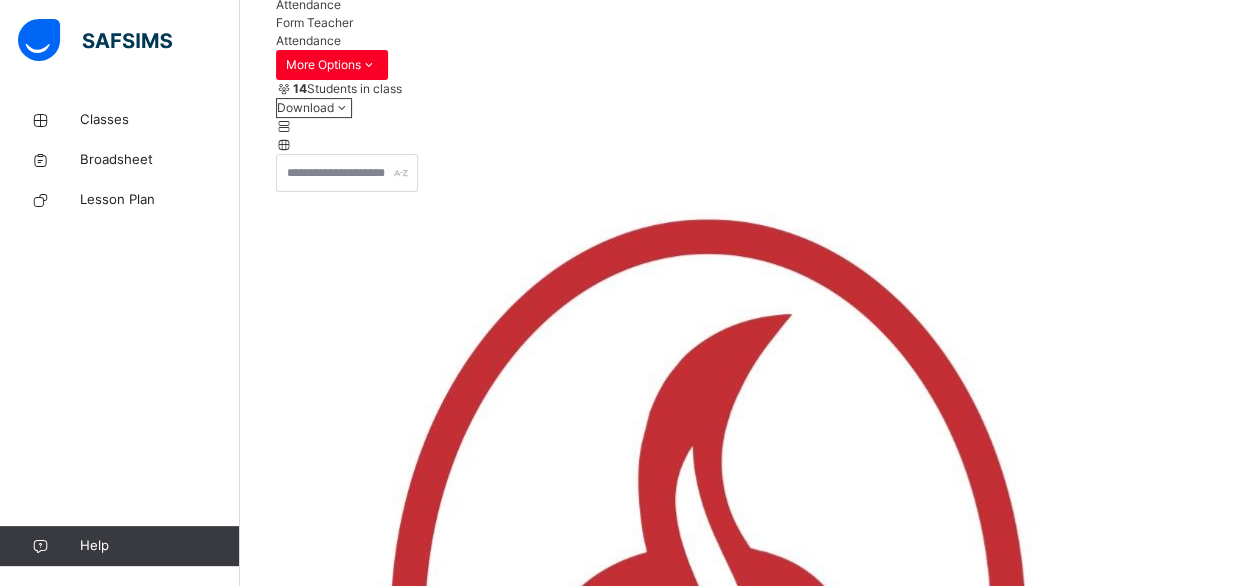 scroll, scrollTop: 326, scrollLeft: 0, axis: vertical 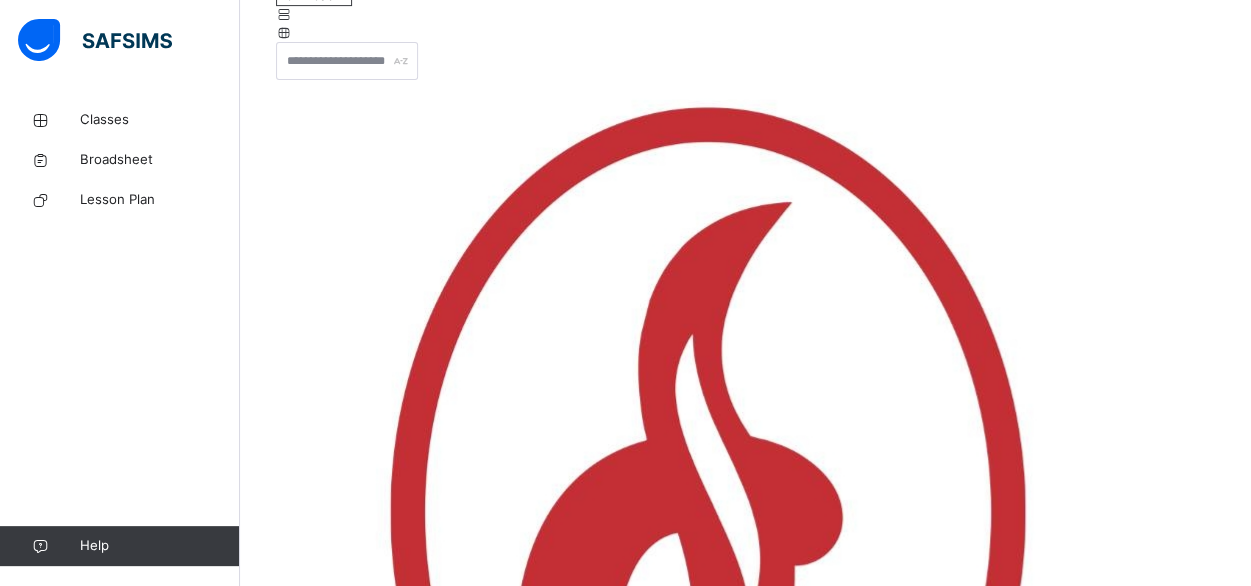 click on "Save" at bounding box center [290, 5062] 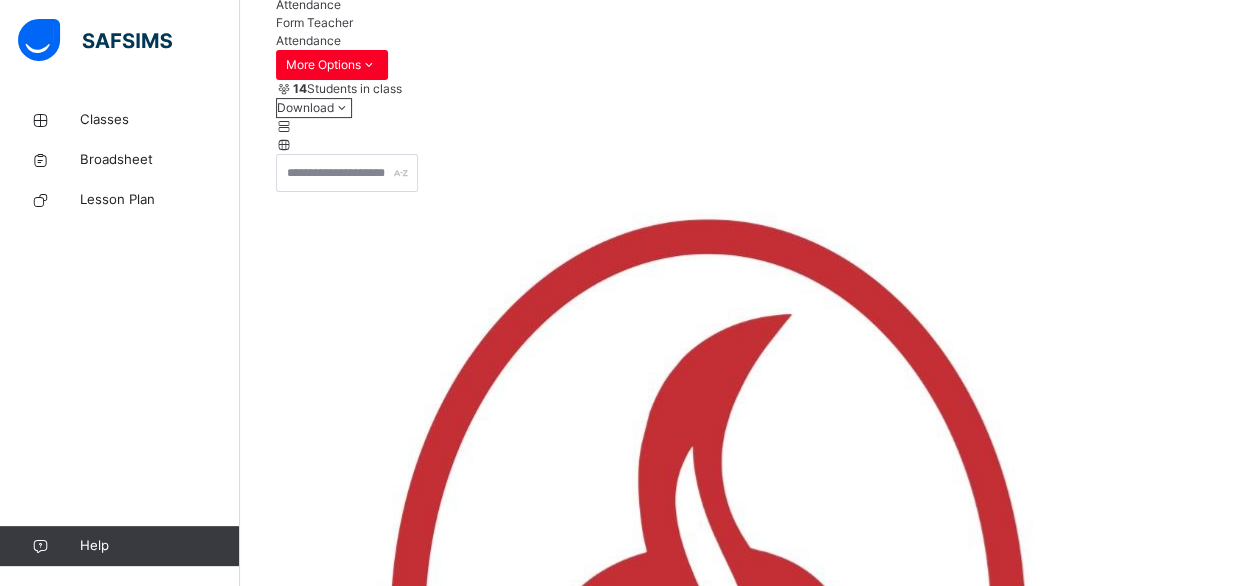 scroll, scrollTop: 374, scrollLeft: 0, axis: vertical 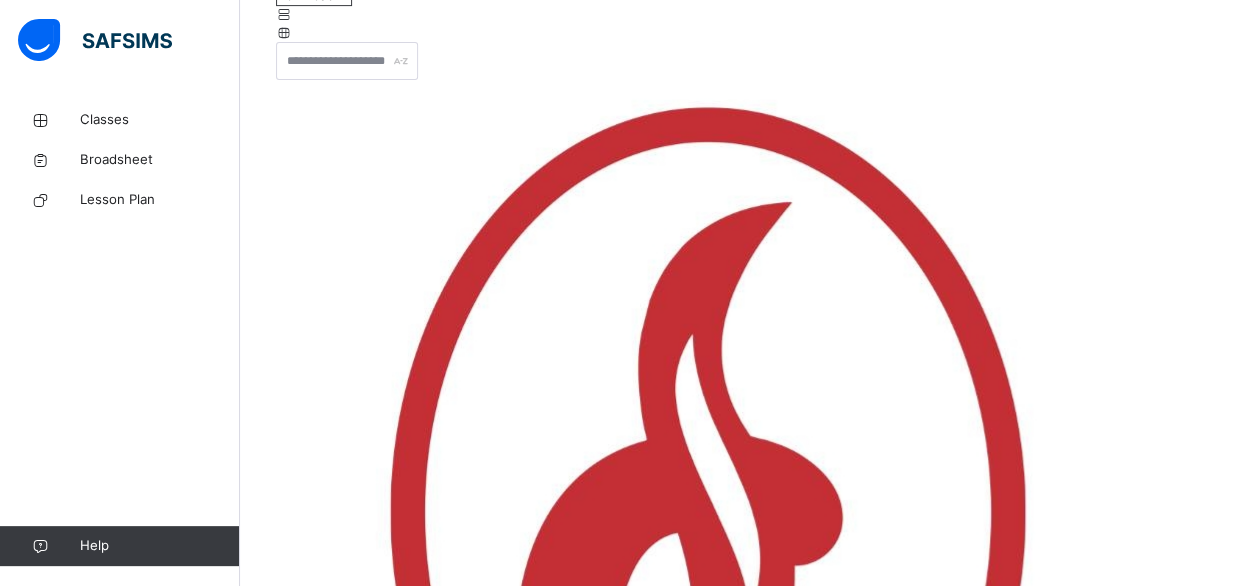 click on "Save" at bounding box center (290, 5062) 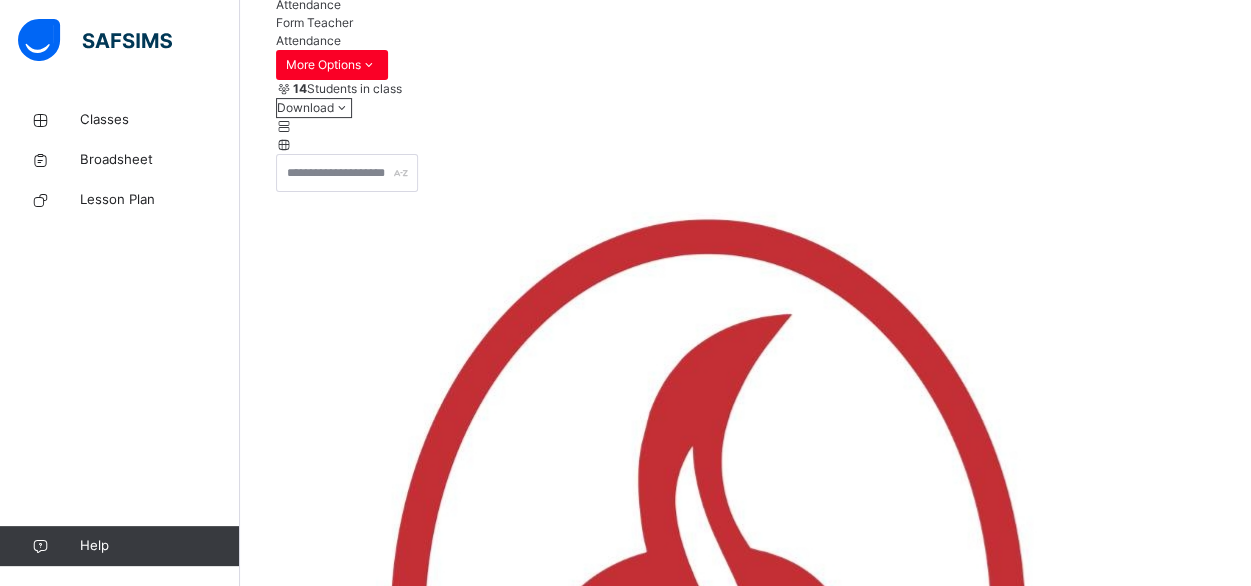 scroll, scrollTop: 374, scrollLeft: 0, axis: vertical 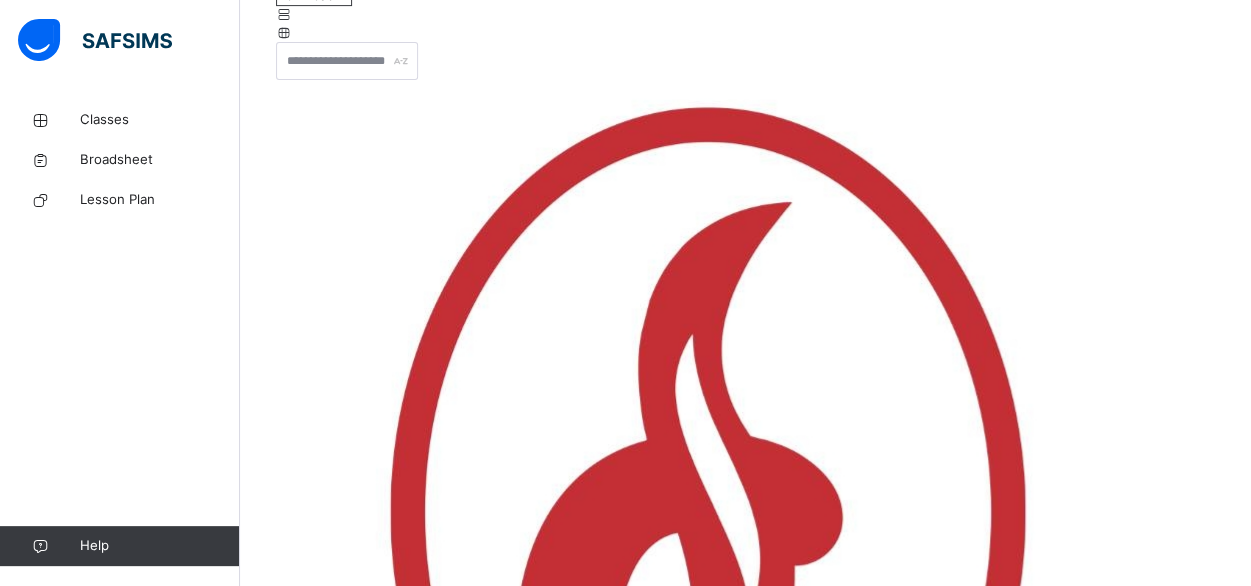 click on "**********" at bounding box center [336, 4973] 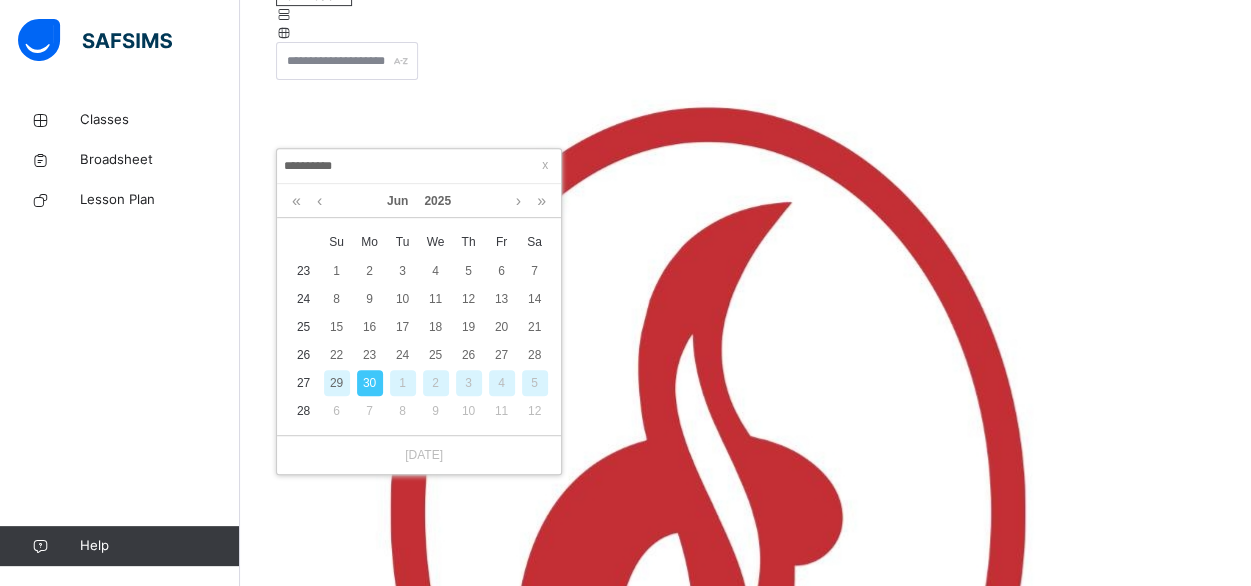 click on "1" at bounding box center (403, 383) 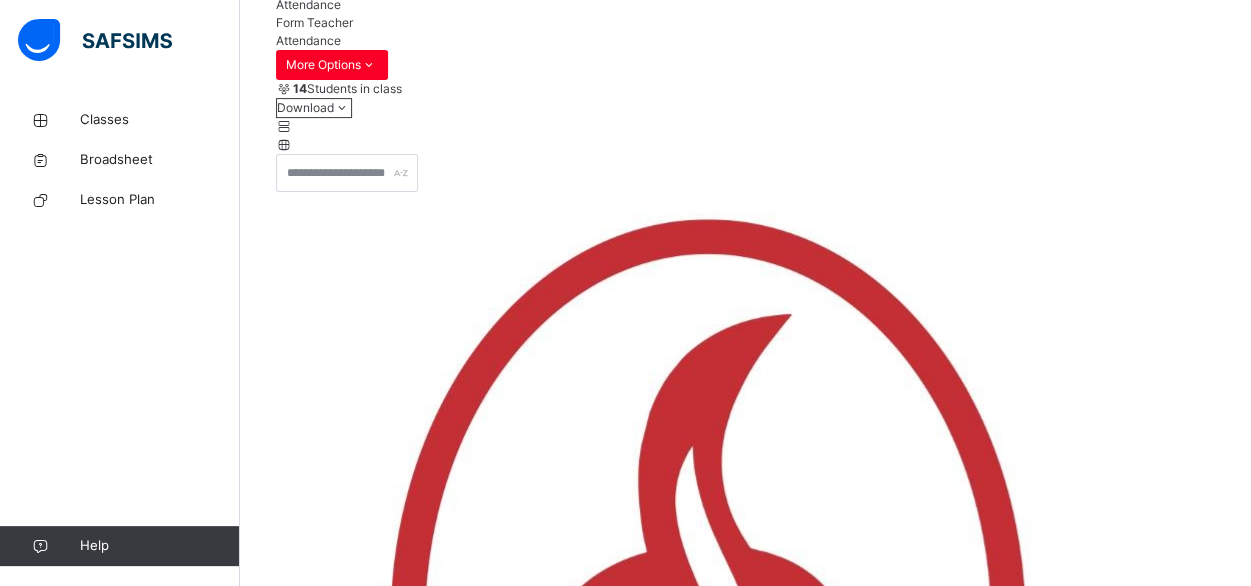 scroll, scrollTop: 374, scrollLeft: 0, axis: vertical 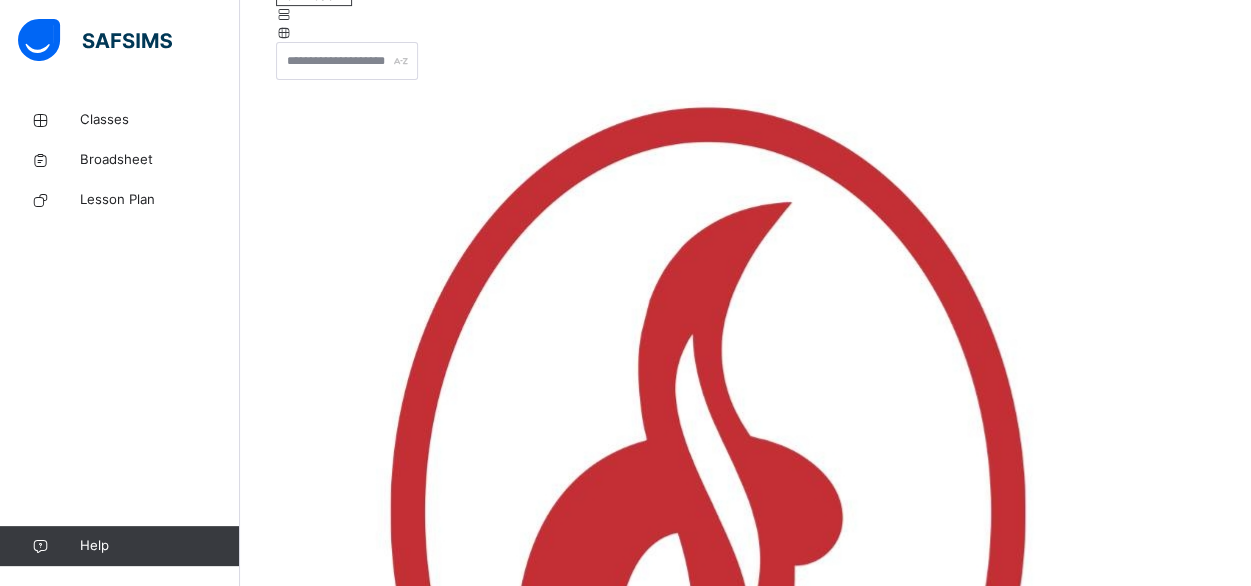 click on "Summary Report" at bounding box center (322, 4917) 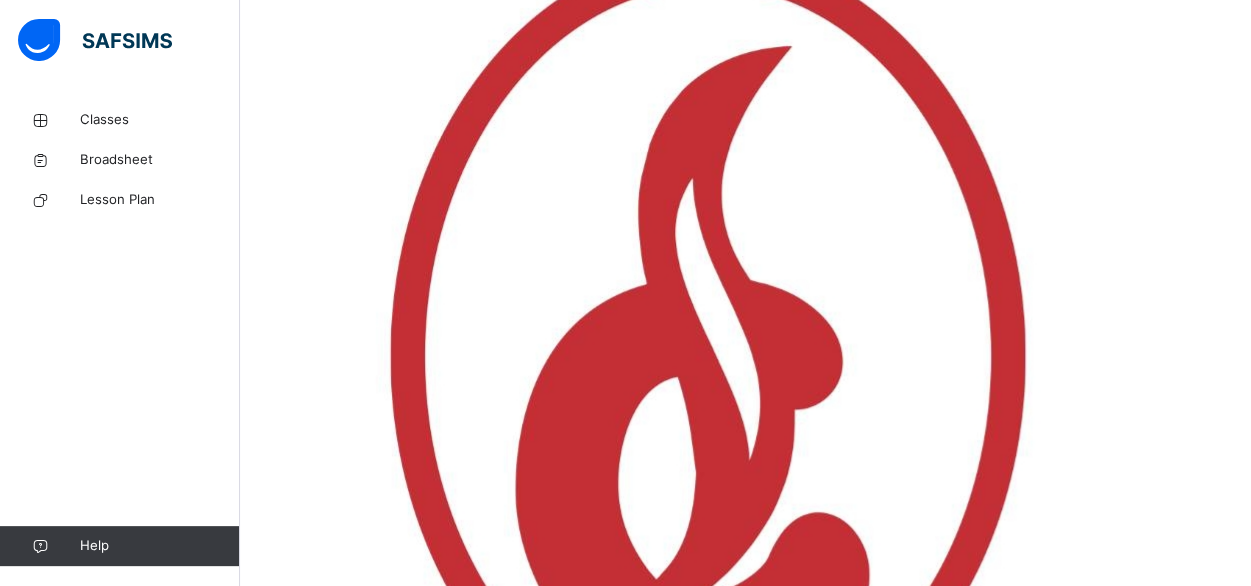 scroll, scrollTop: 578, scrollLeft: 0, axis: vertical 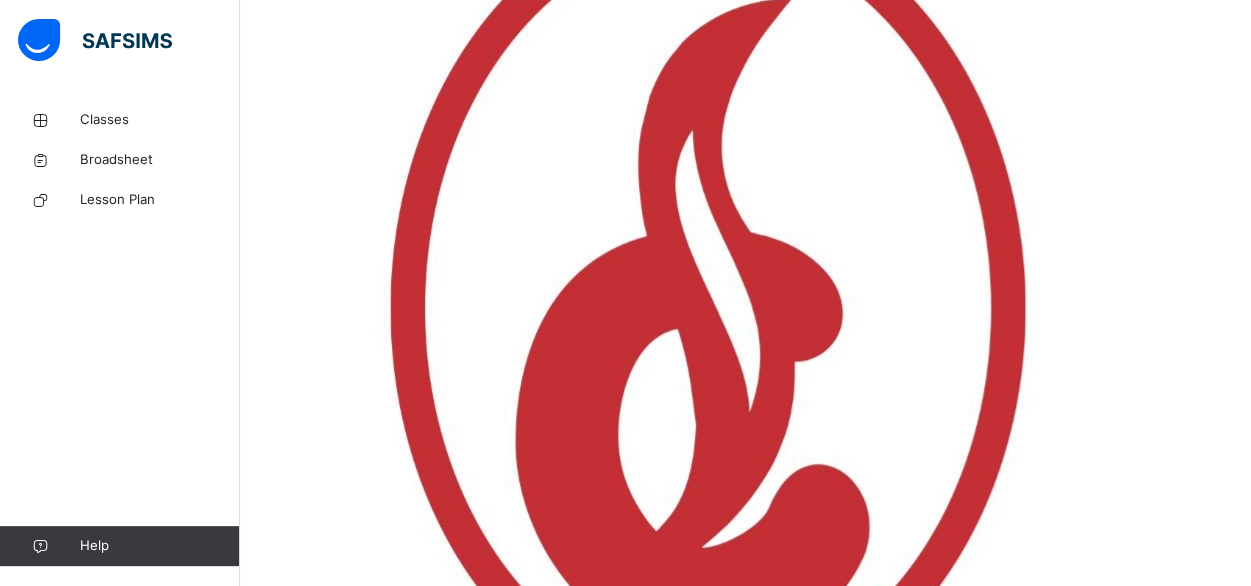 click on "Present 13   Absent 1   Late 0" at bounding box center [879, 5806] 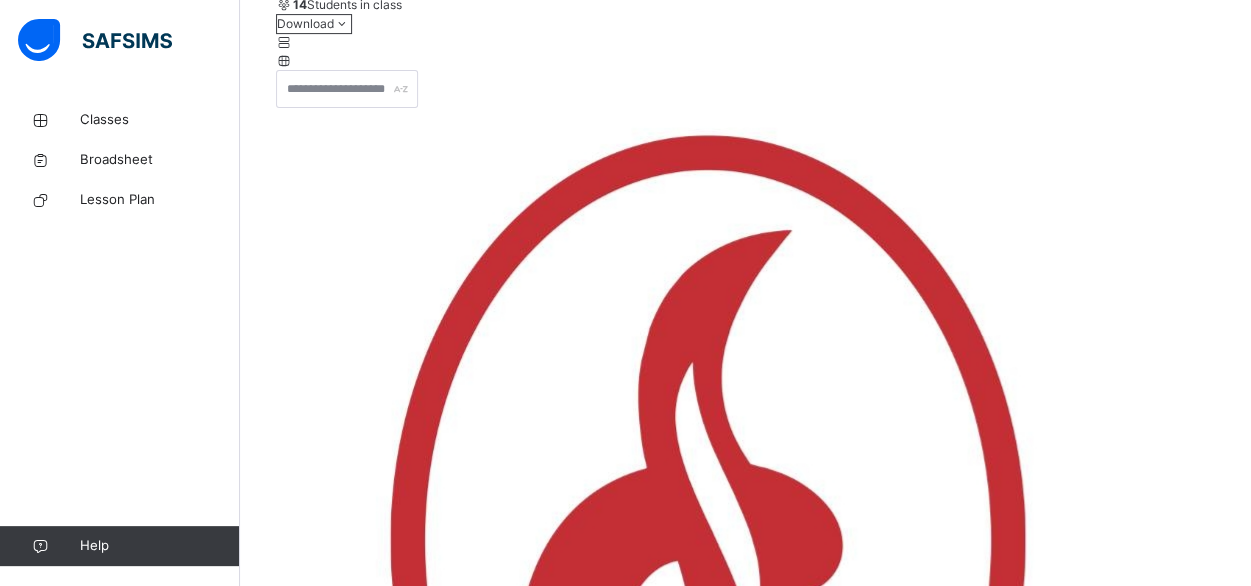 scroll, scrollTop: 341, scrollLeft: 0, axis: vertical 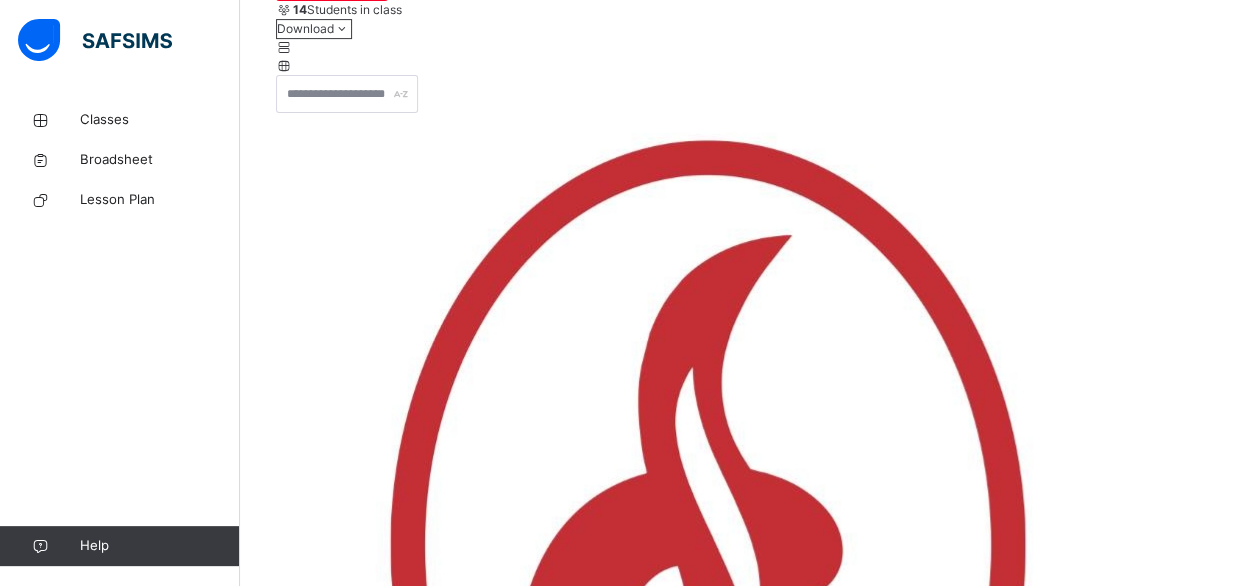 click on "Take Attendance" at bounding box center [745, 4933] 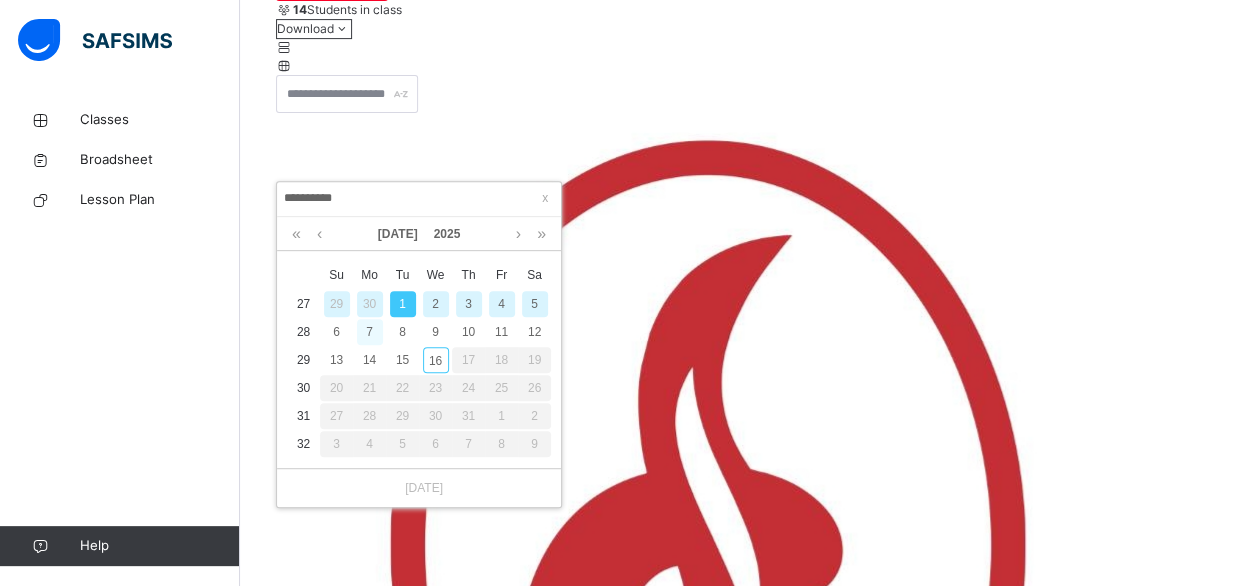 click on "7" at bounding box center [370, 332] 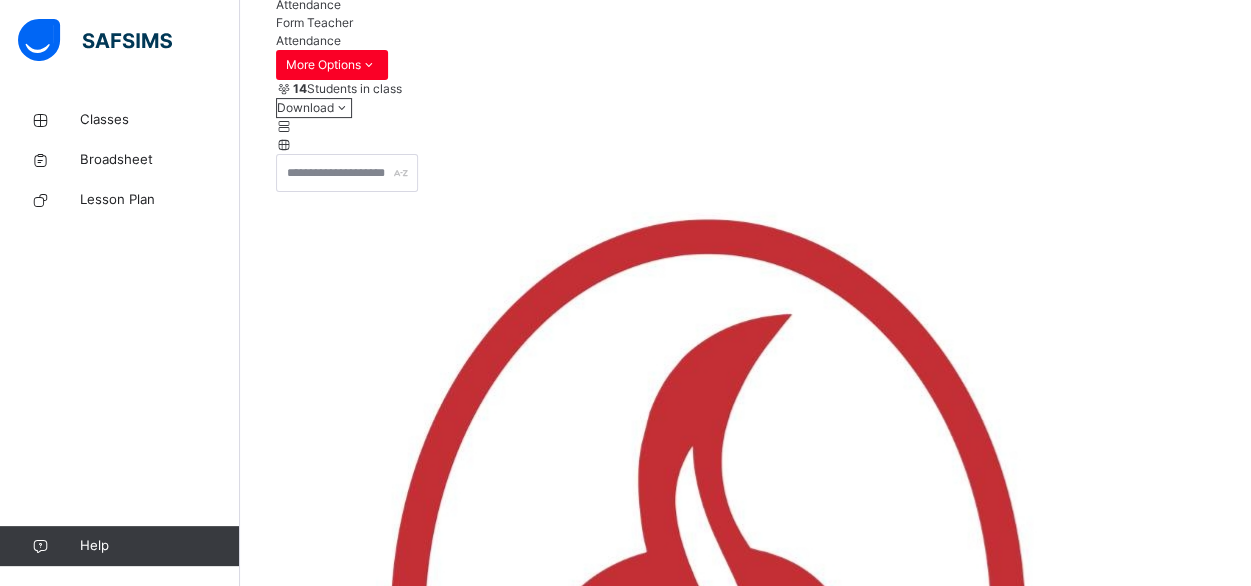 scroll, scrollTop: 341, scrollLeft: 0, axis: vertical 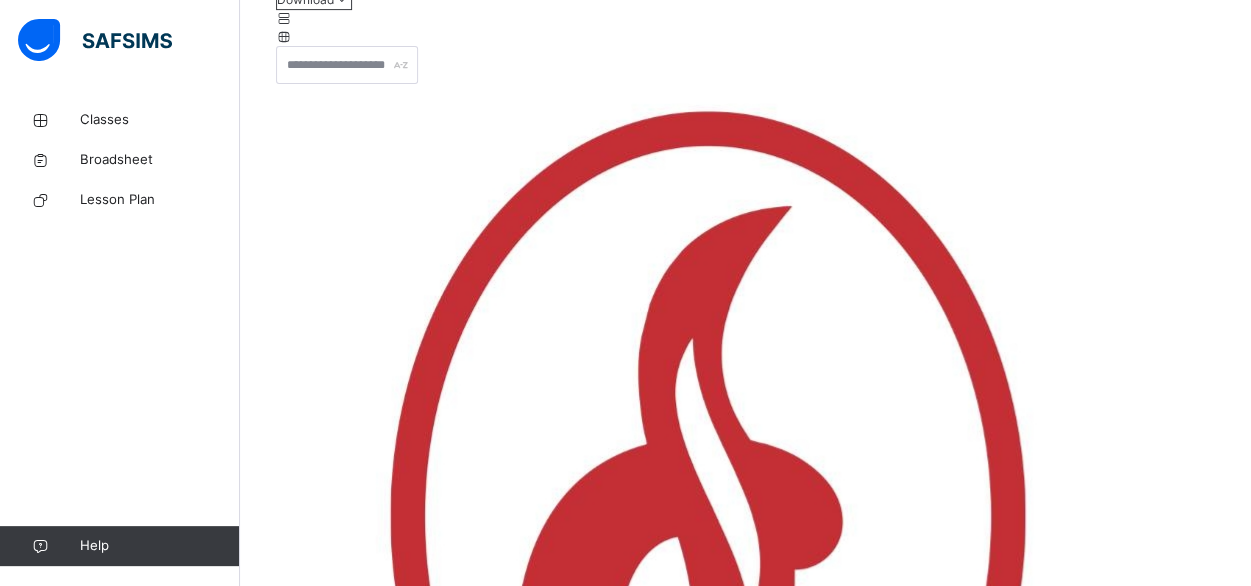 click on "Save" at bounding box center [290, 5066] 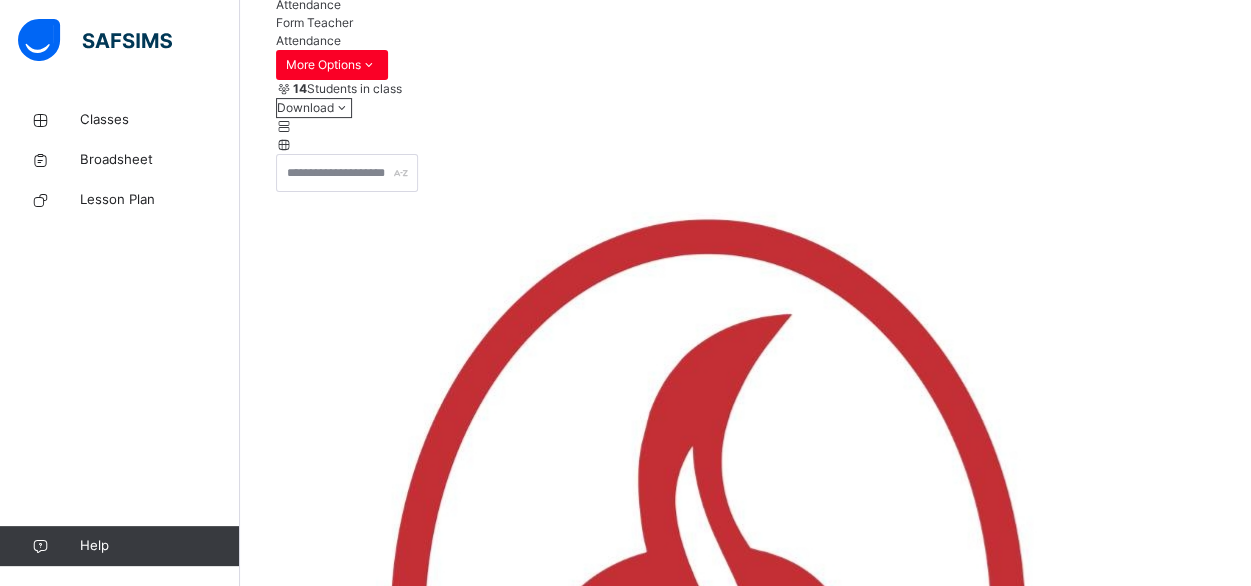 scroll, scrollTop: 370, scrollLeft: 0, axis: vertical 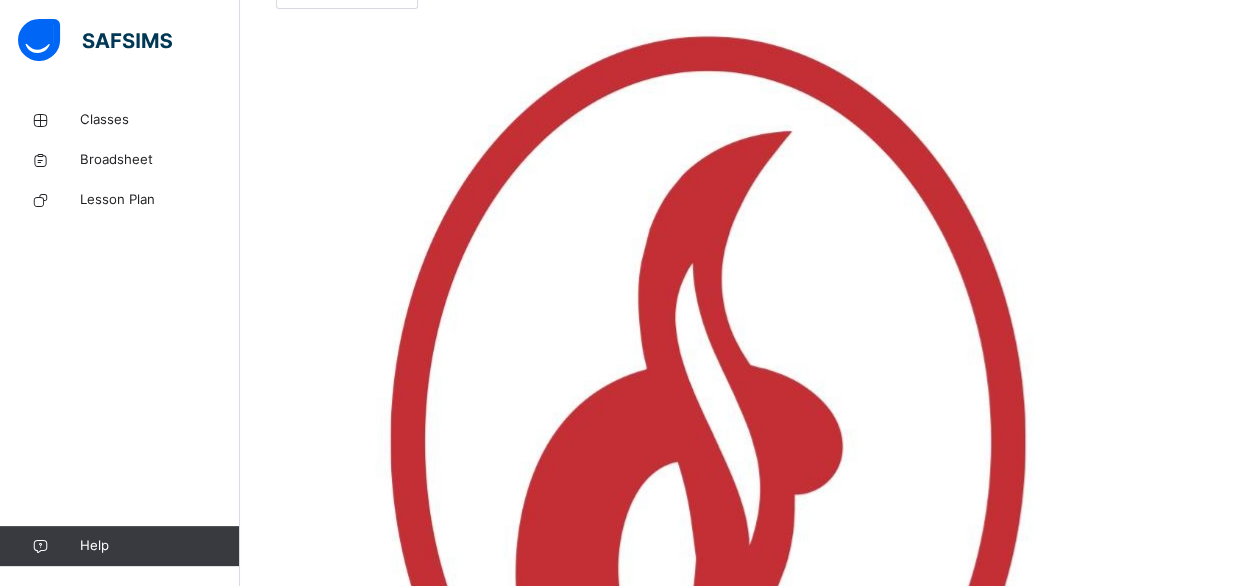 click on "**********" at bounding box center (336, 4902) 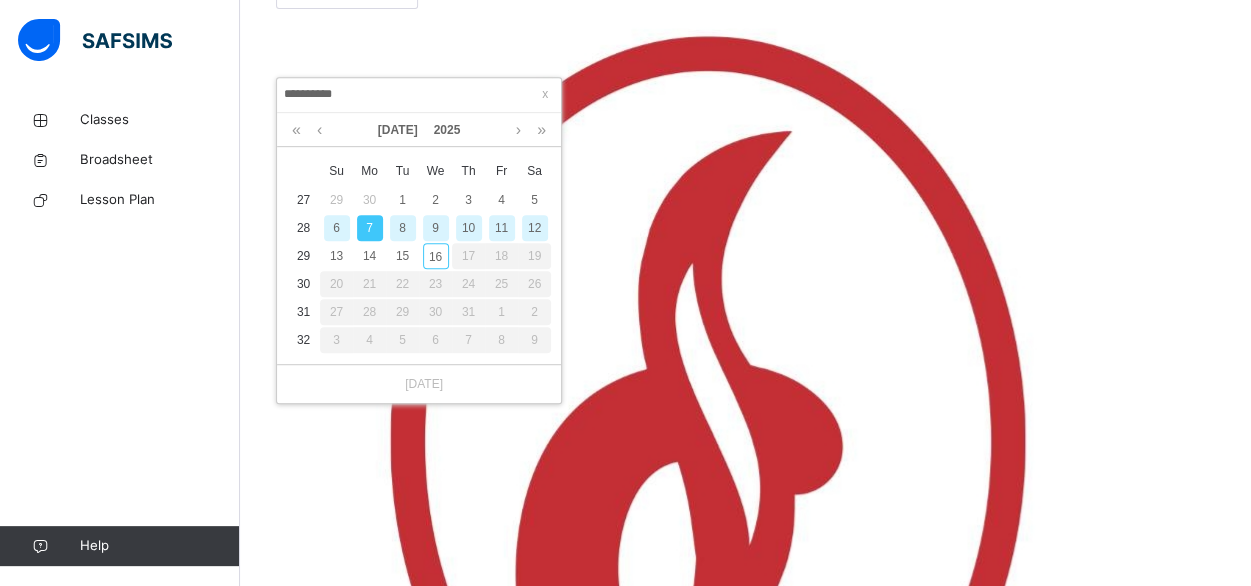 click on "8" at bounding box center (403, 228) 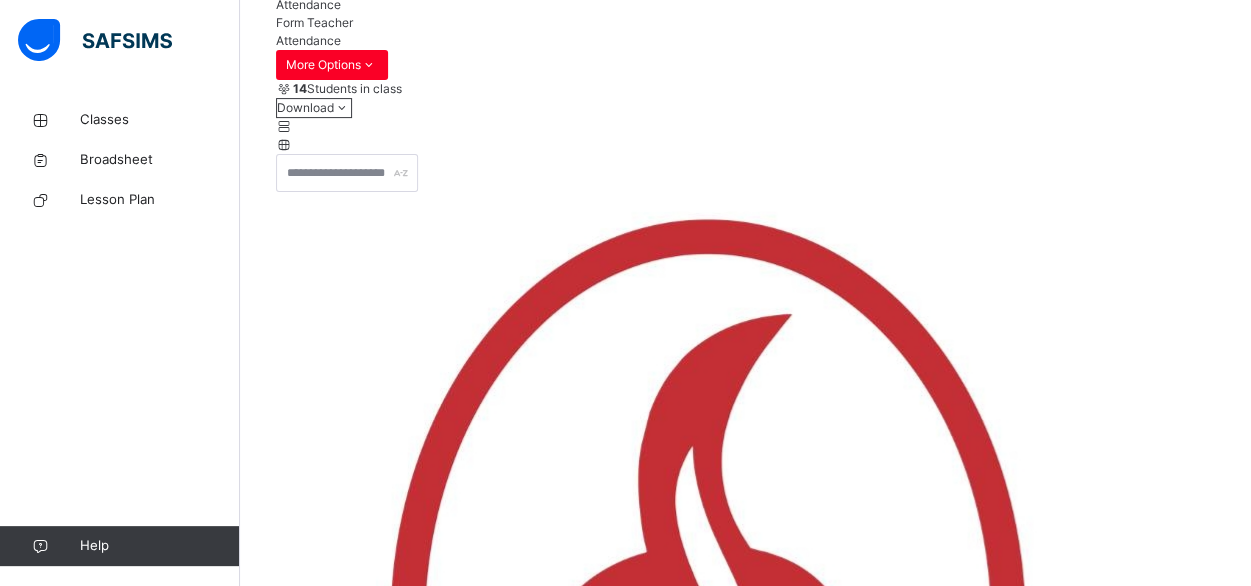 scroll, scrollTop: 445, scrollLeft: 0, axis: vertical 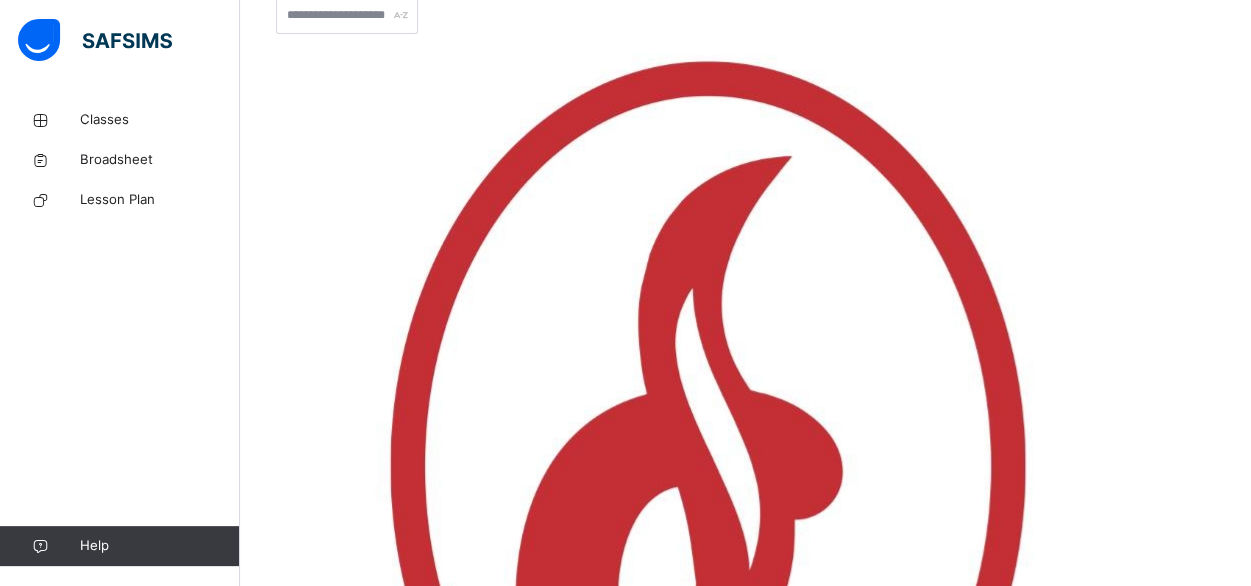 click on "**********" at bounding box center (336, 4927) 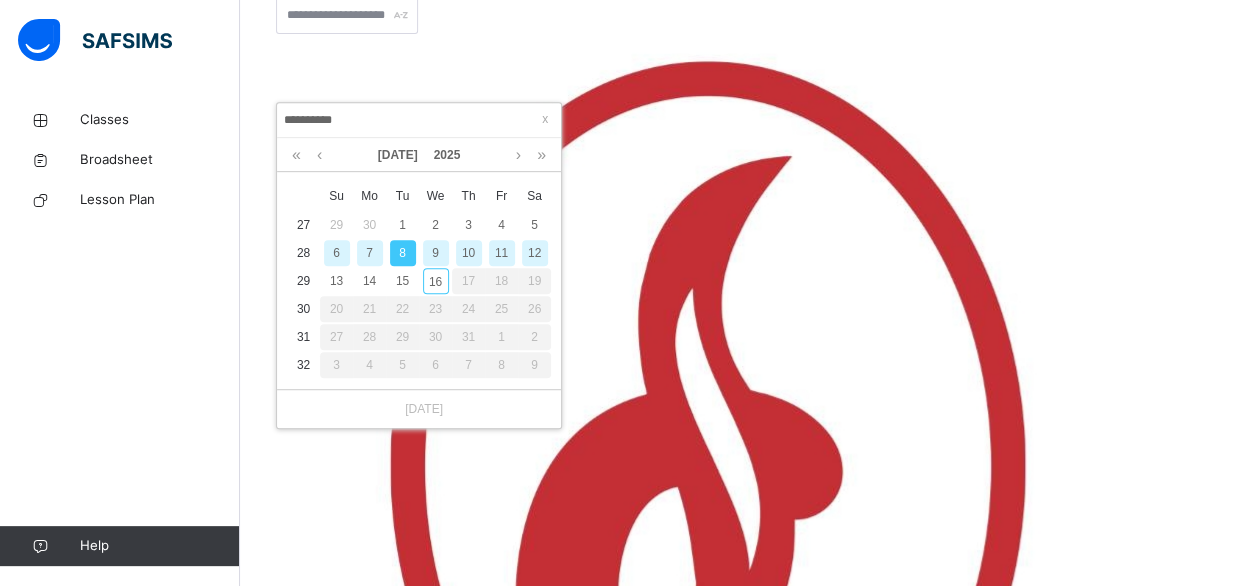 click on "9" at bounding box center [436, 253] 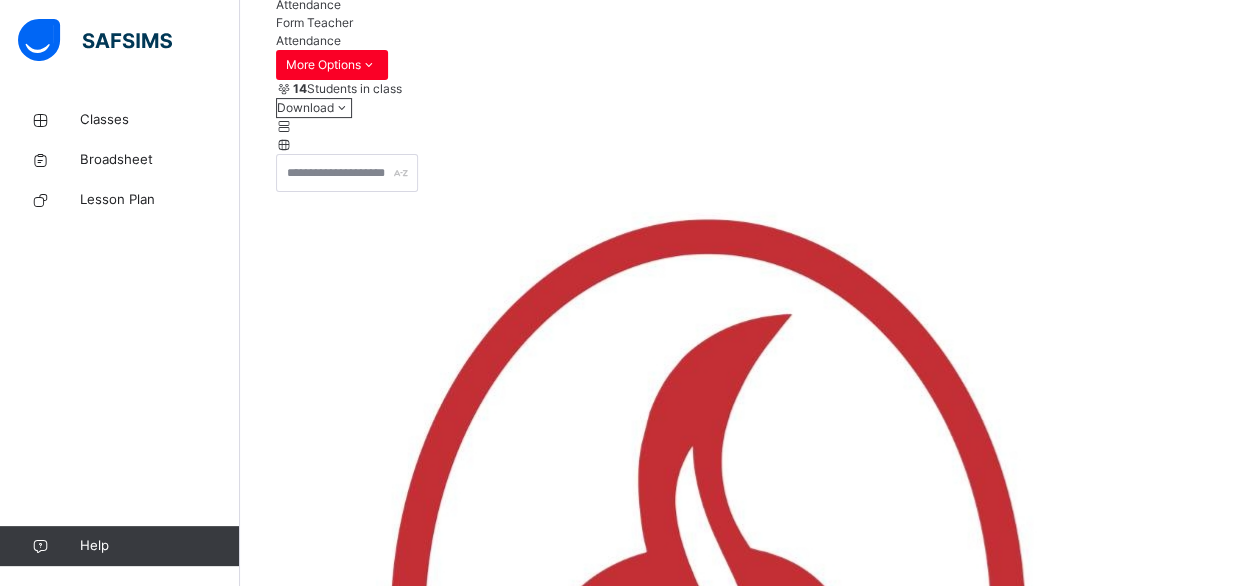 scroll, scrollTop: 420, scrollLeft: 0, axis: vertical 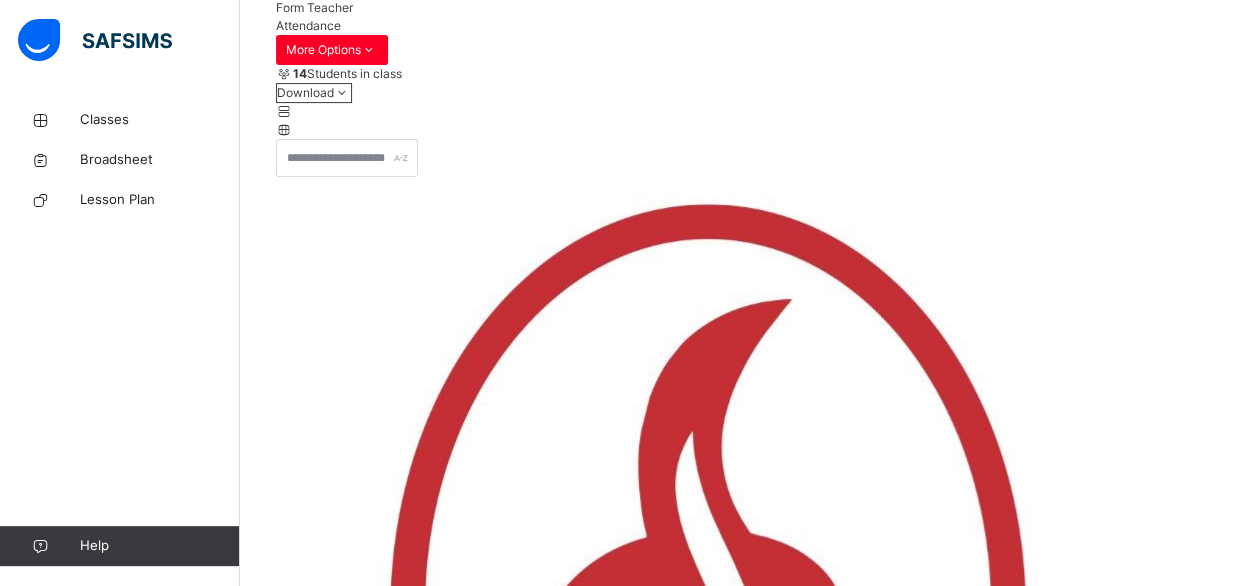 click on "**********" at bounding box center (336, 5070) 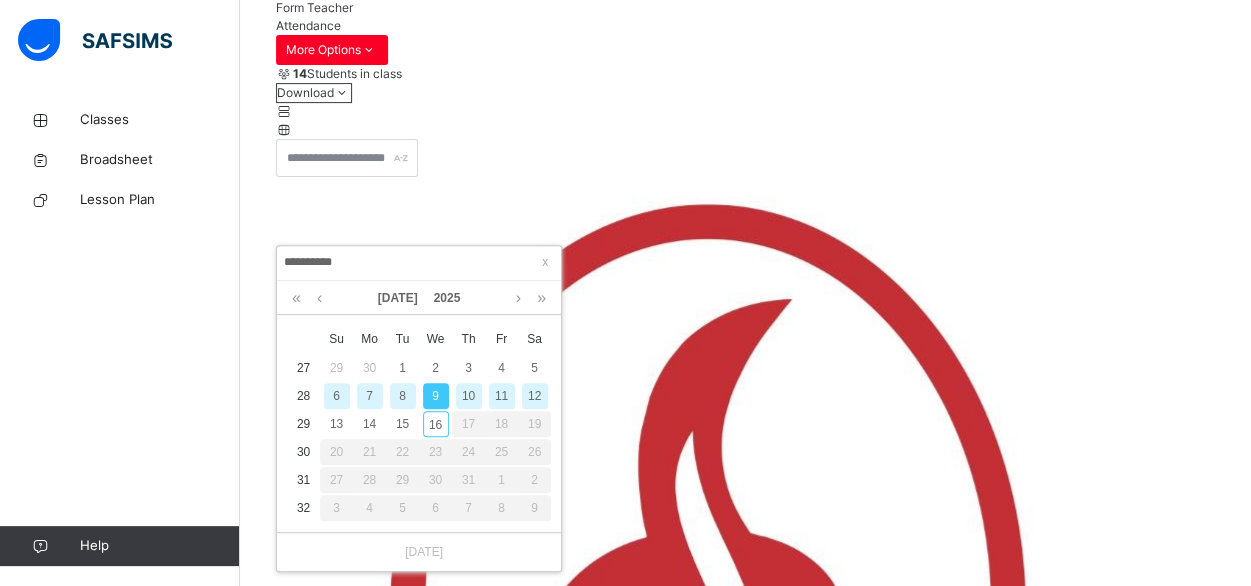 click on "10" at bounding box center (469, 396) 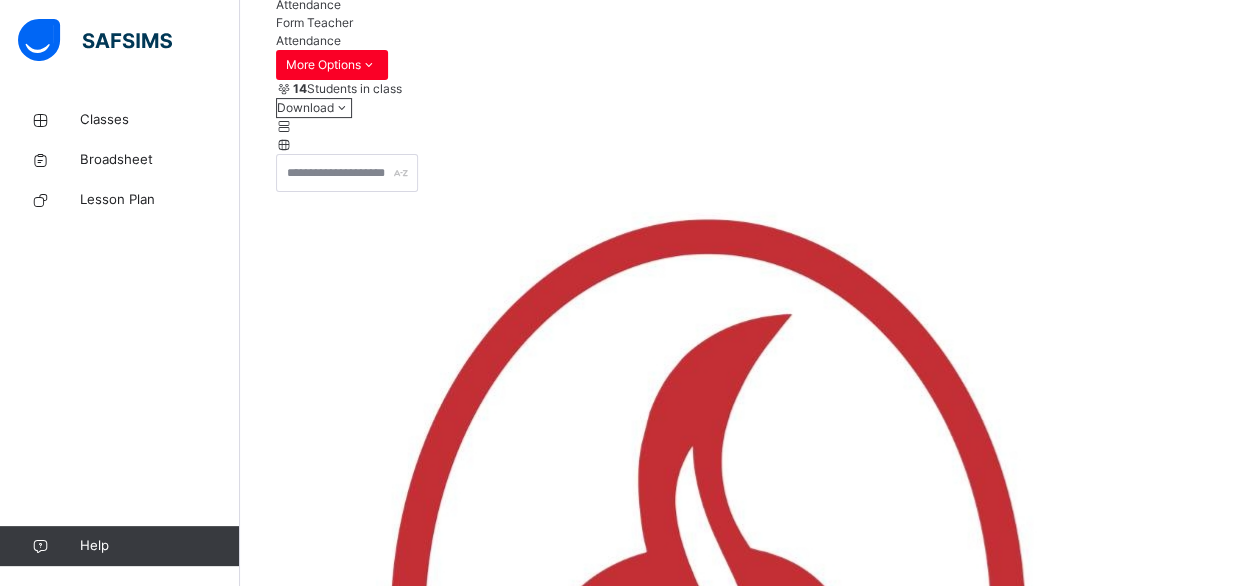 scroll, scrollTop: 277, scrollLeft: 0, axis: vertical 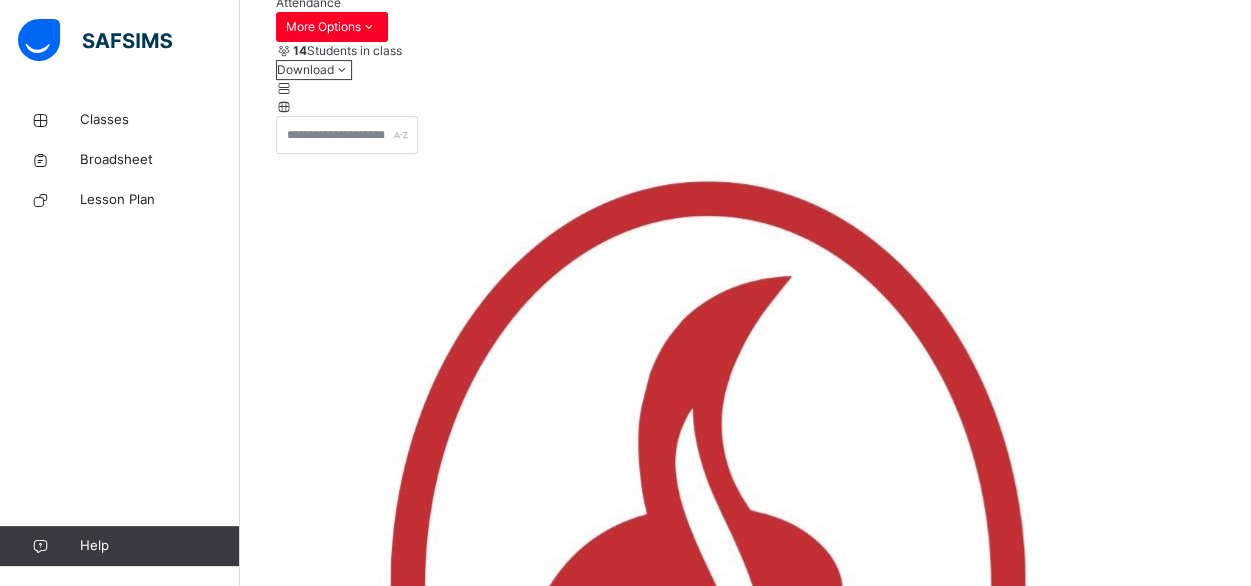 click on "**********" at bounding box center [336, 5047] 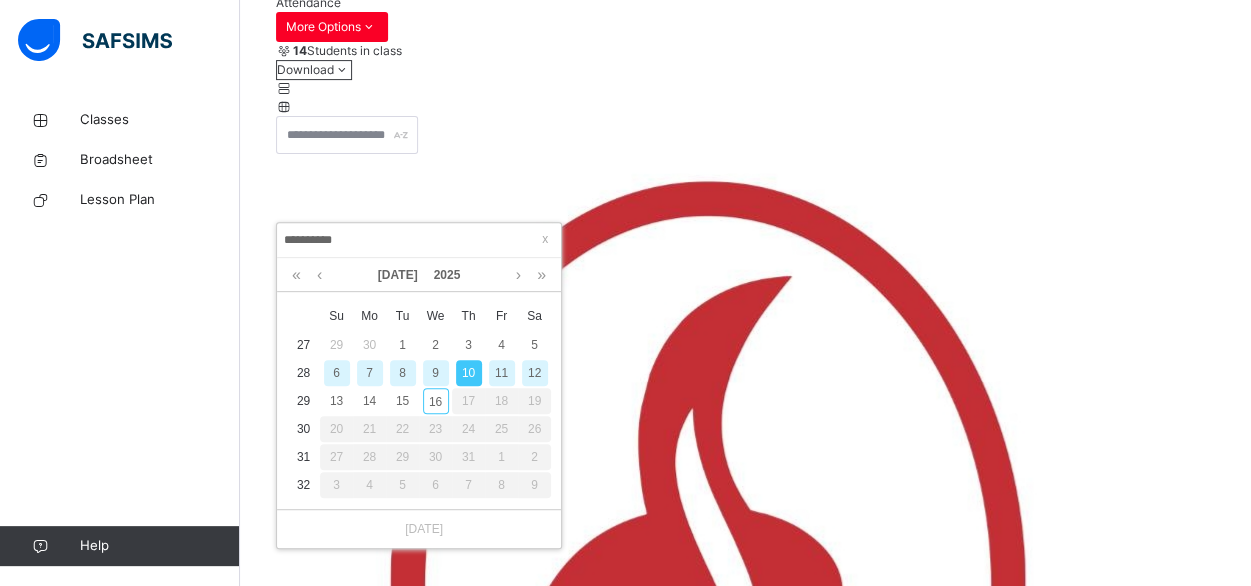 click on "11" at bounding box center (502, 373) 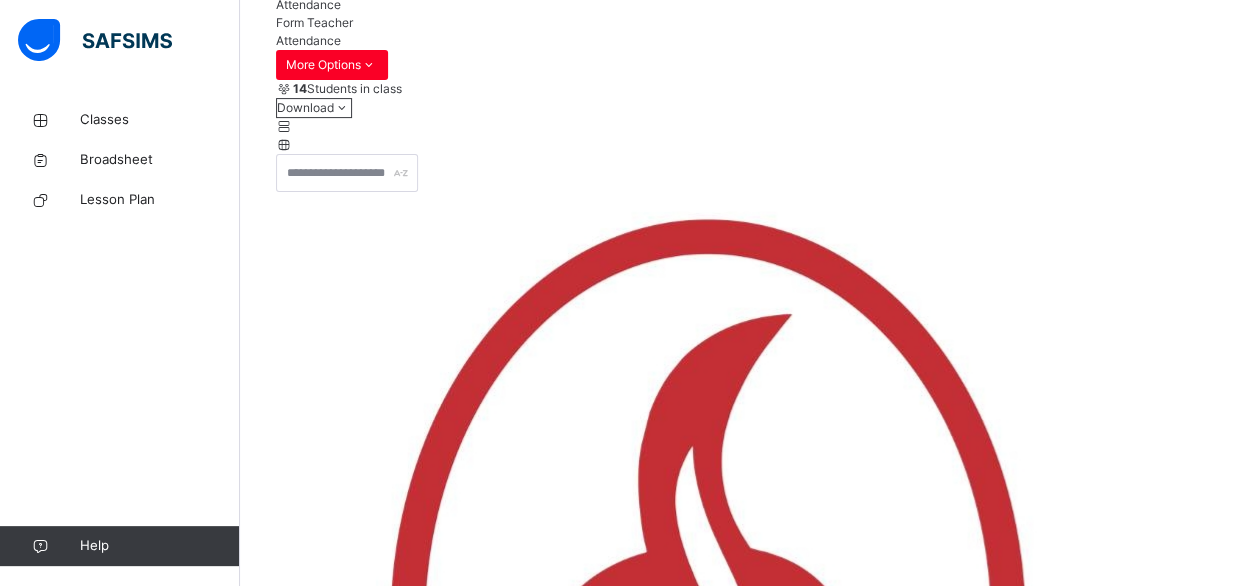 scroll, scrollTop: 300, scrollLeft: 0, axis: vertical 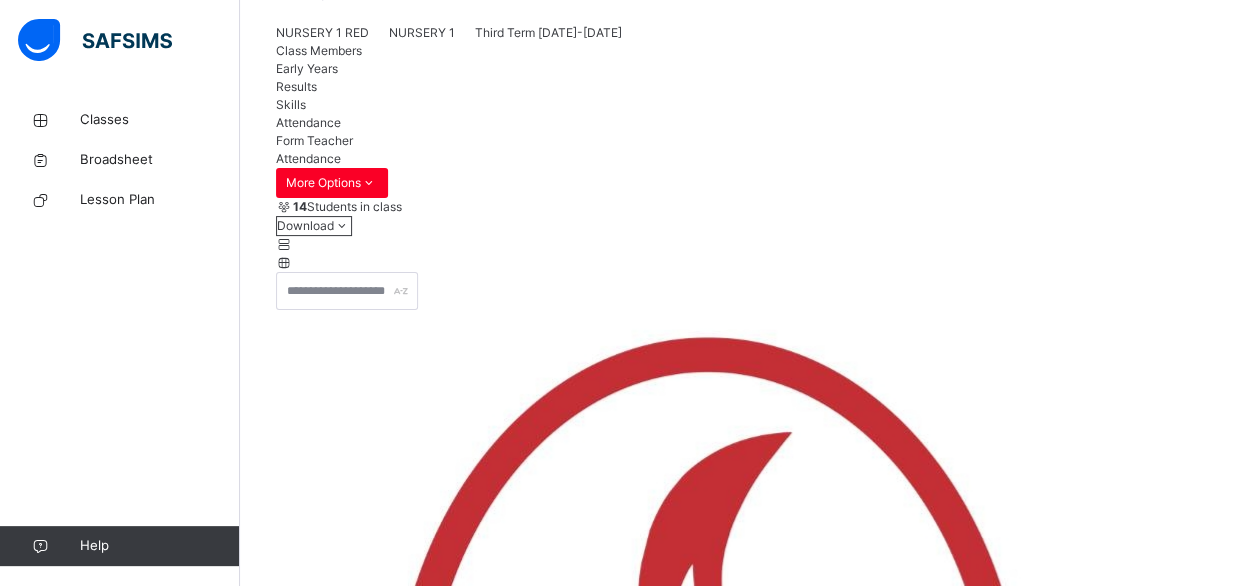 click on "Save" at bounding box center (290, 5292) 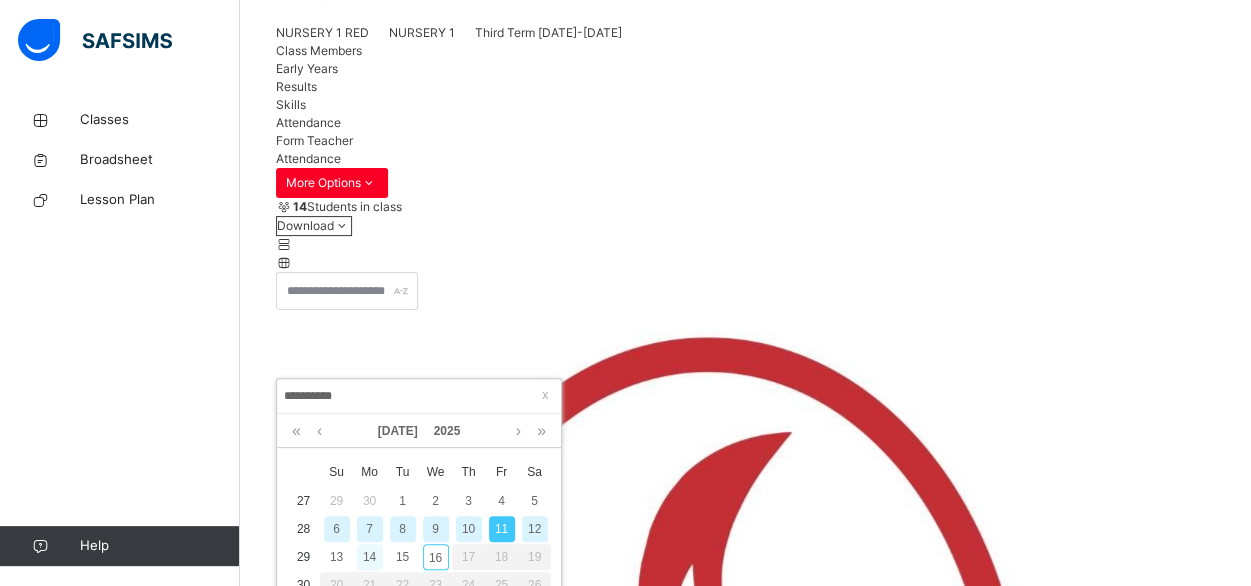 click on "14" at bounding box center (370, 557) 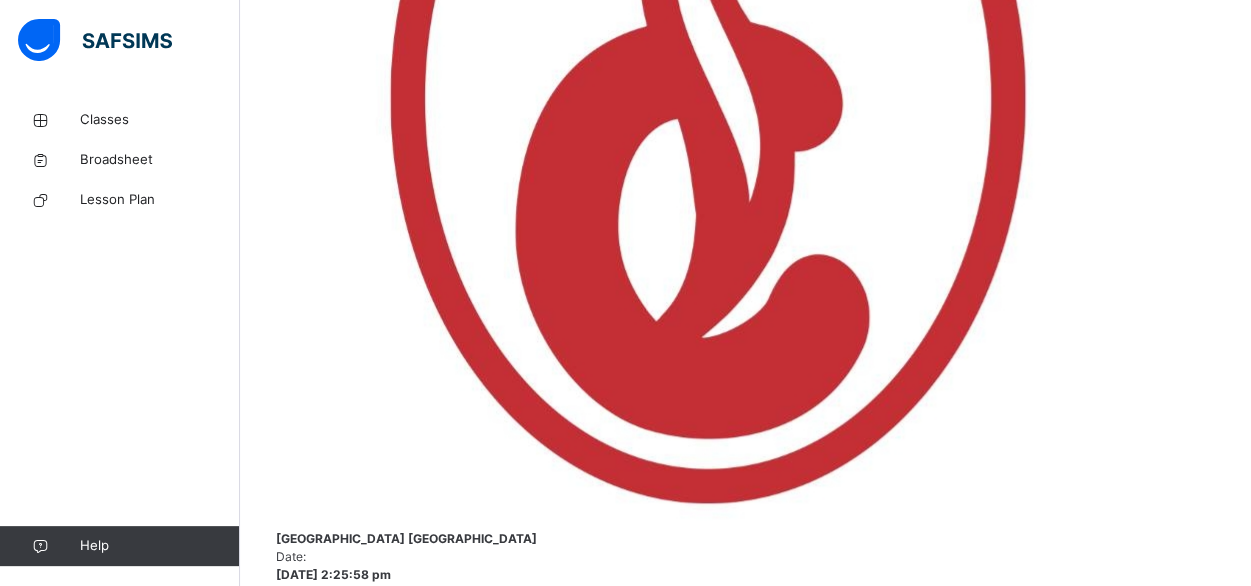 scroll, scrollTop: 794, scrollLeft: 0, axis: vertical 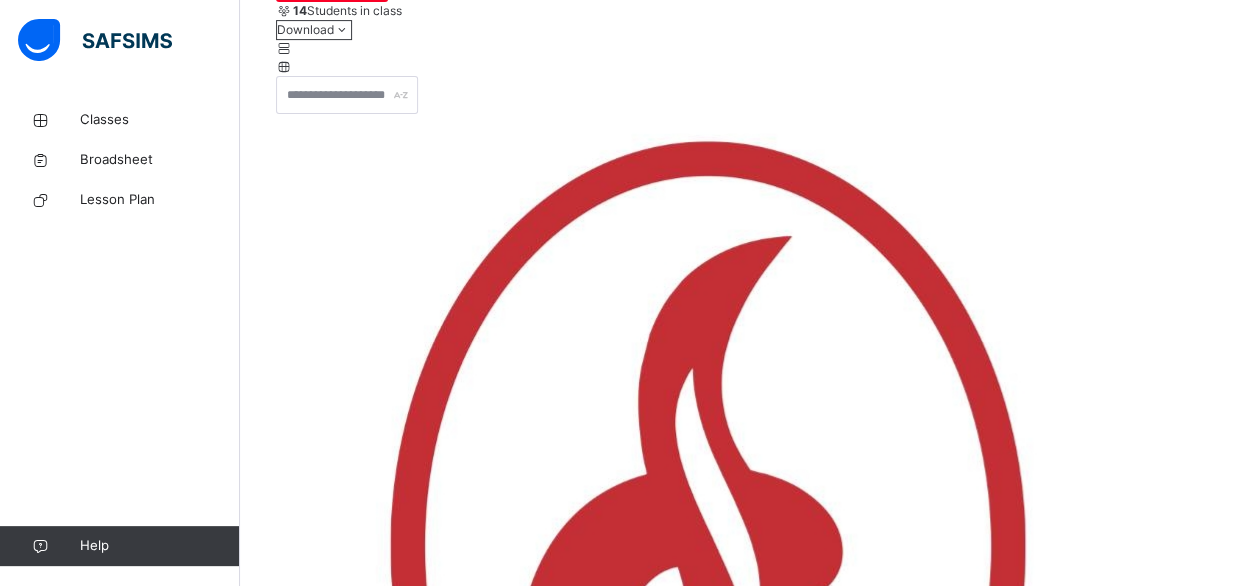 click on "Save" at bounding box center [290, 5096] 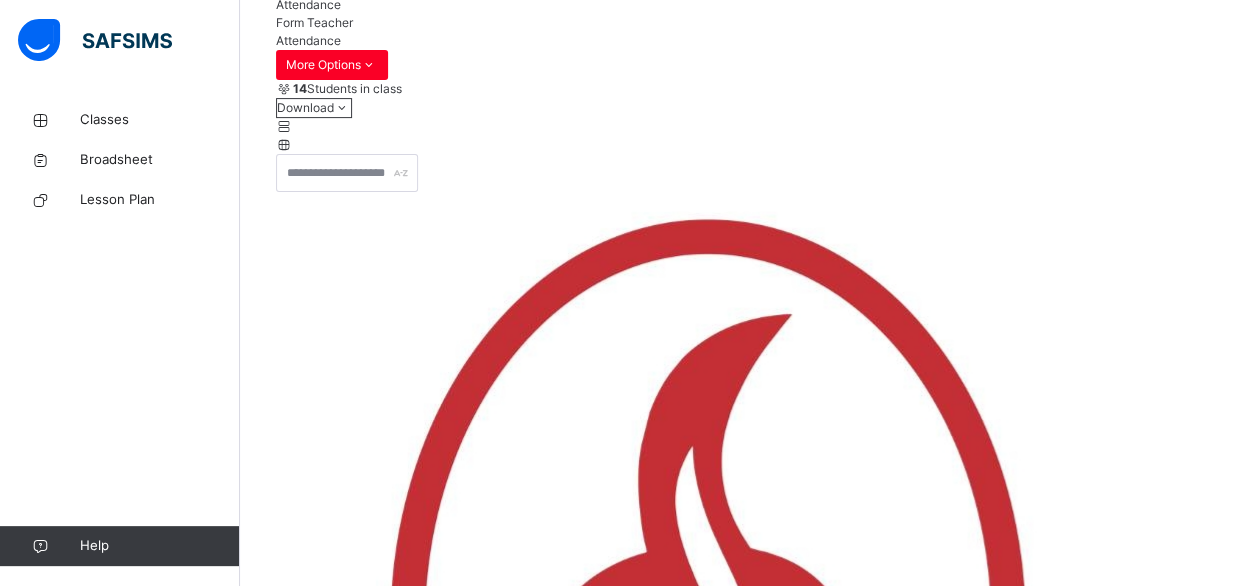 scroll, scrollTop: 340, scrollLeft: 0, axis: vertical 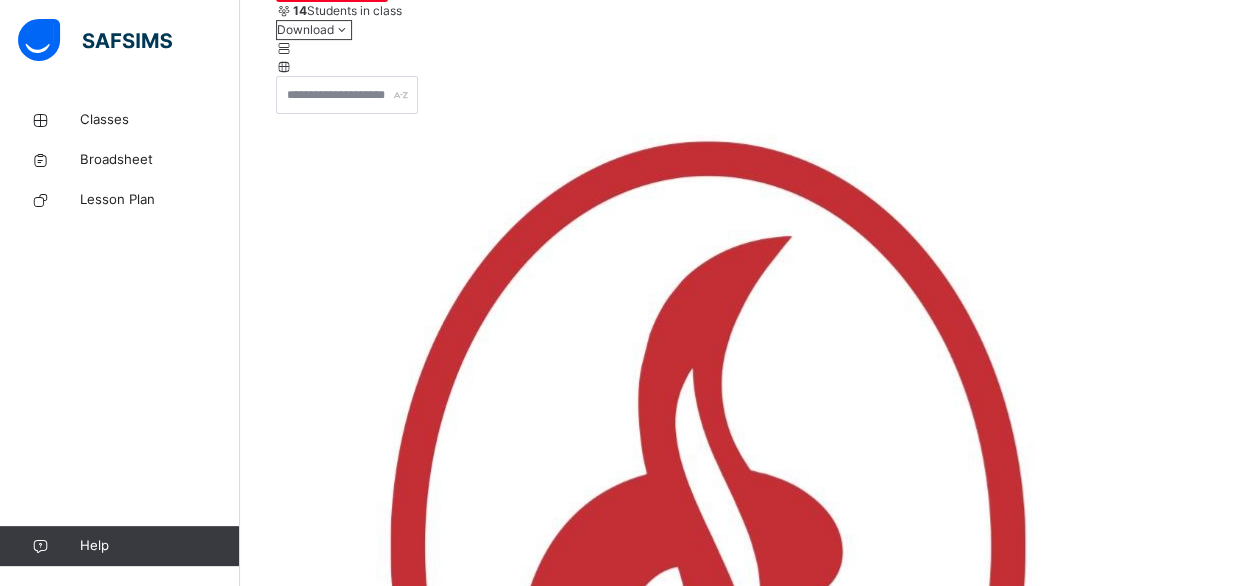 click on "**********" at bounding box center (336, 5007) 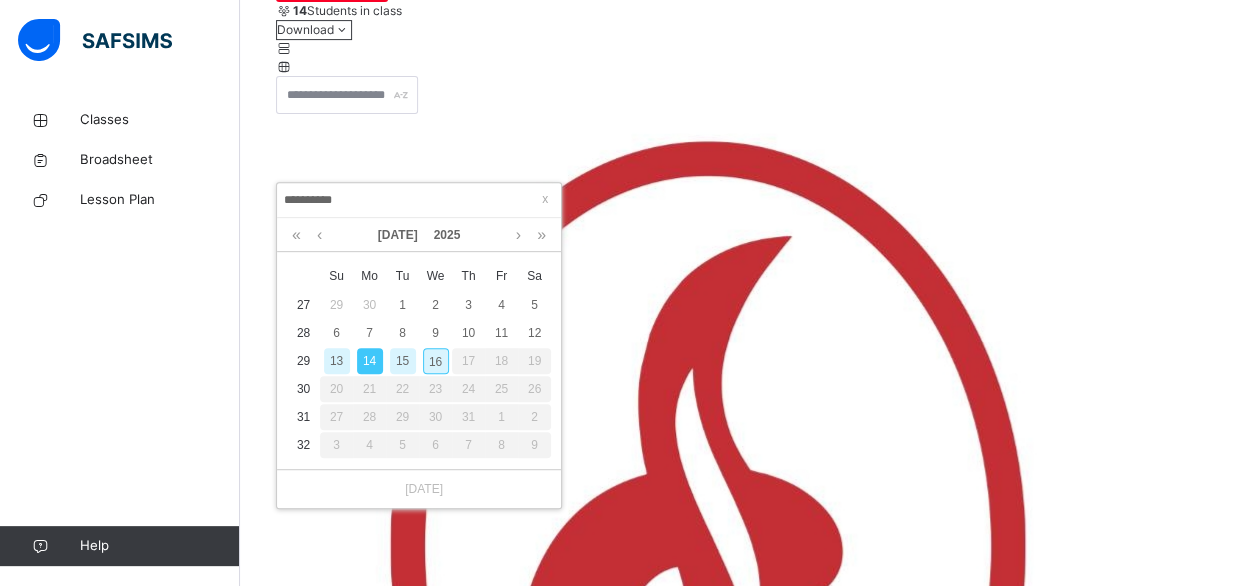 click on "15" at bounding box center [403, 361] 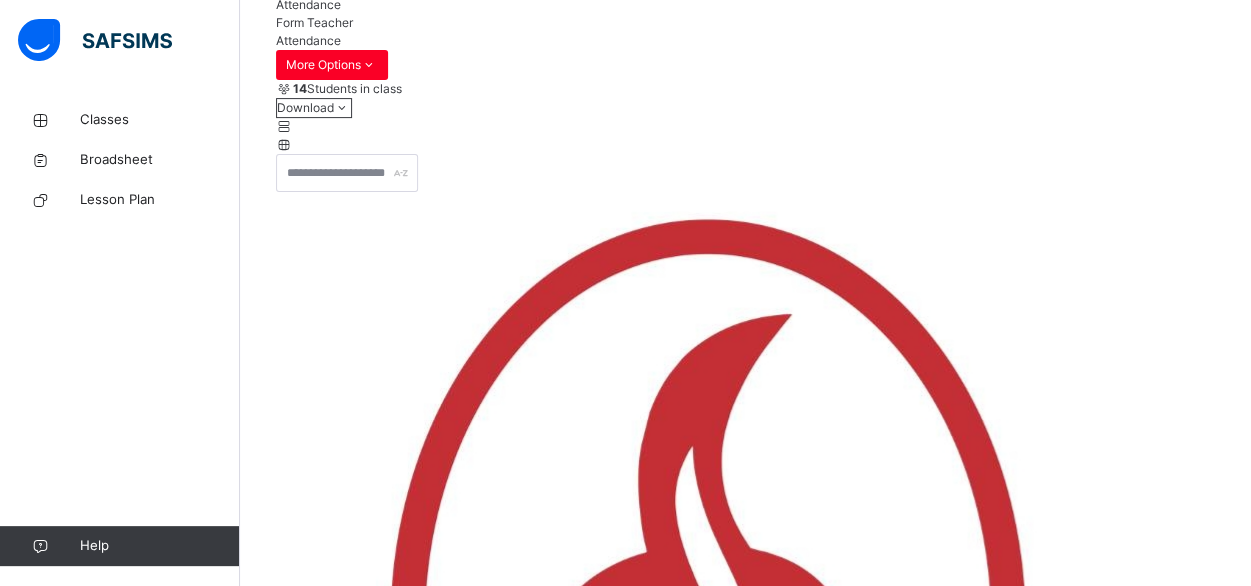 scroll, scrollTop: 340, scrollLeft: 0, axis: vertical 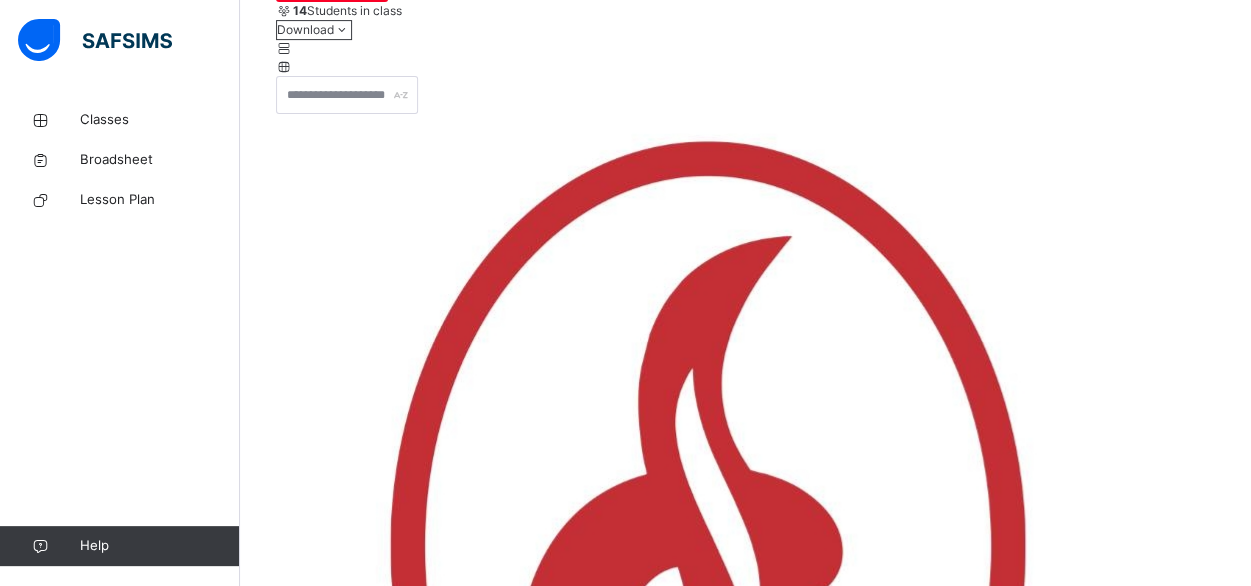 click on "**********" at bounding box center (336, 5007) 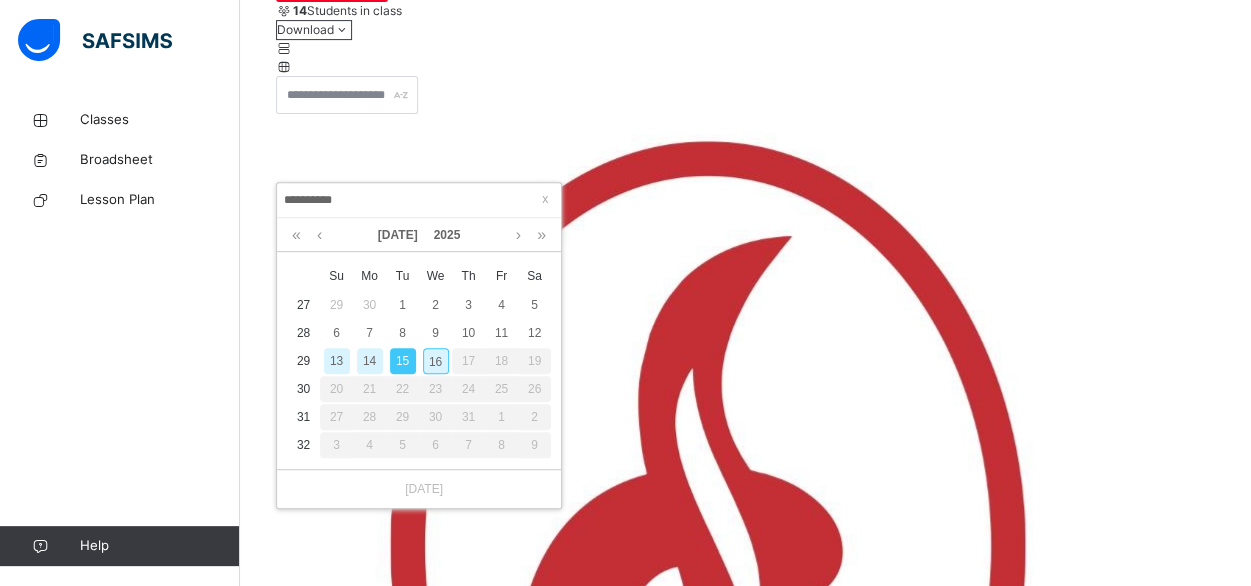 click on "16" at bounding box center (436, 361) 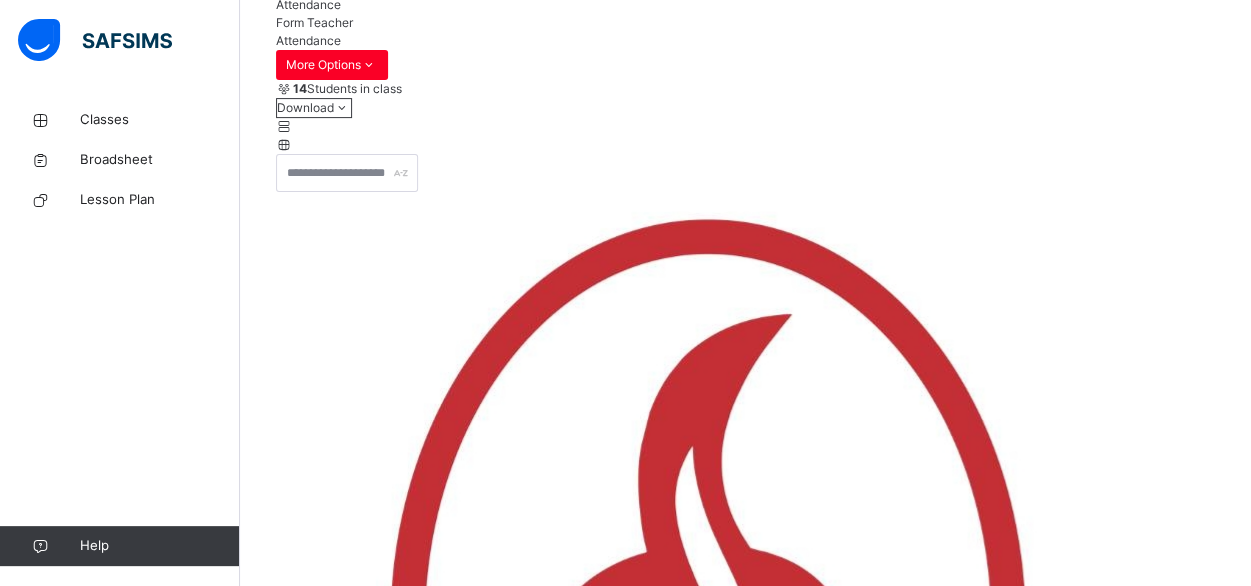 scroll, scrollTop: 340, scrollLeft: 0, axis: vertical 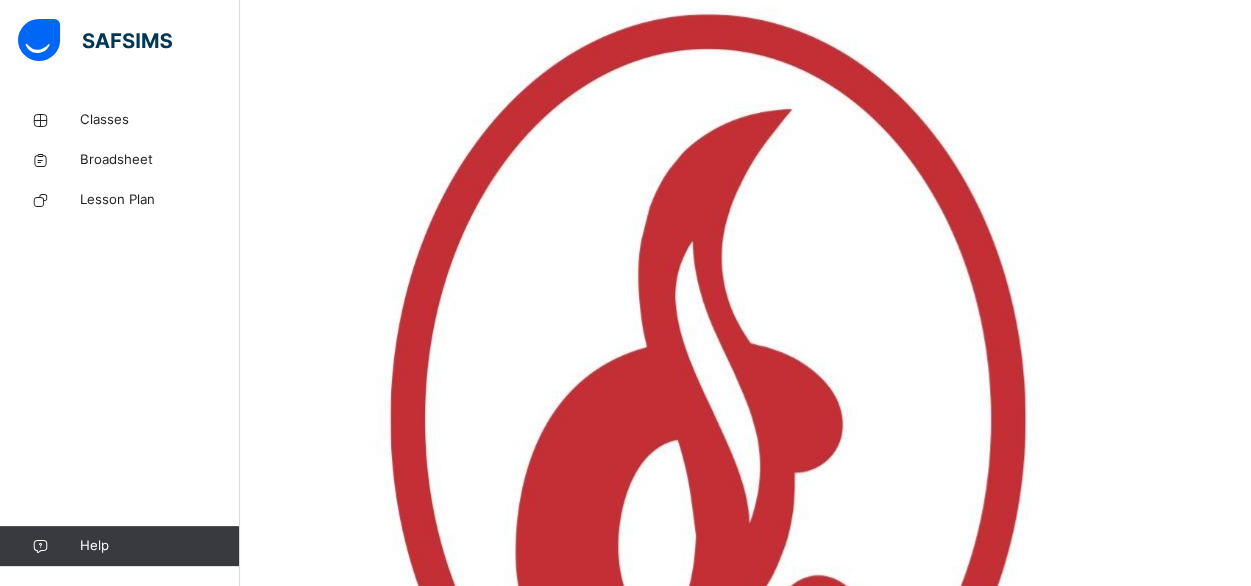 click on "Save" at bounding box center [290, 4969] 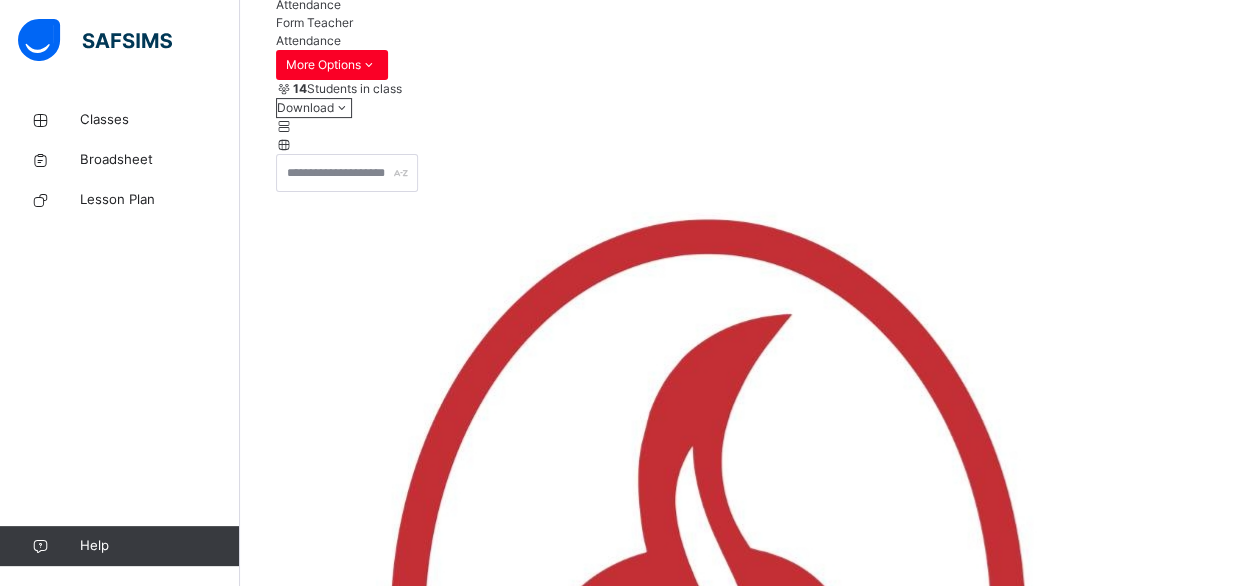 scroll, scrollTop: 467, scrollLeft: 0, axis: vertical 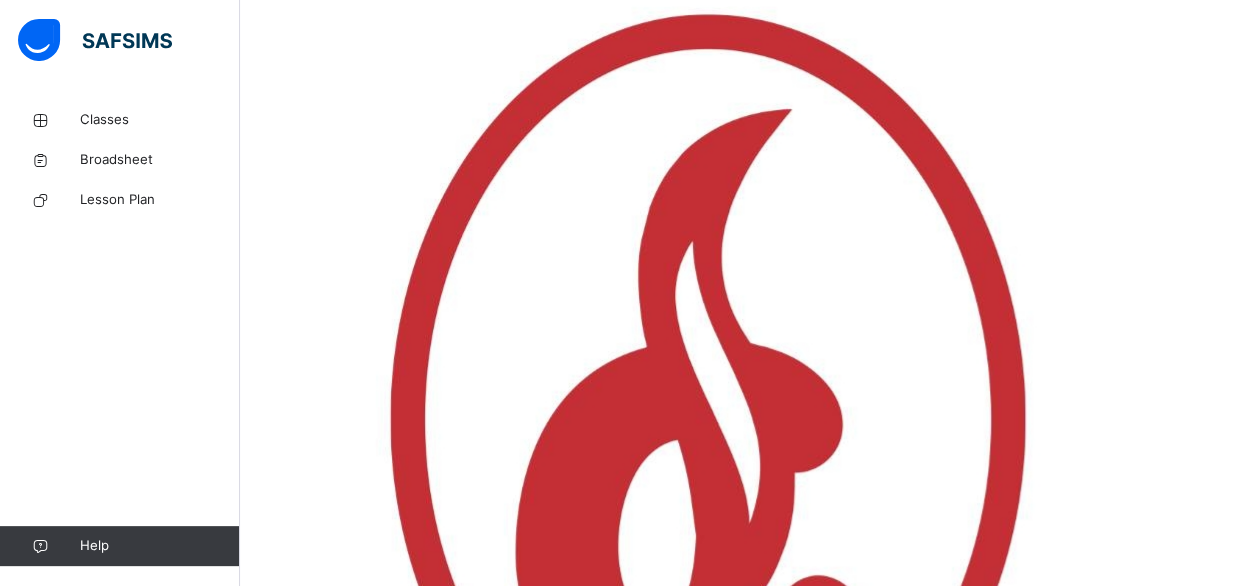 click on "**********" at bounding box center (336, 4880) 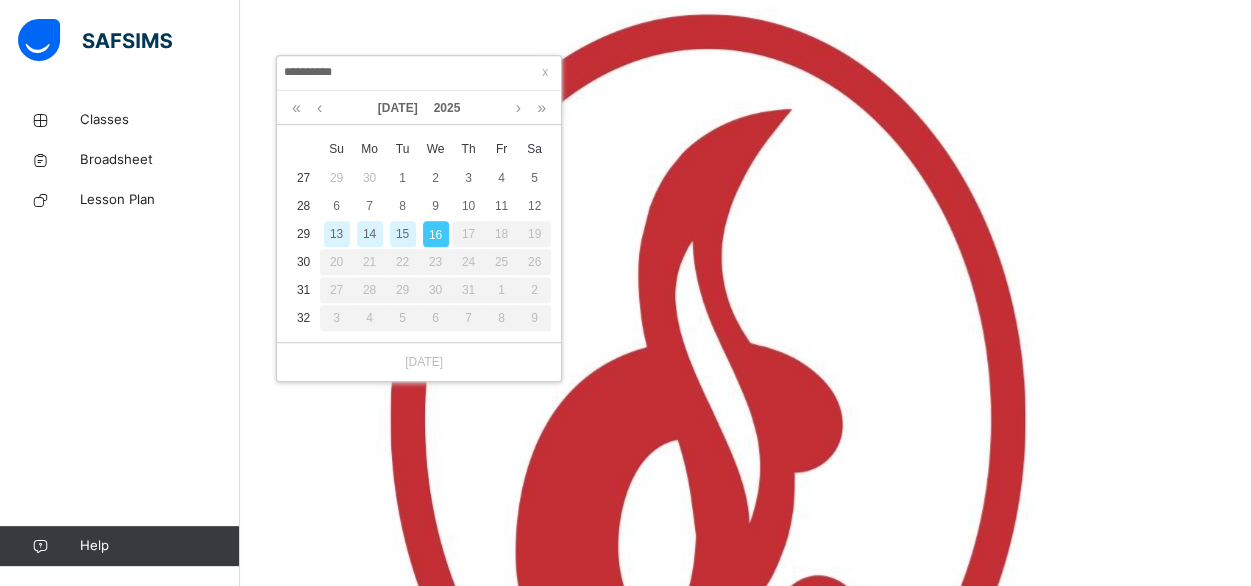 click on "15" at bounding box center (403, 234) 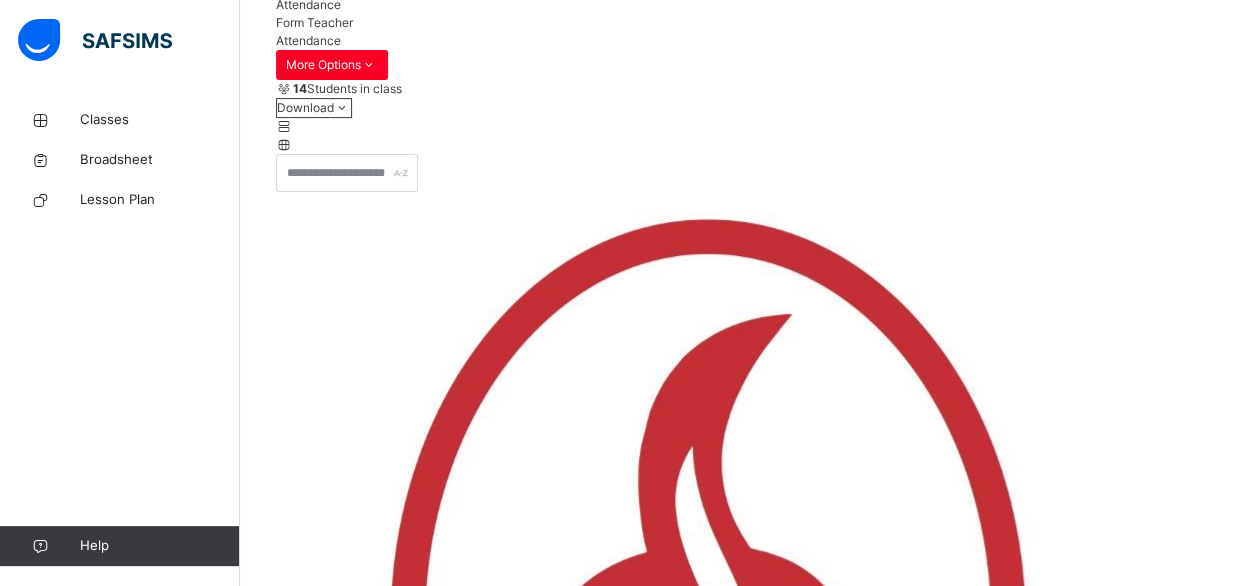 scroll, scrollTop: 467, scrollLeft: 0, axis: vertical 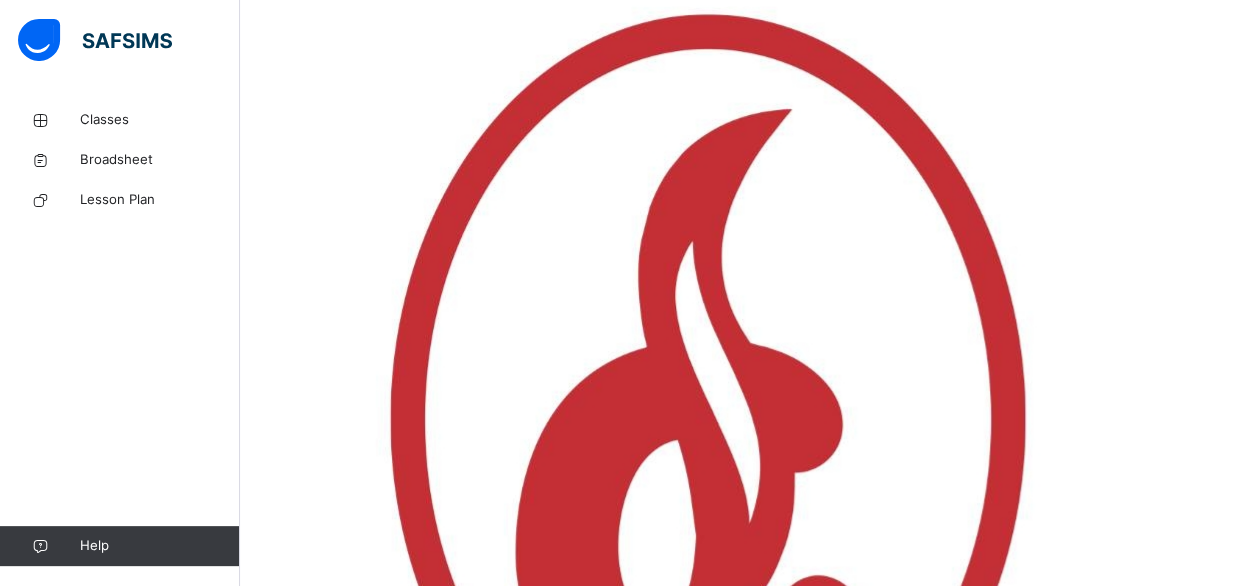 click on "**********" at bounding box center [336, 4880] 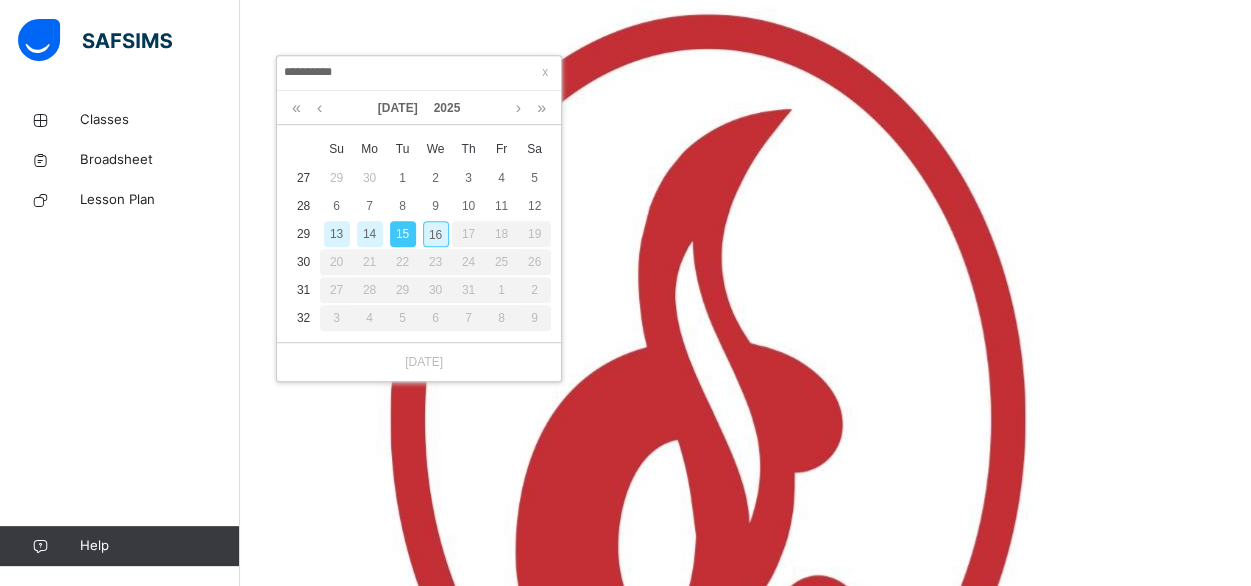 click on "14" at bounding box center [370, 234] 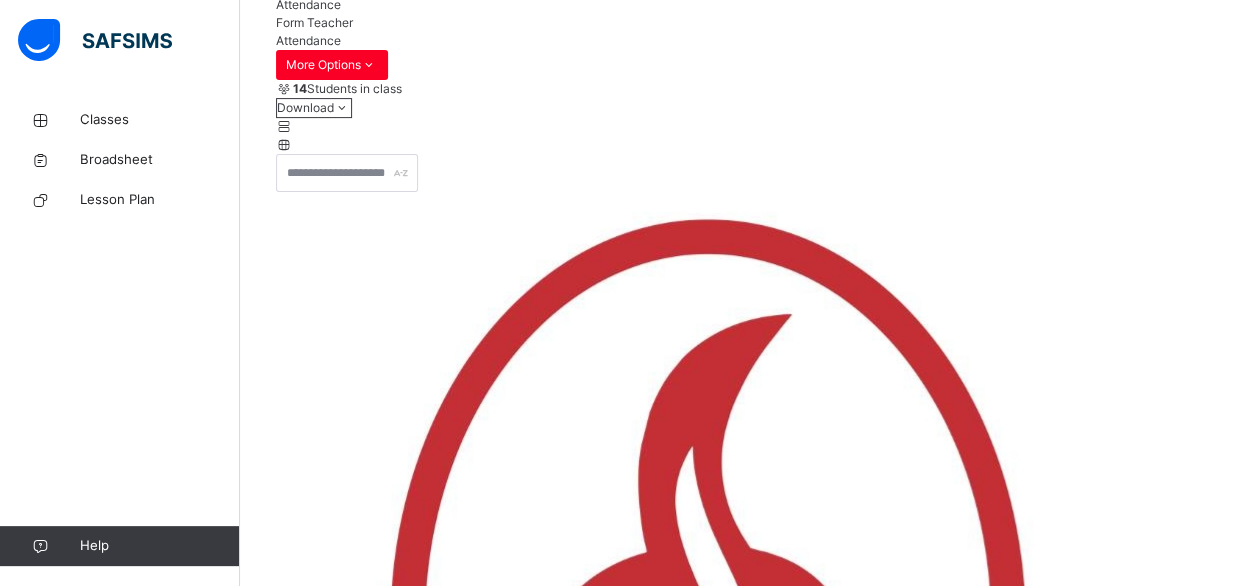 scroll, scrollTop: 467, scrollLeft: 0, axis: vertical 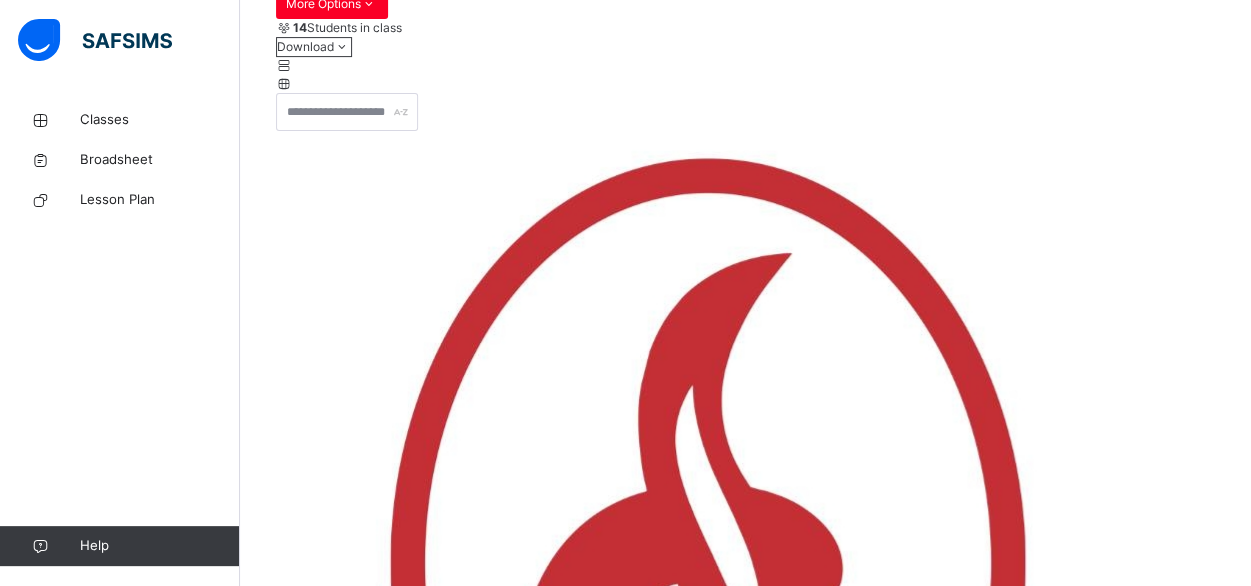 click on "Save" at bounding box center [290, 5113] 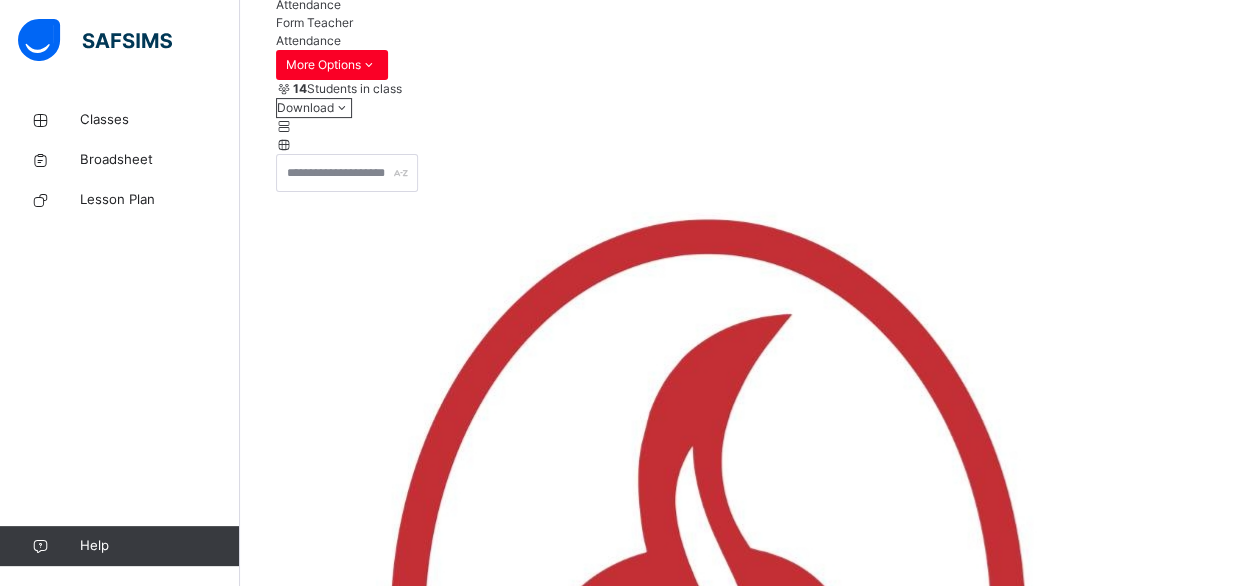 scroll, scrollTop: 323, scrollLeft: 0, axis: vertical 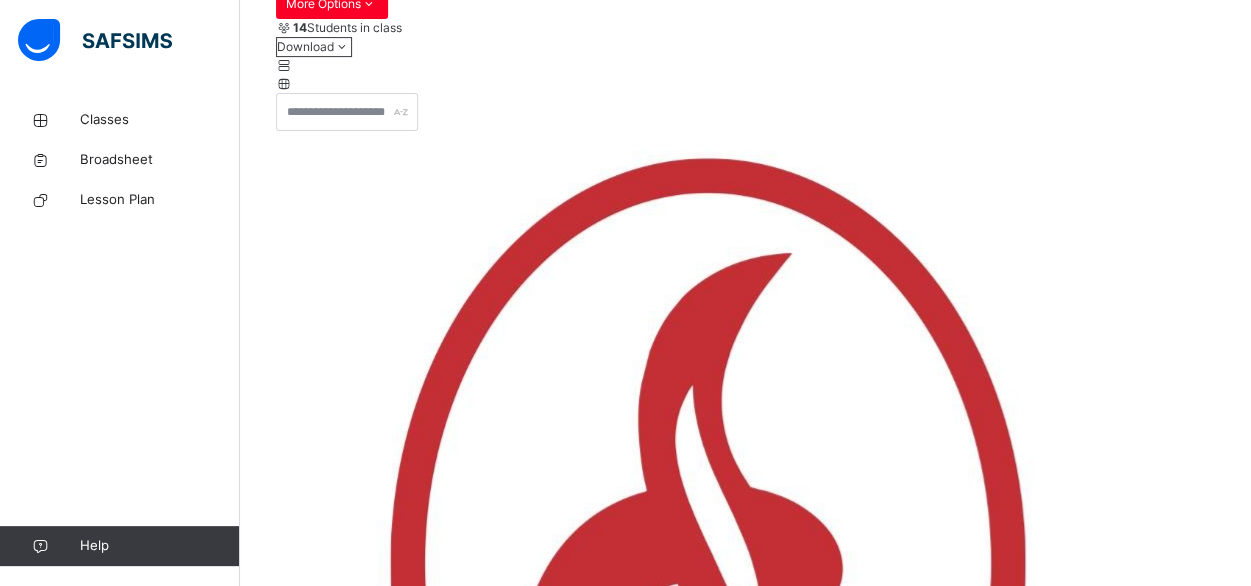 click on "Save" at bounding box center (290, 5113) 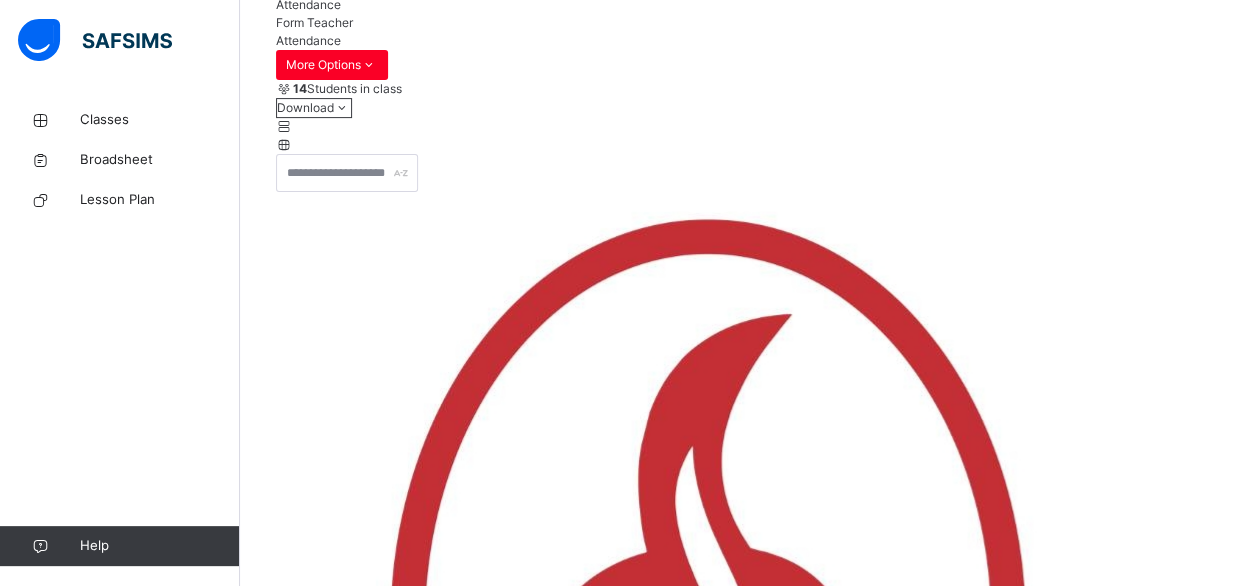 scroll, scrollTop: 323, scrollLeft: 0, axis: vertical 